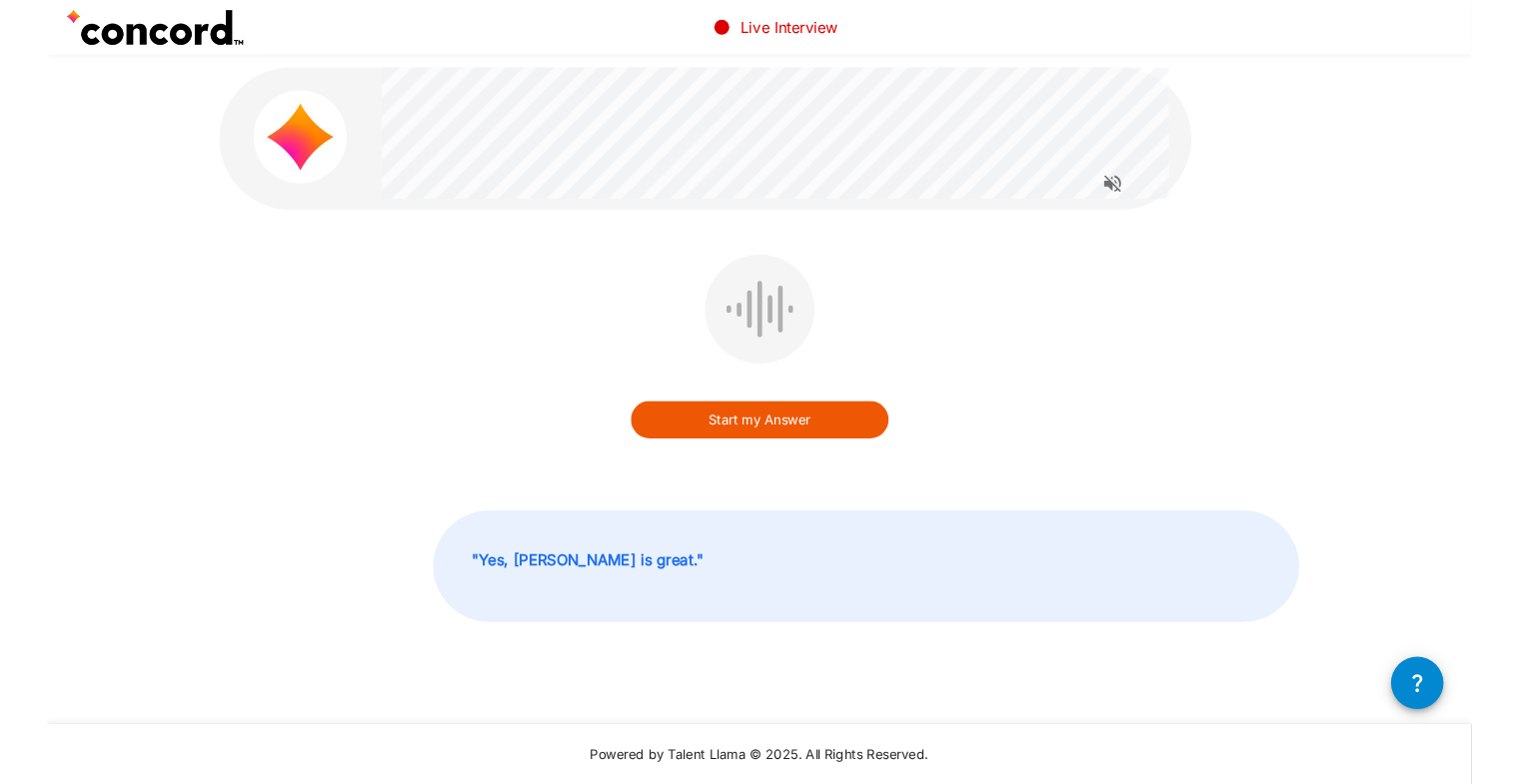 scroll, scrollTop: 0, scrollLeft: 0, axis: both 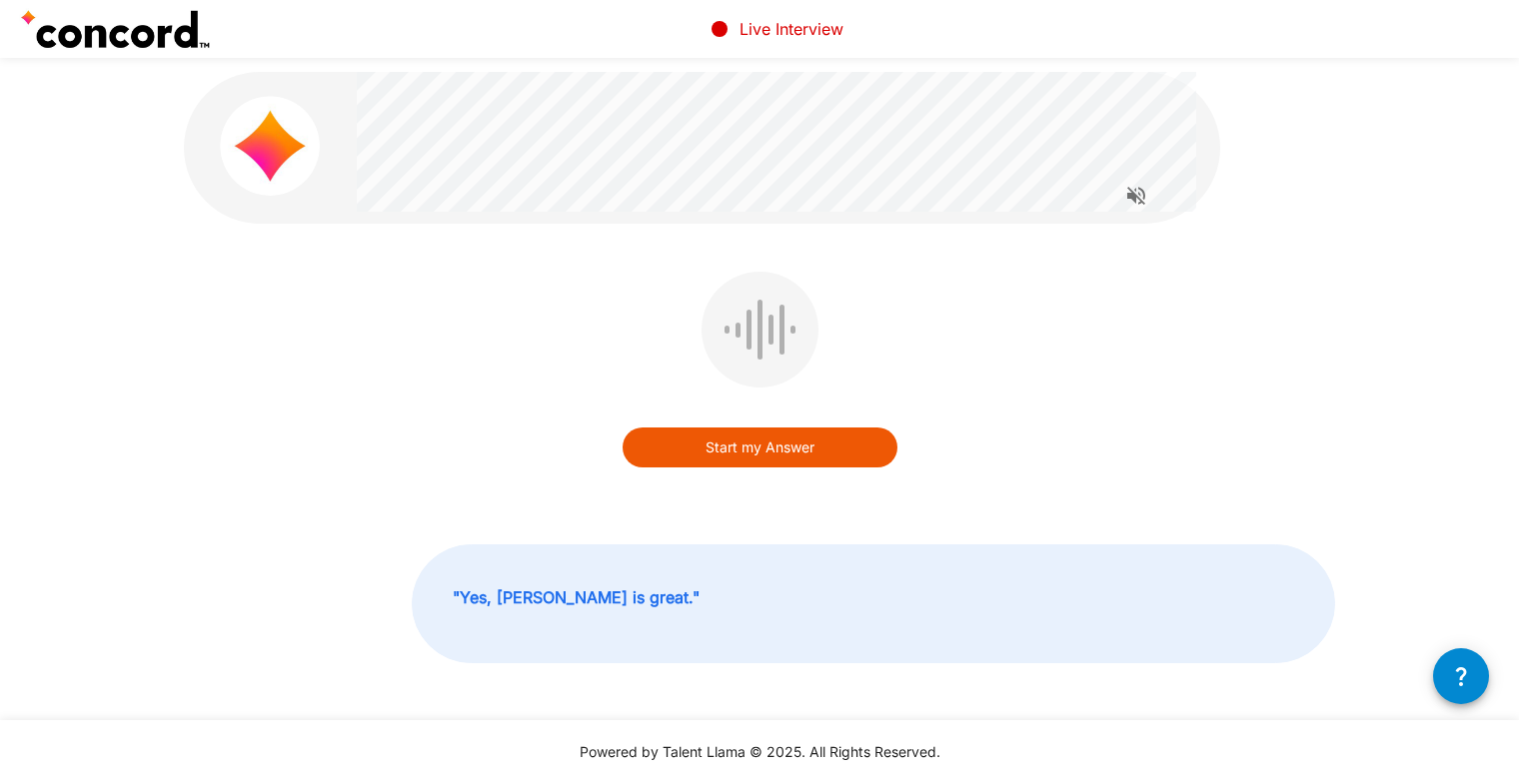 click on "Start my Answer" at bounding box center [760, 384] 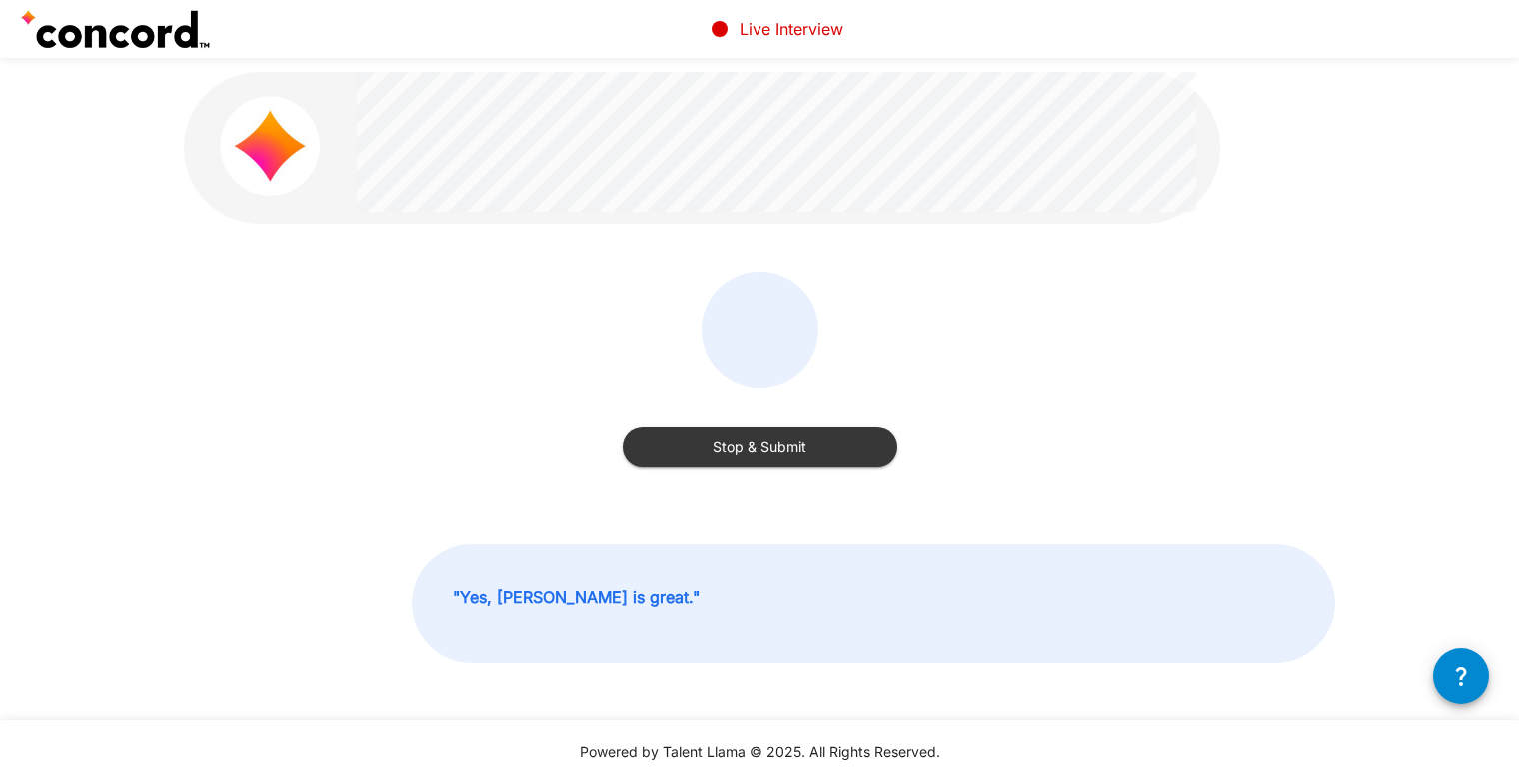 click on "Stop & Submit" at bounding box center (760, 447) 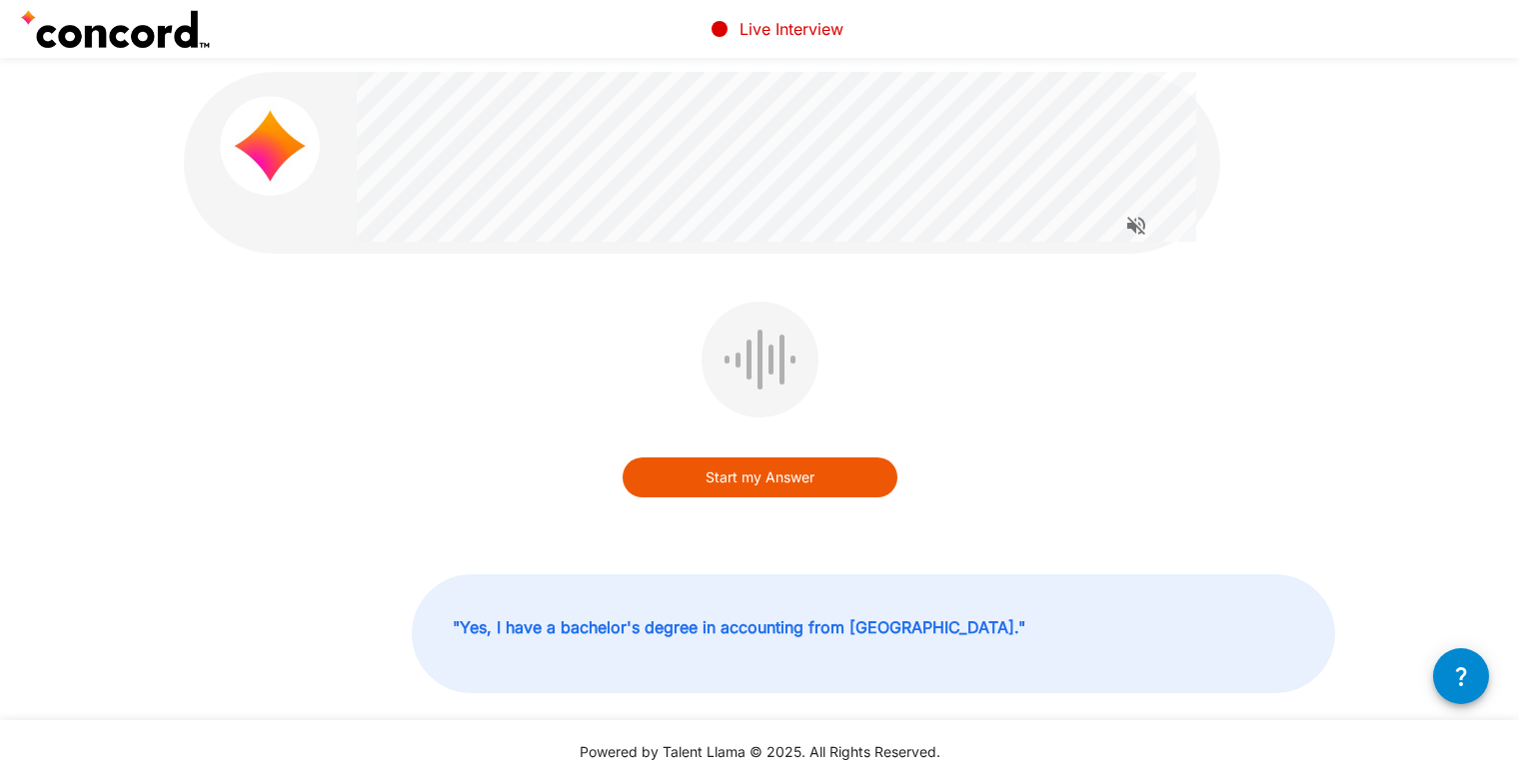click on "Start my Answer" at bounding box center (760, 413) 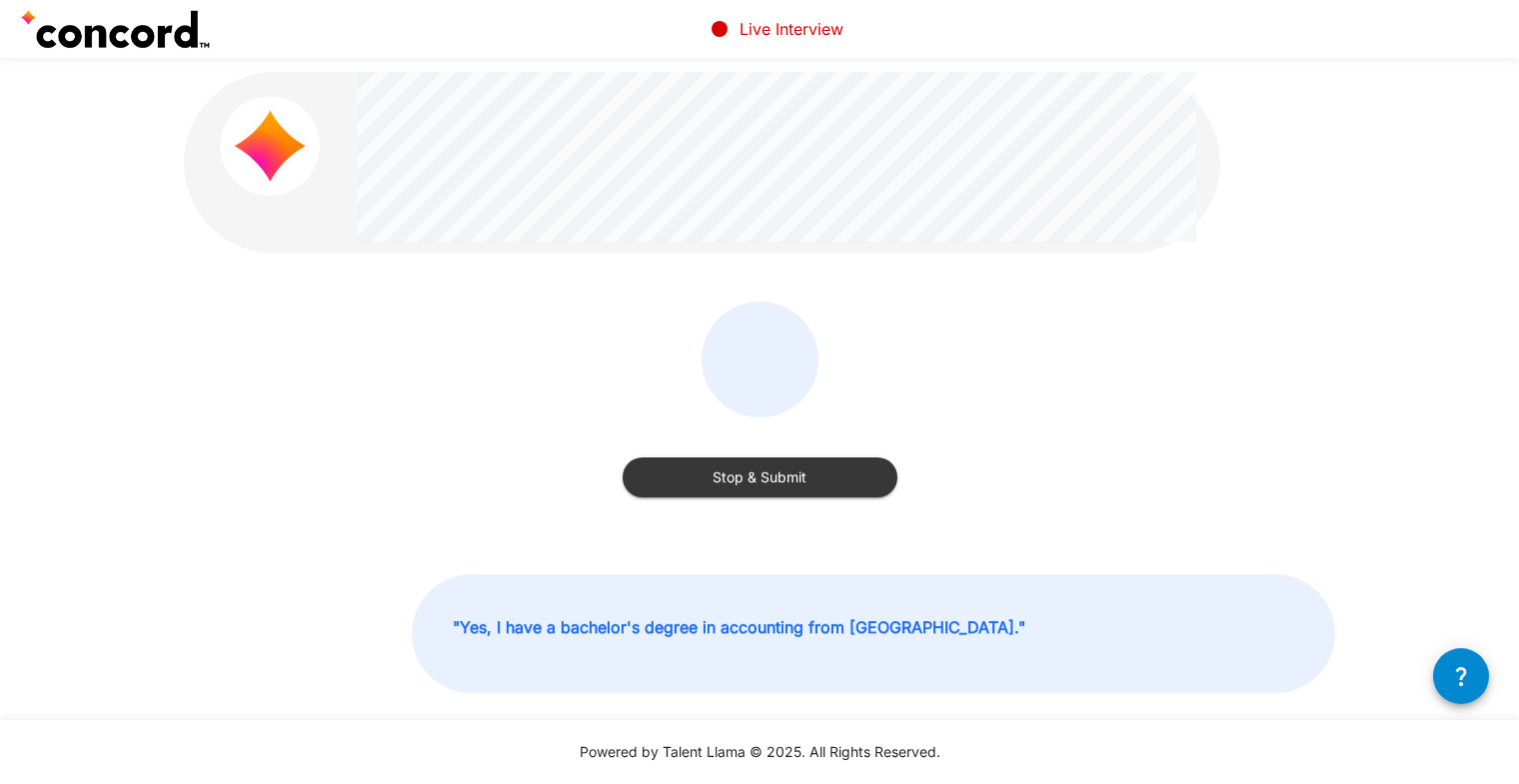 click on "Stop & Submit" at bounding box center (760, 477) 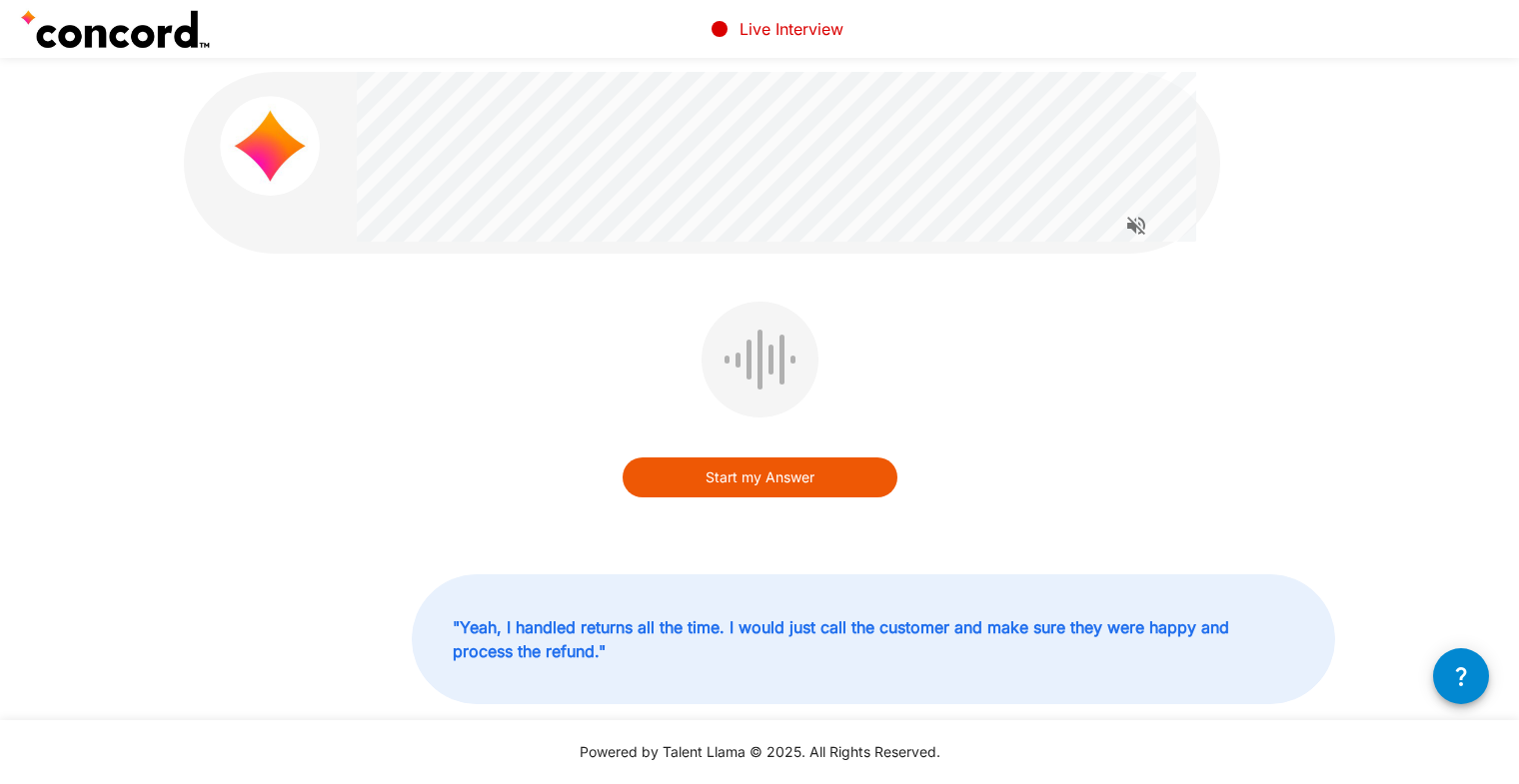 click on "Start my Answer" at bounding box center (760, 413) 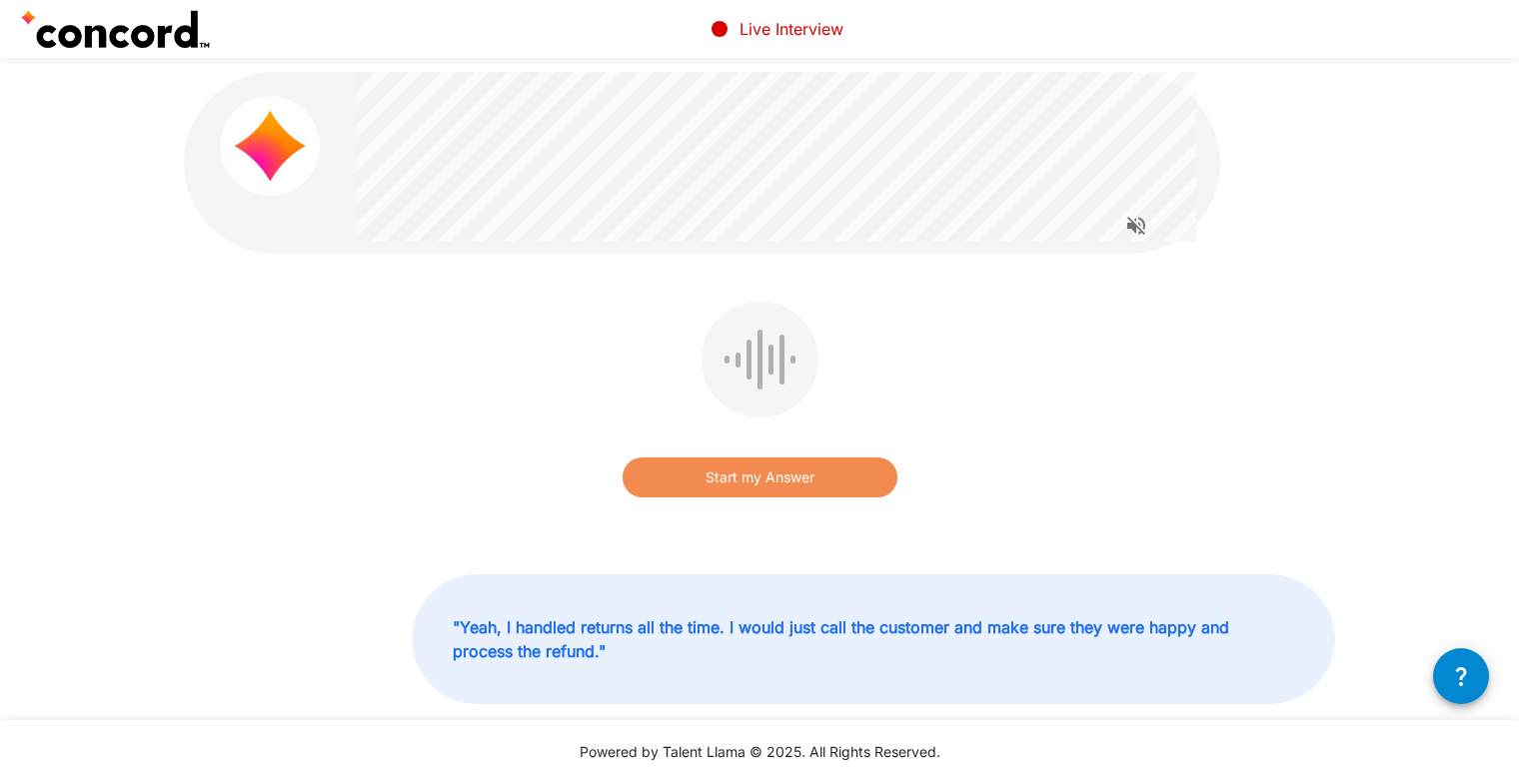 drag, startPoint x: 785, startPoint y: 485, endPoint x: 873, endPoint y: 469, distance: 89.44272 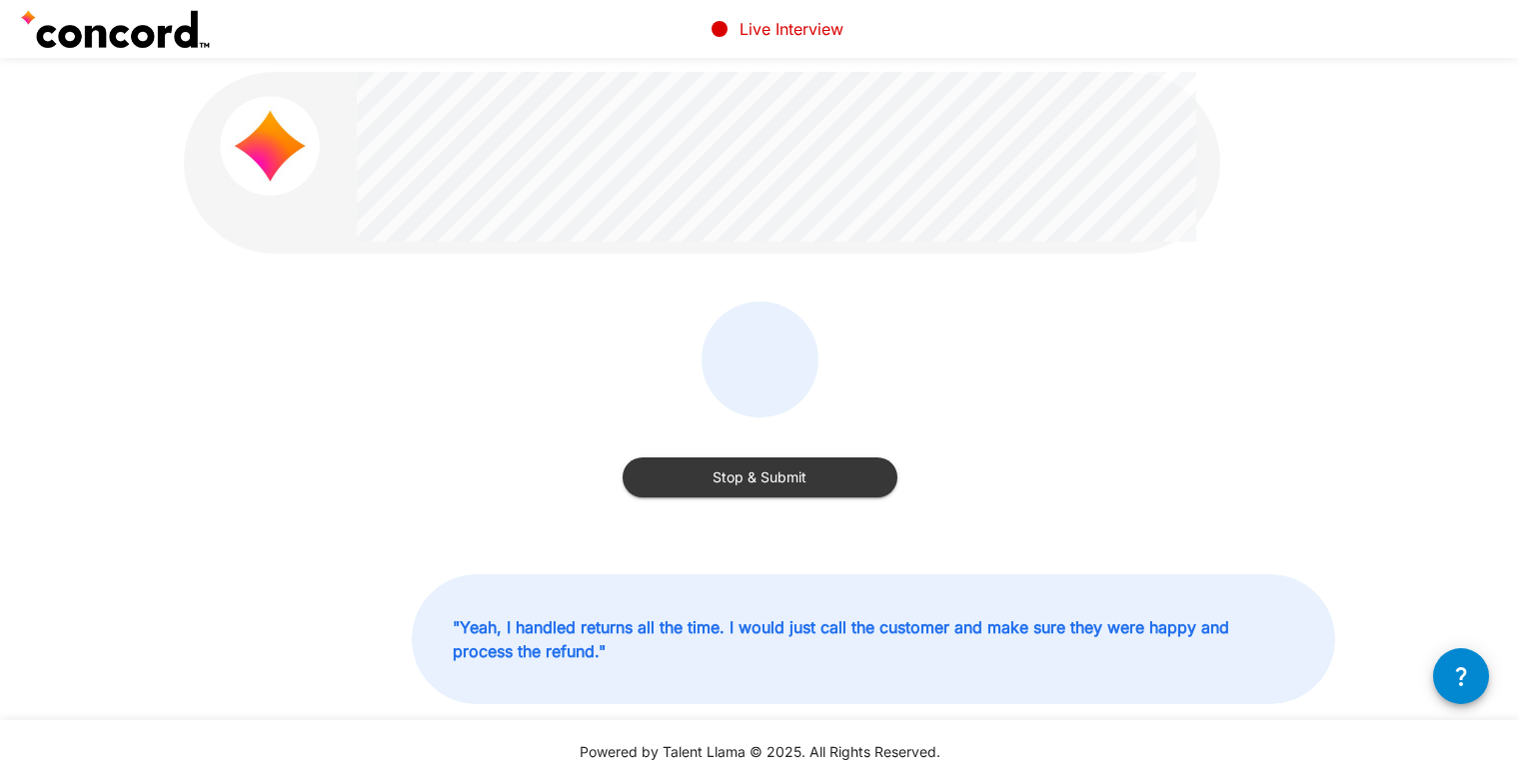 click on "Stop & Submit" at bounding box center [760, 477] 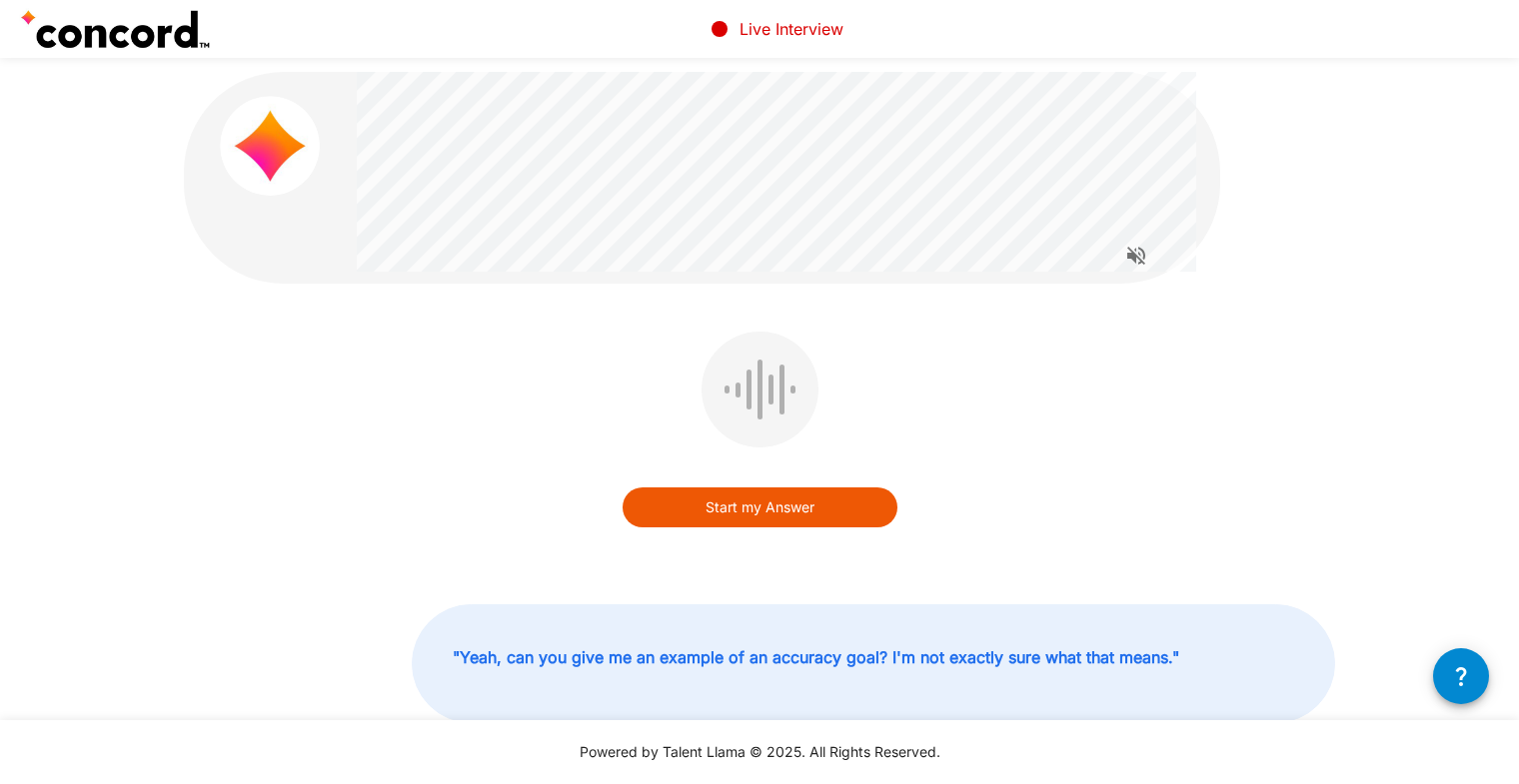 click on "Start my Answer" at bounding box center [760, 443] 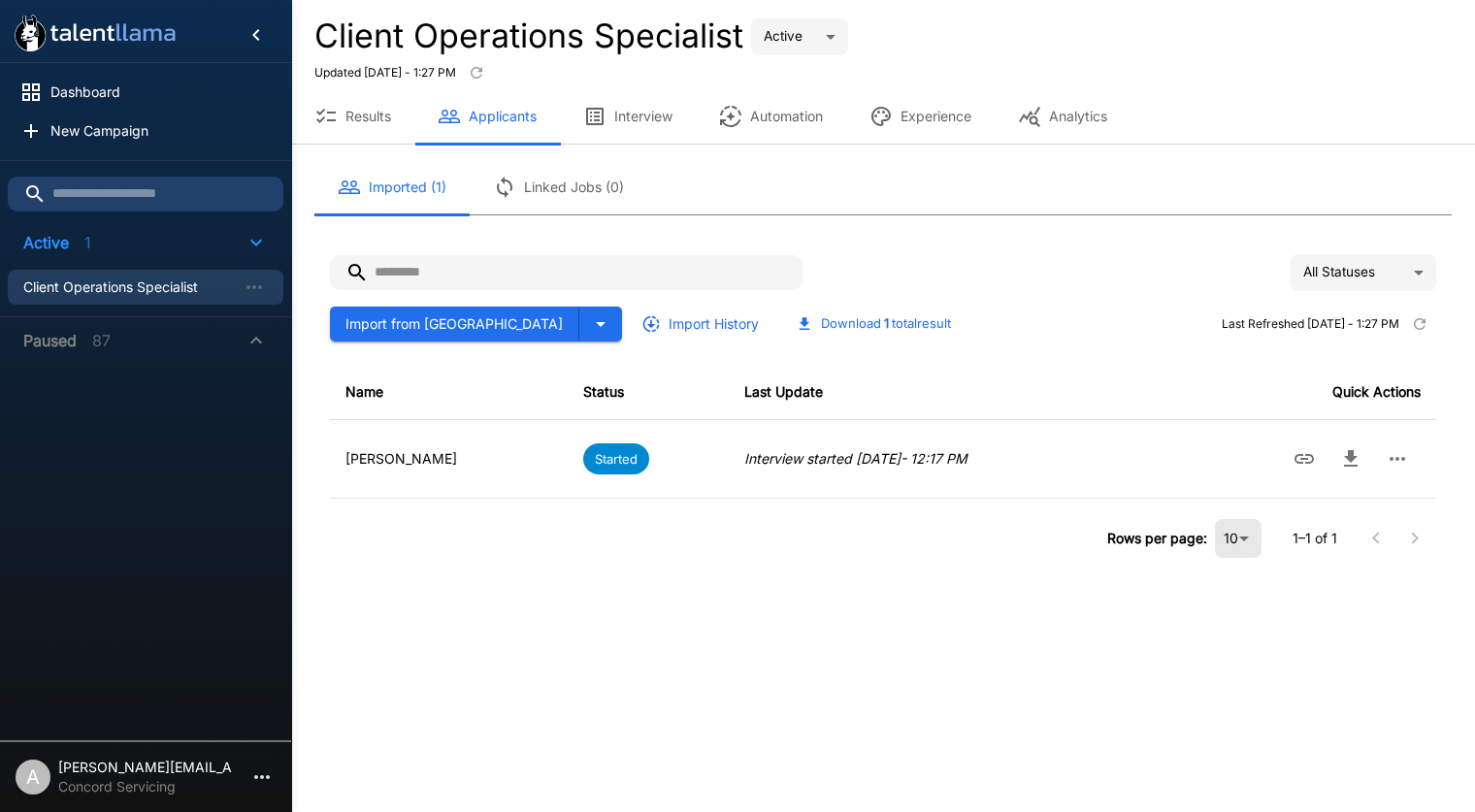 scroll, scrollTop: 0, scrollLeft: 0, axis: both 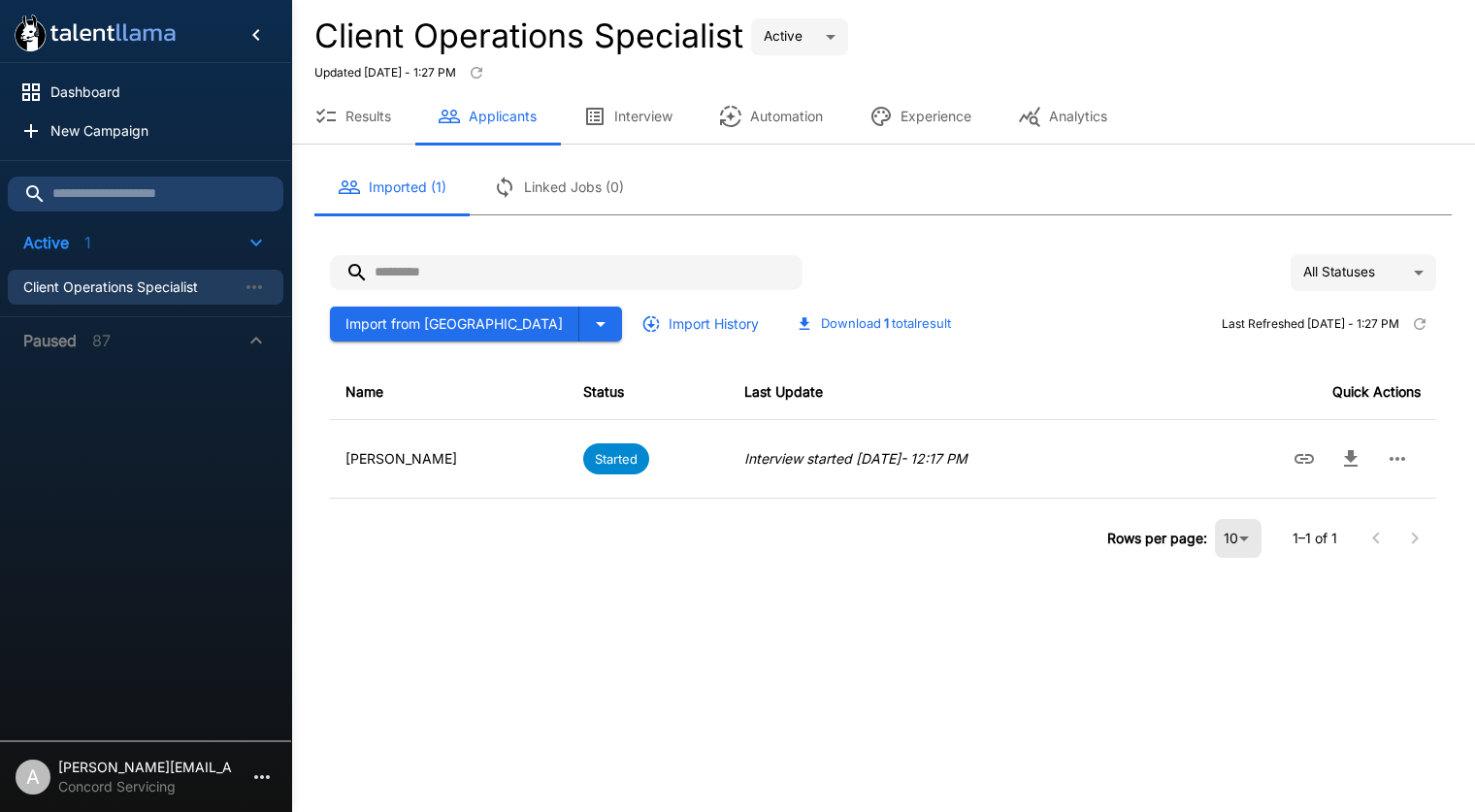 click on "Interview" at bounding box center (628, 116) 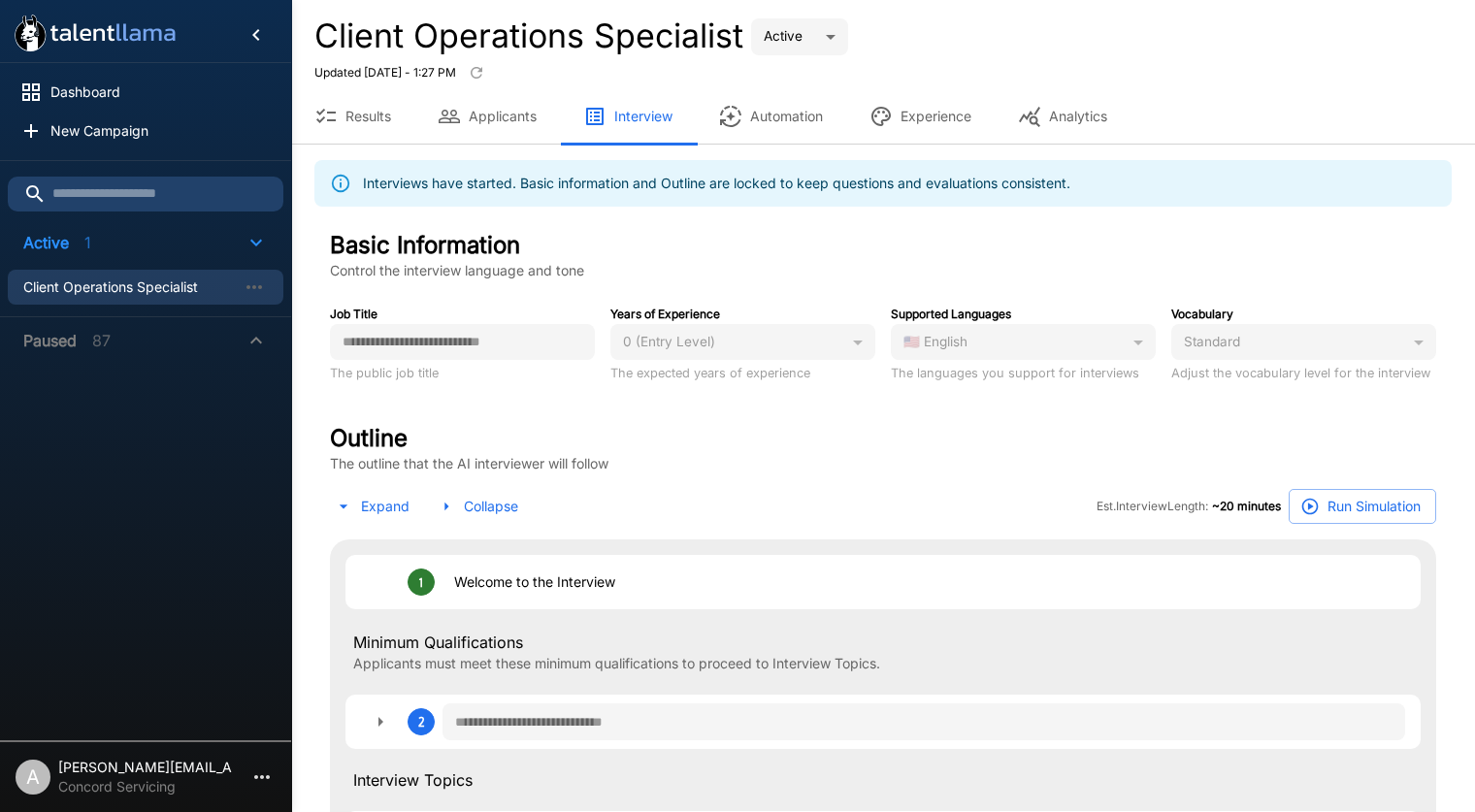 type on "*" 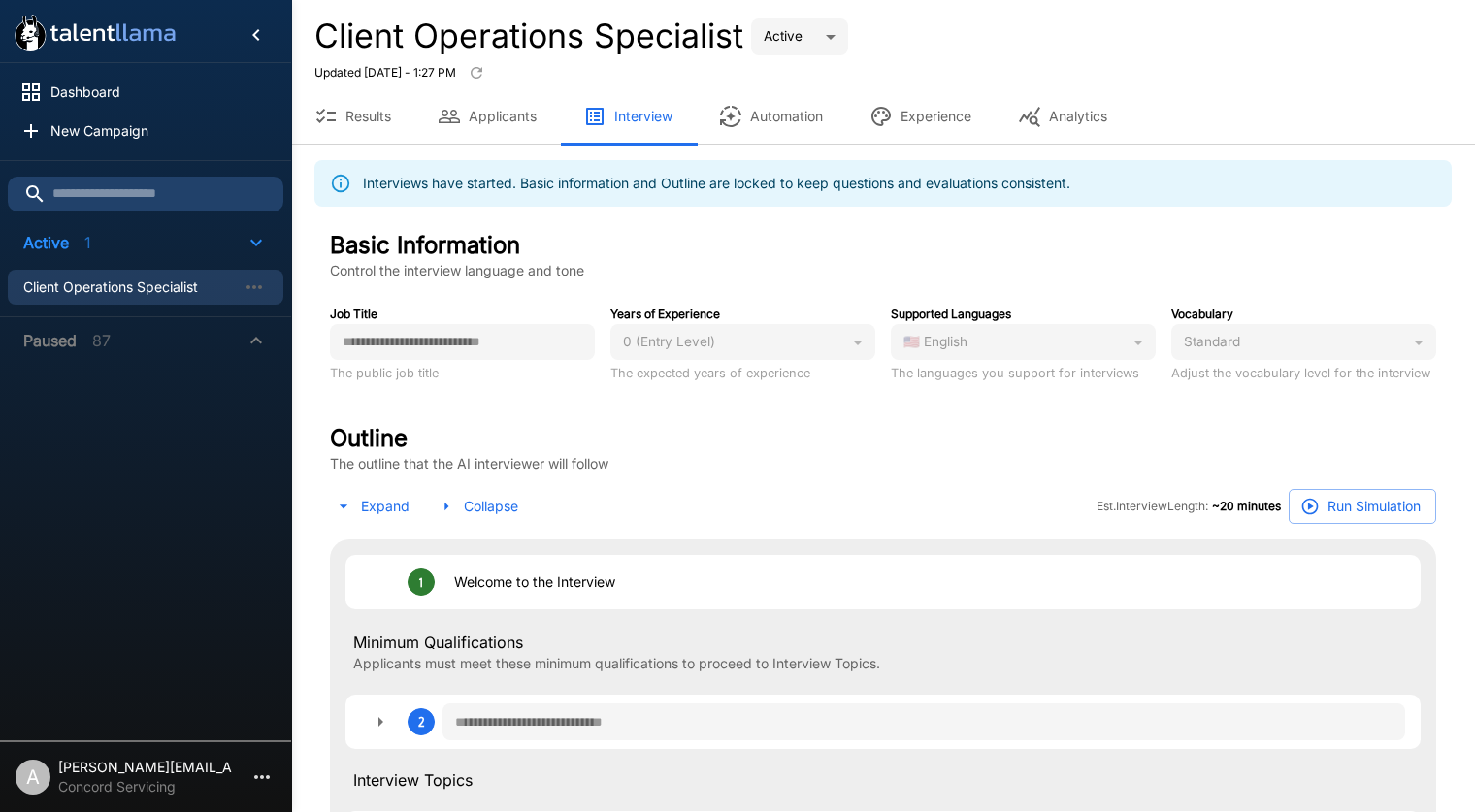 type on "*" 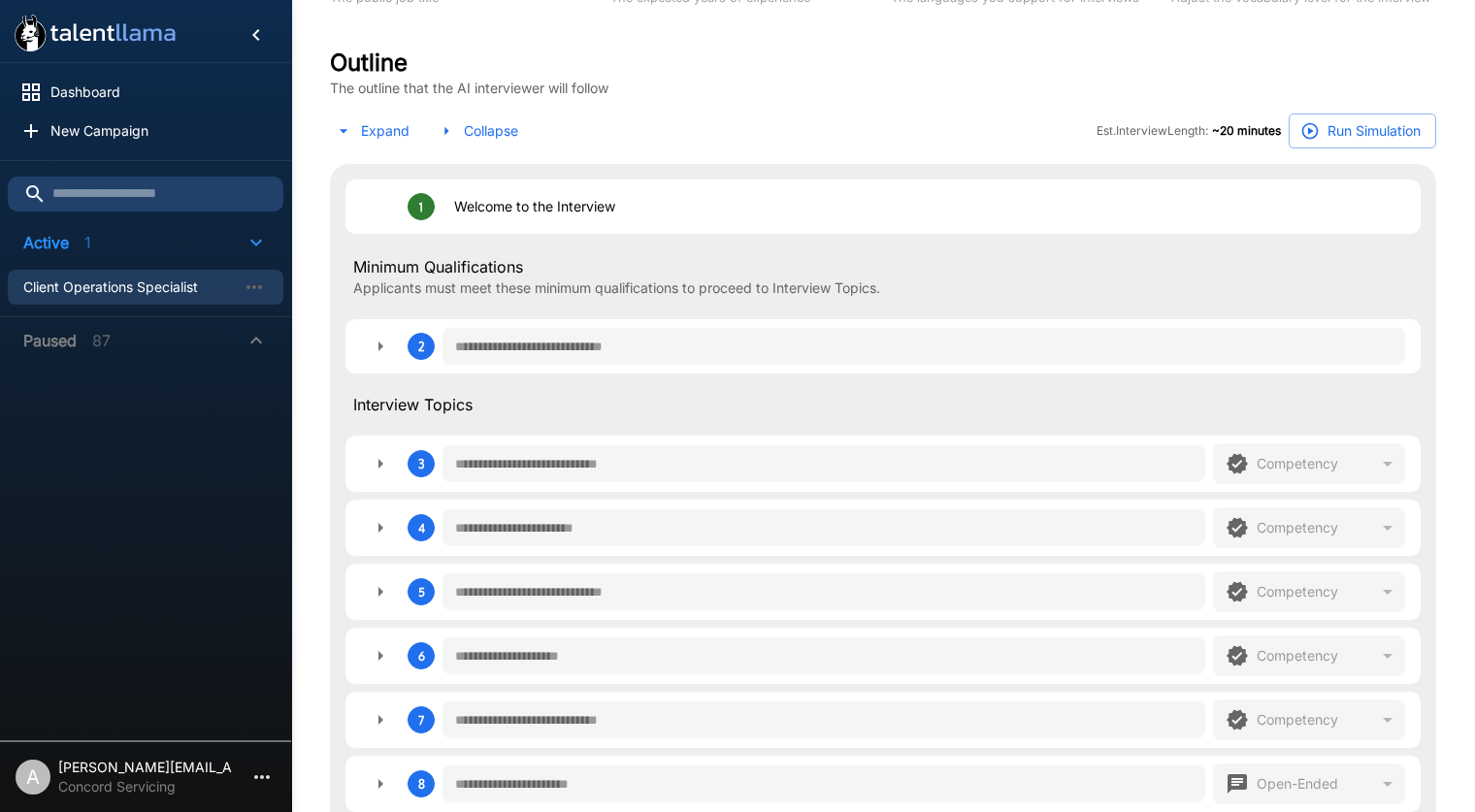 scroll, scrollTop: 451, scrollLeft: 0, axis: vertical 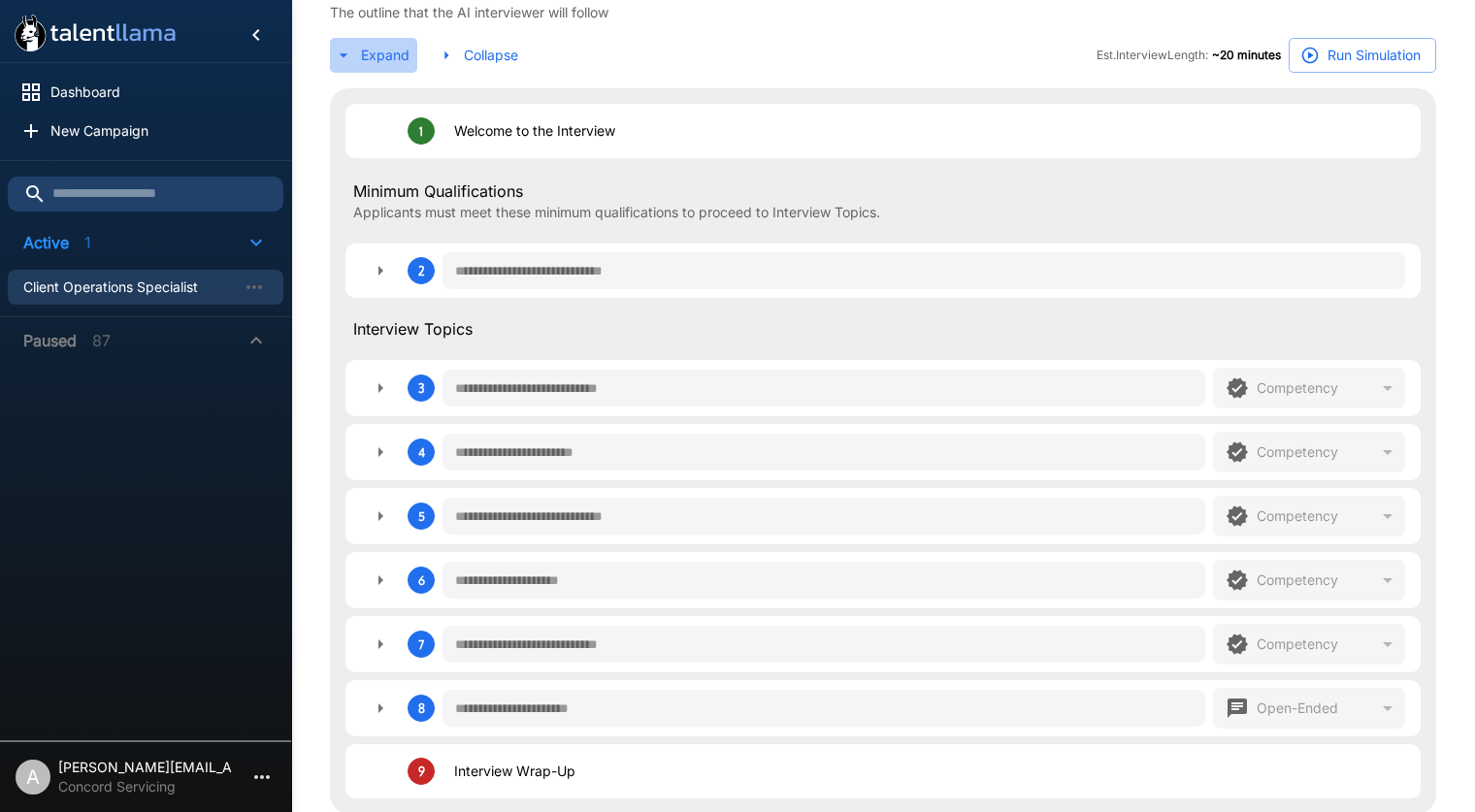 drag, startPoint x: 397, startPoint y: 54, endPoint x: 438, endPoint y: 66, distance: 42.72002 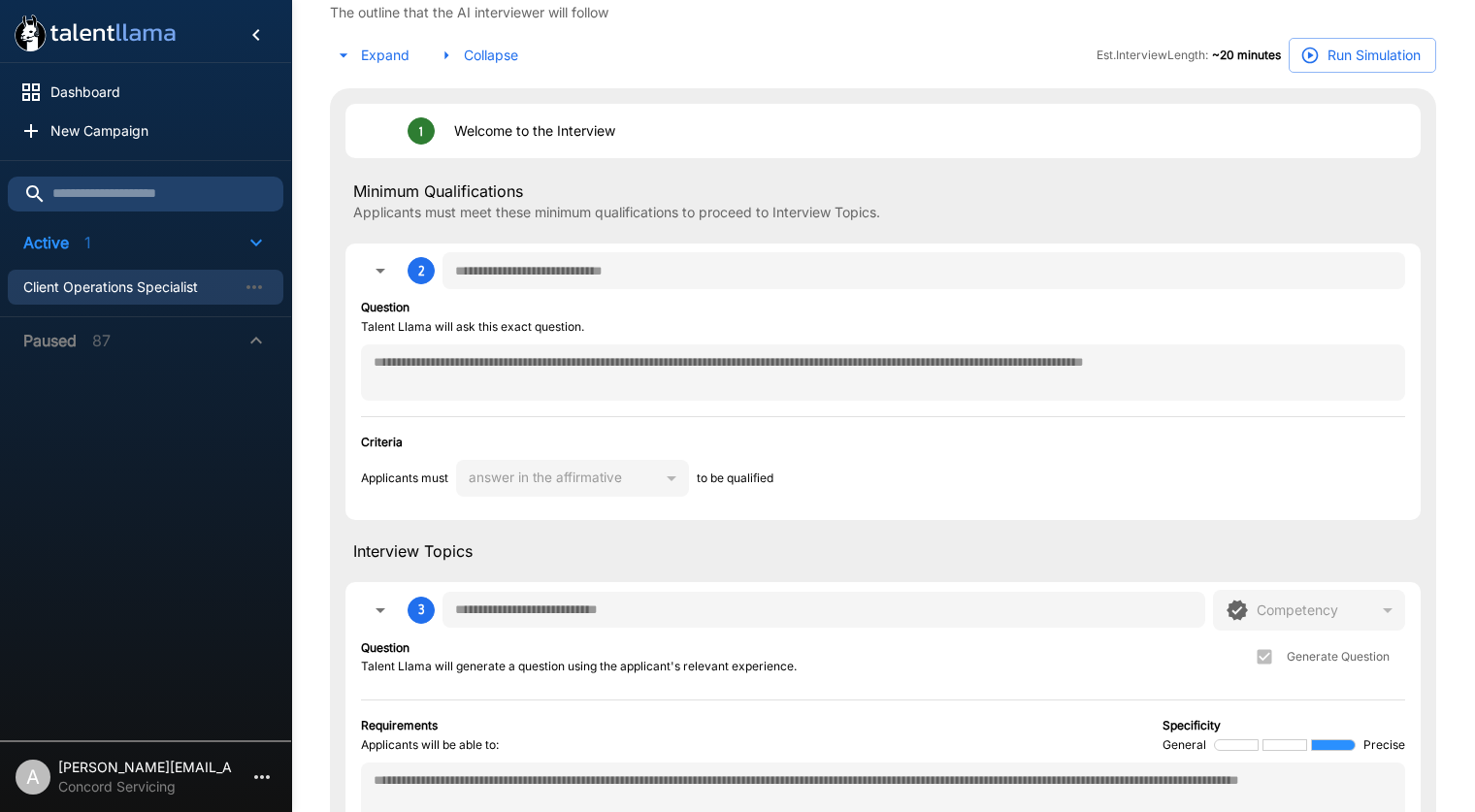 type on "*" 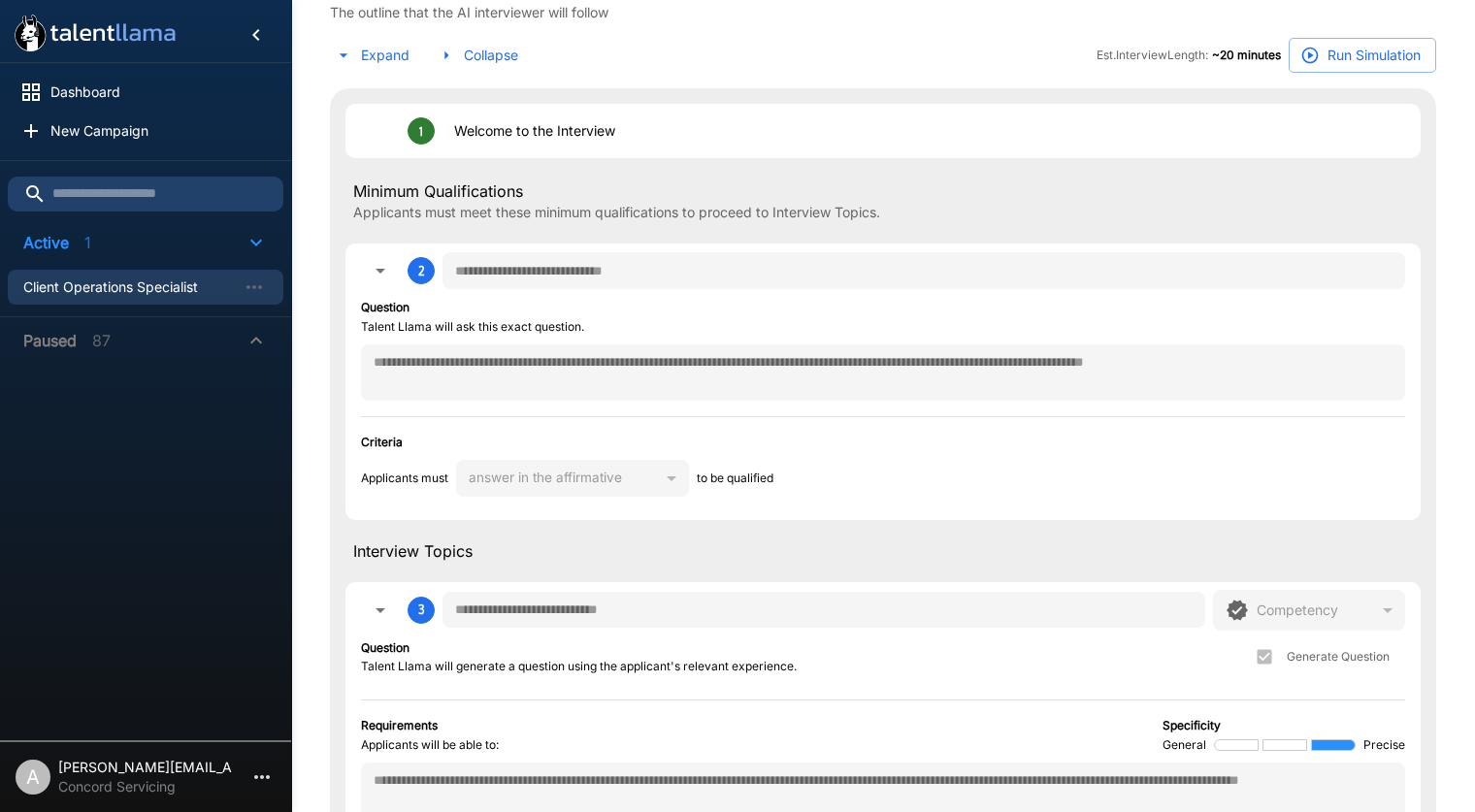 type on "*" 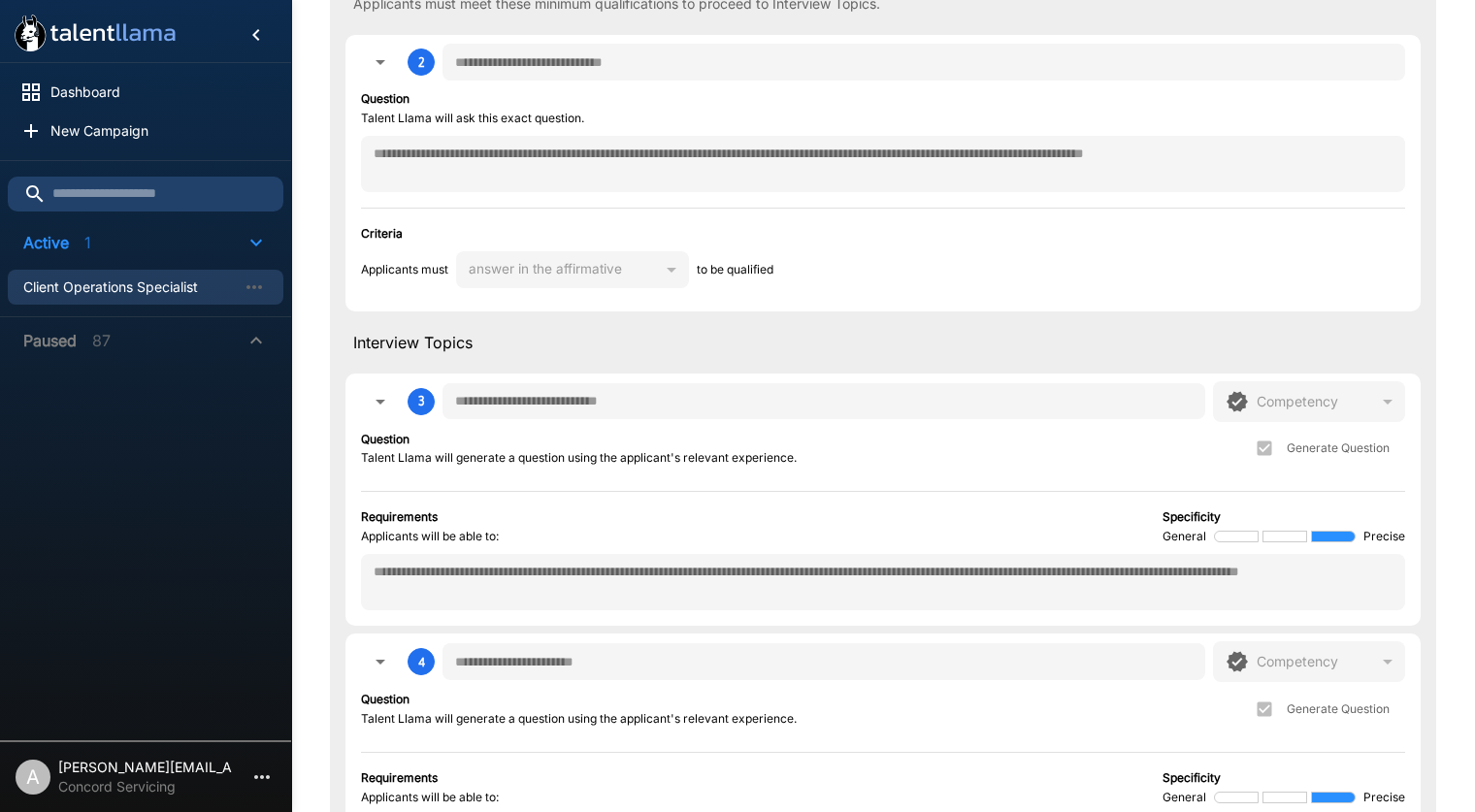 type on "*" 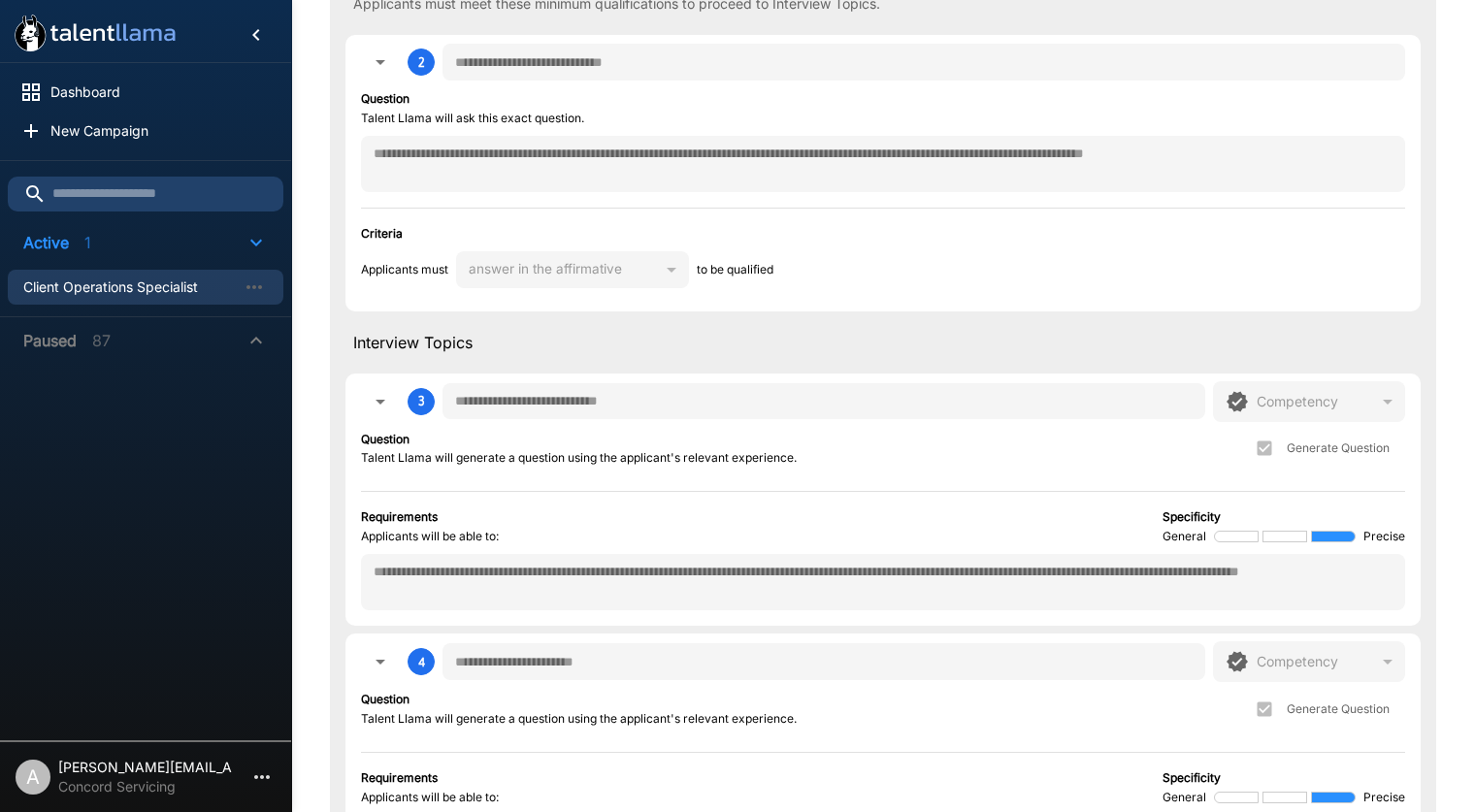 type on "*" 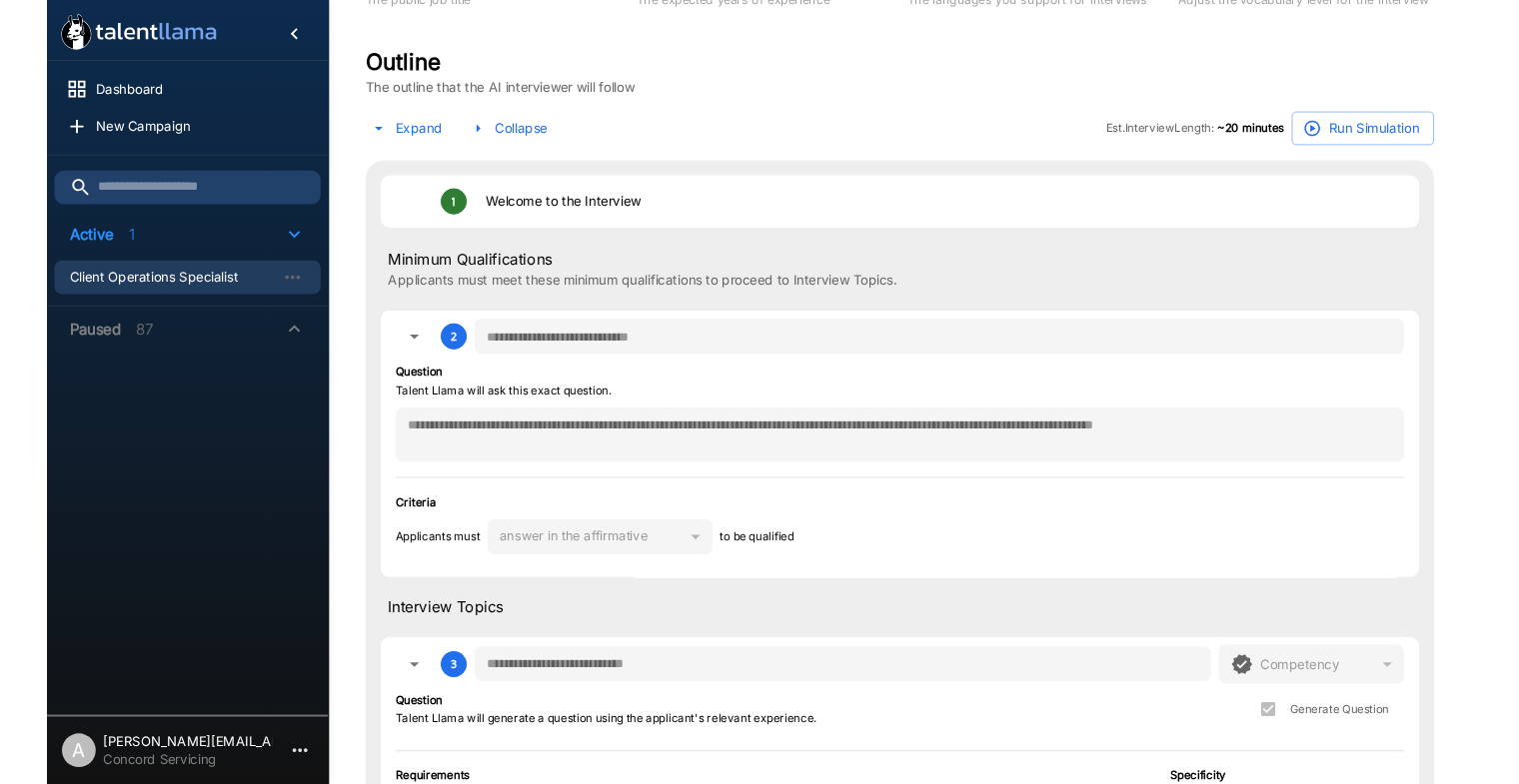 scroll, scrollTop: 311, scrollLeft: 0, axis: vertical 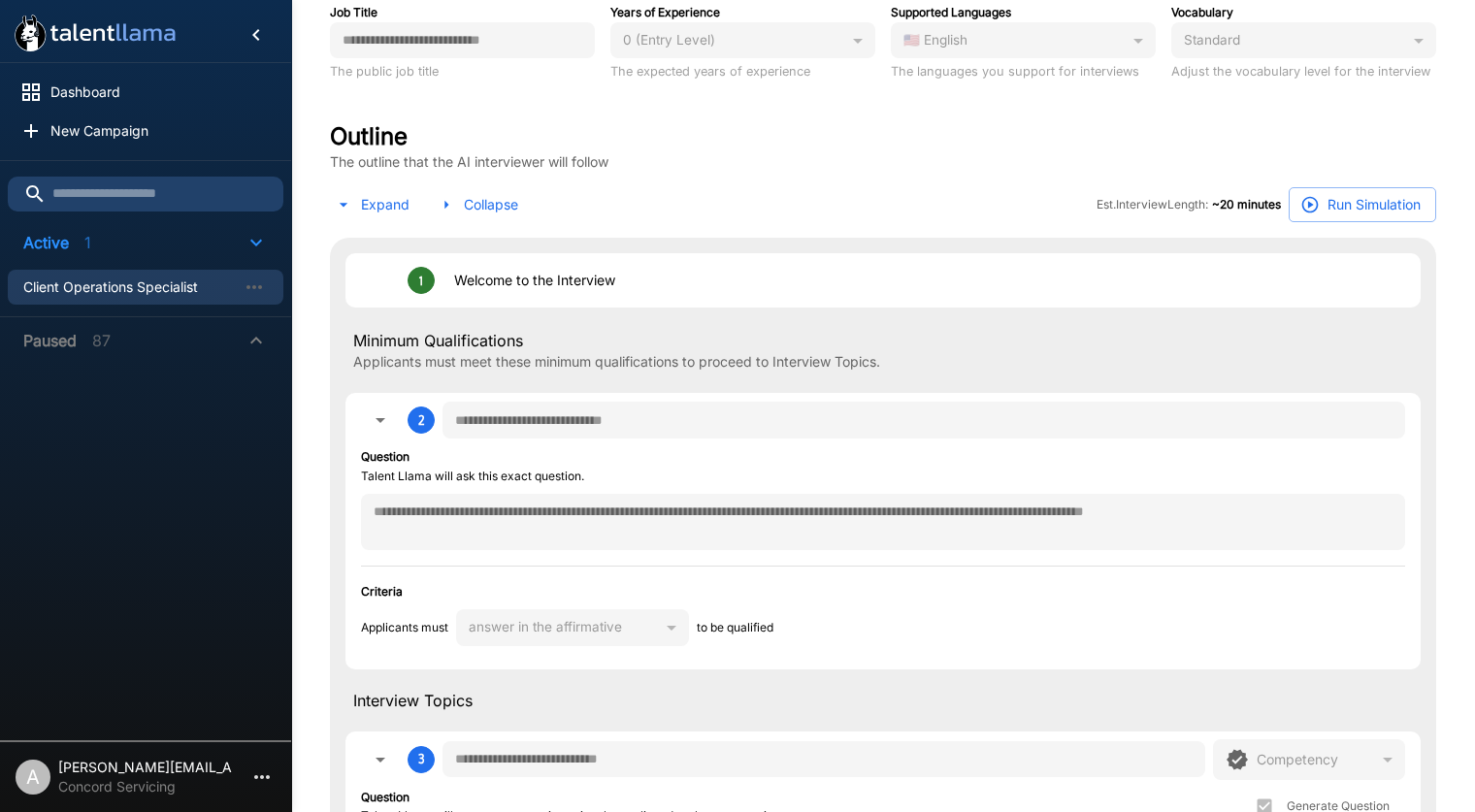 type on "*" 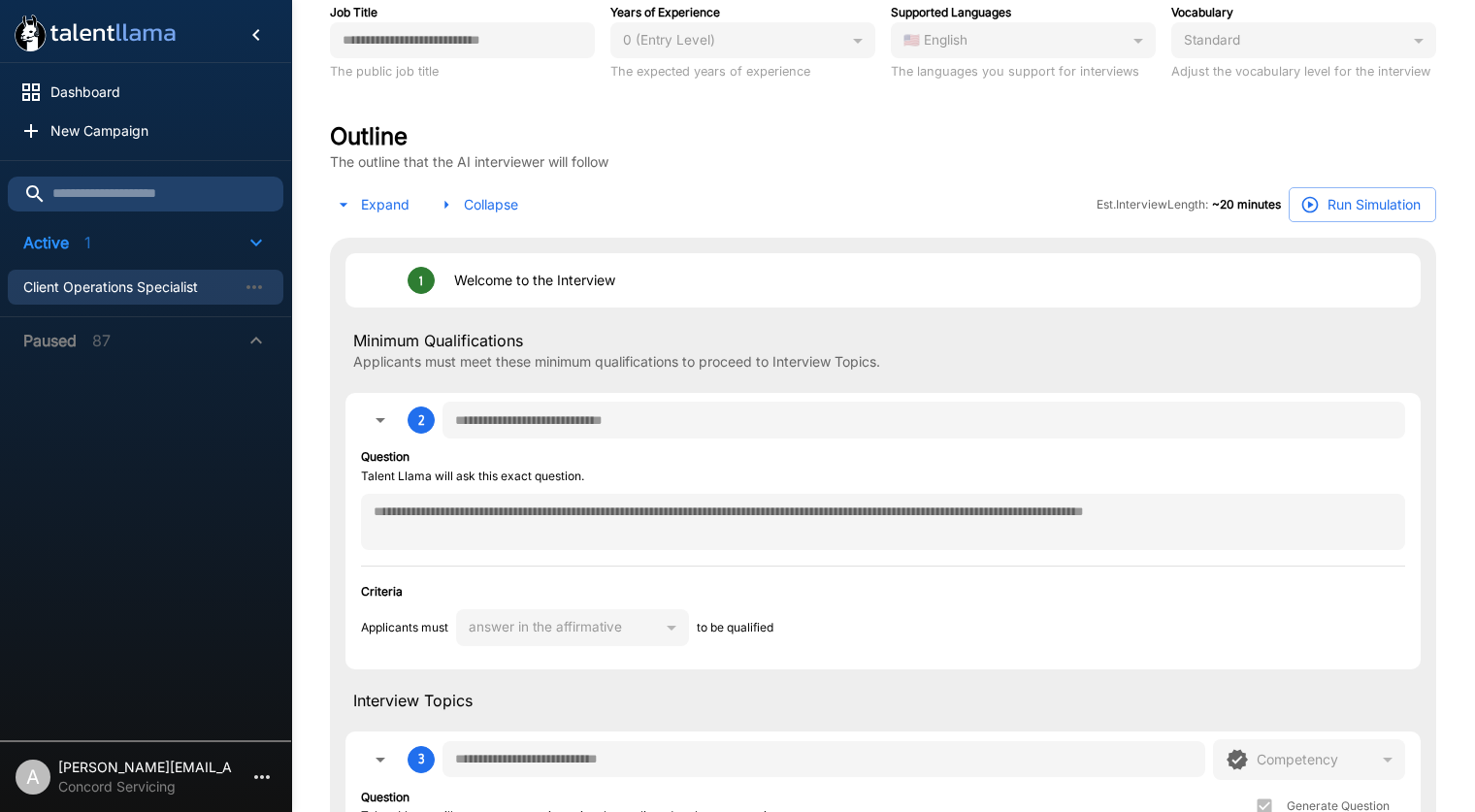 type on "*" 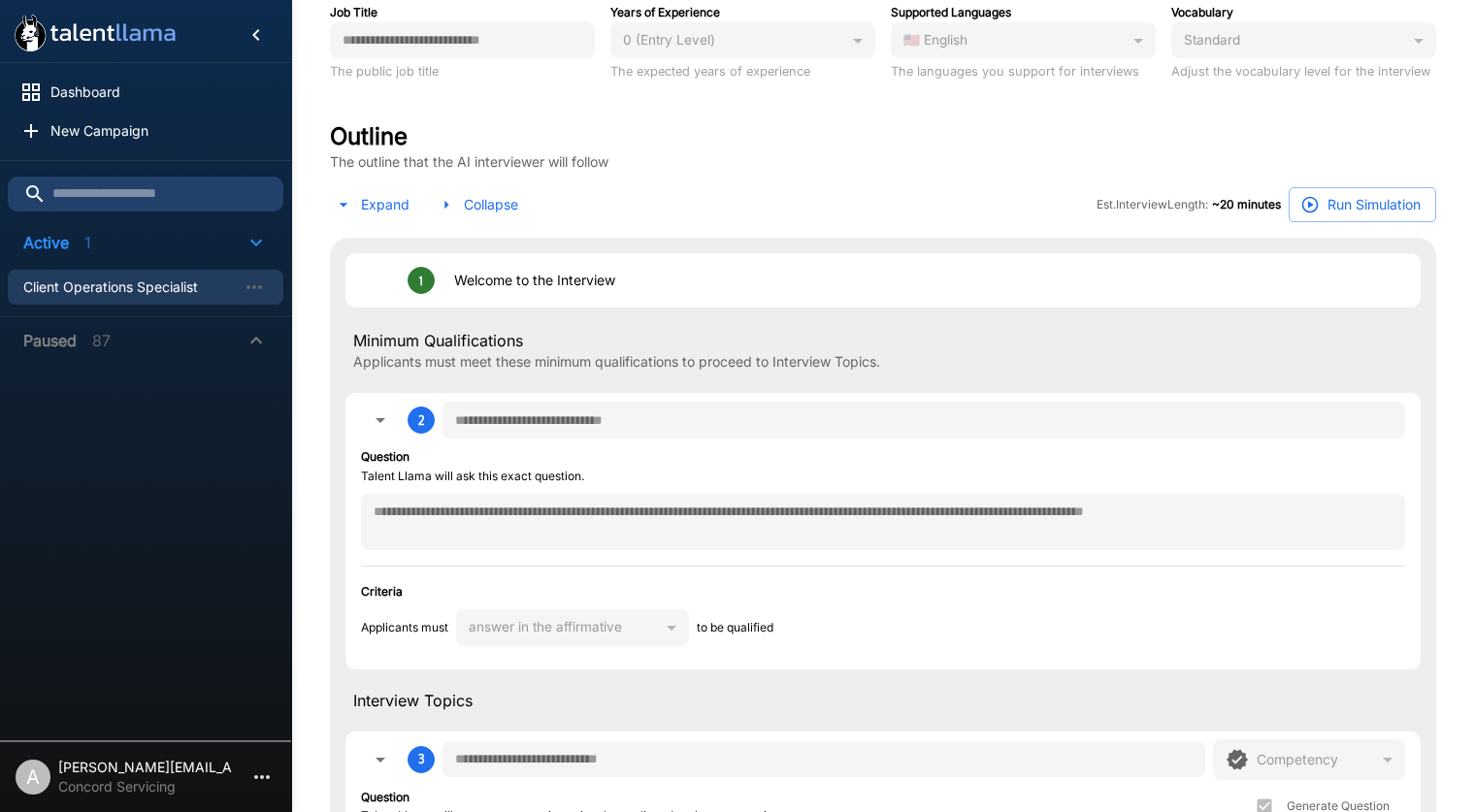 type on "*" 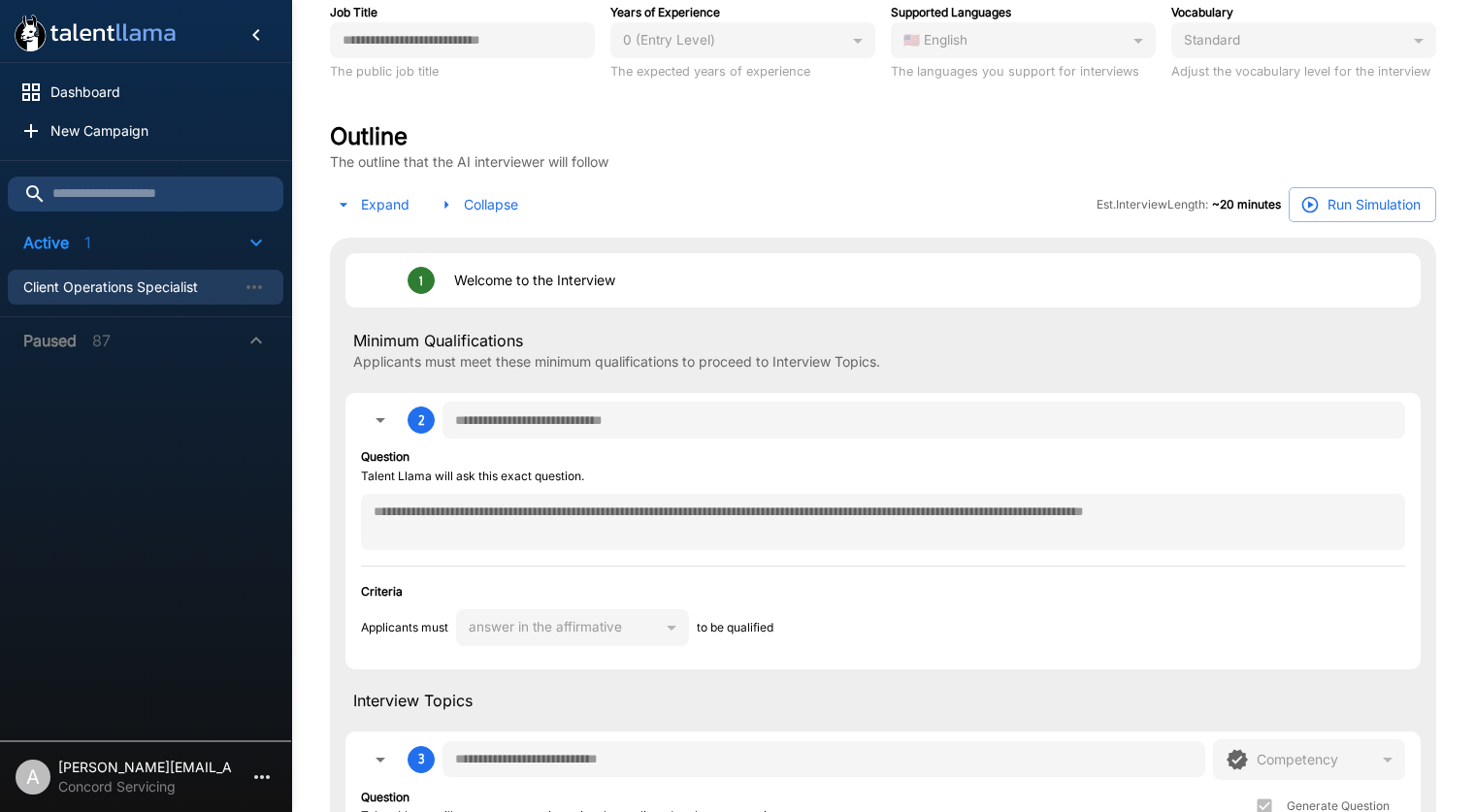 type on "*" 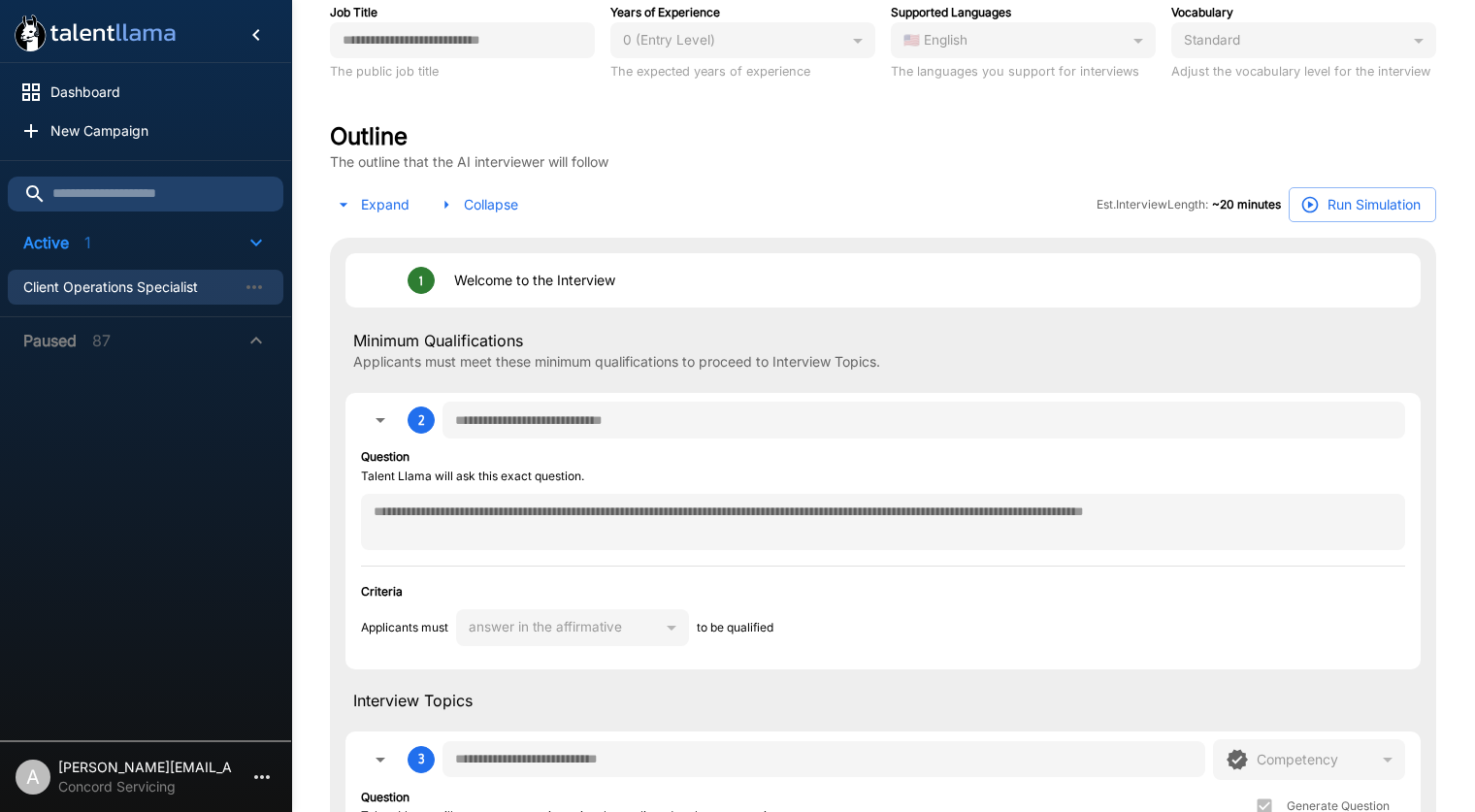 type on "*" 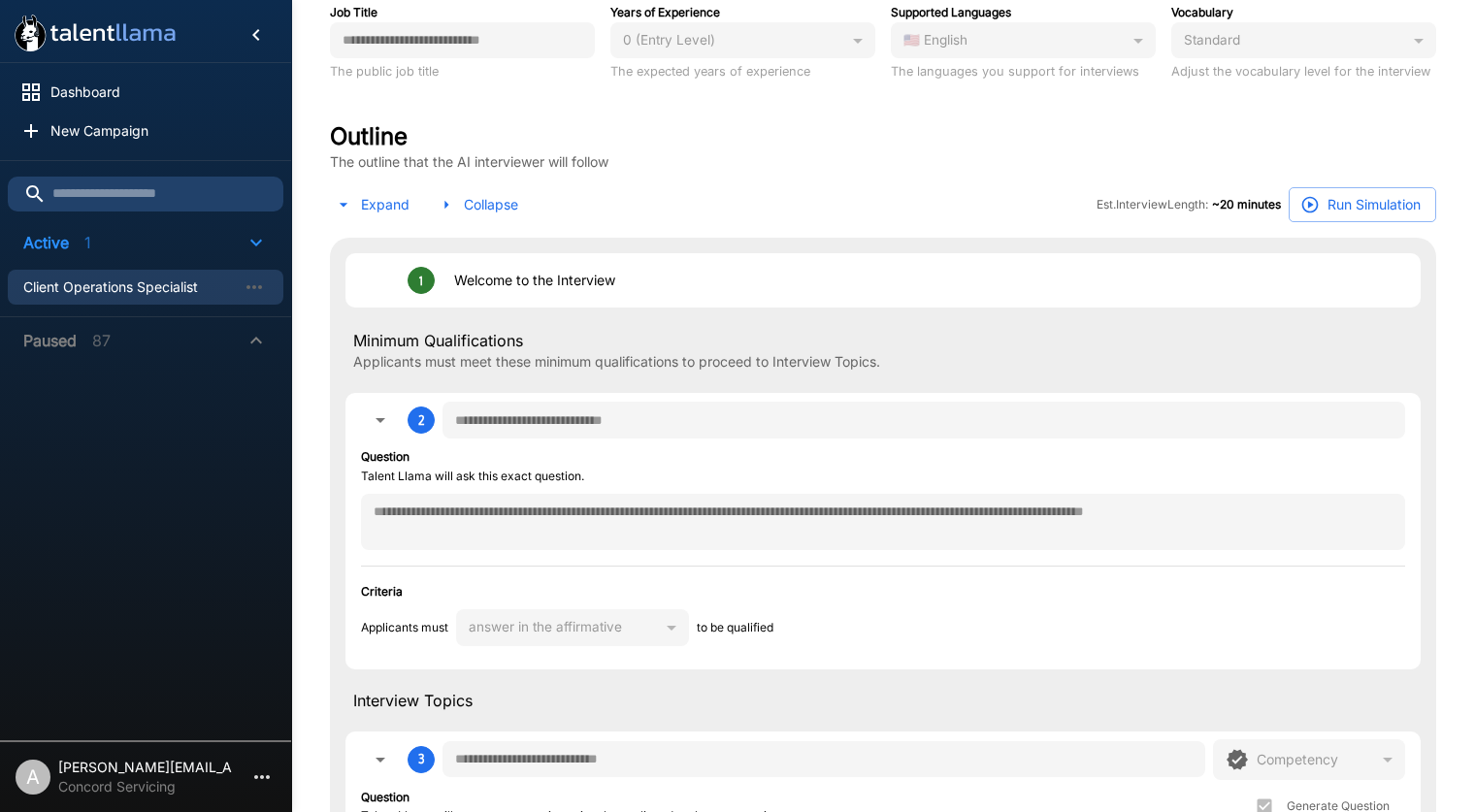 type on "*" 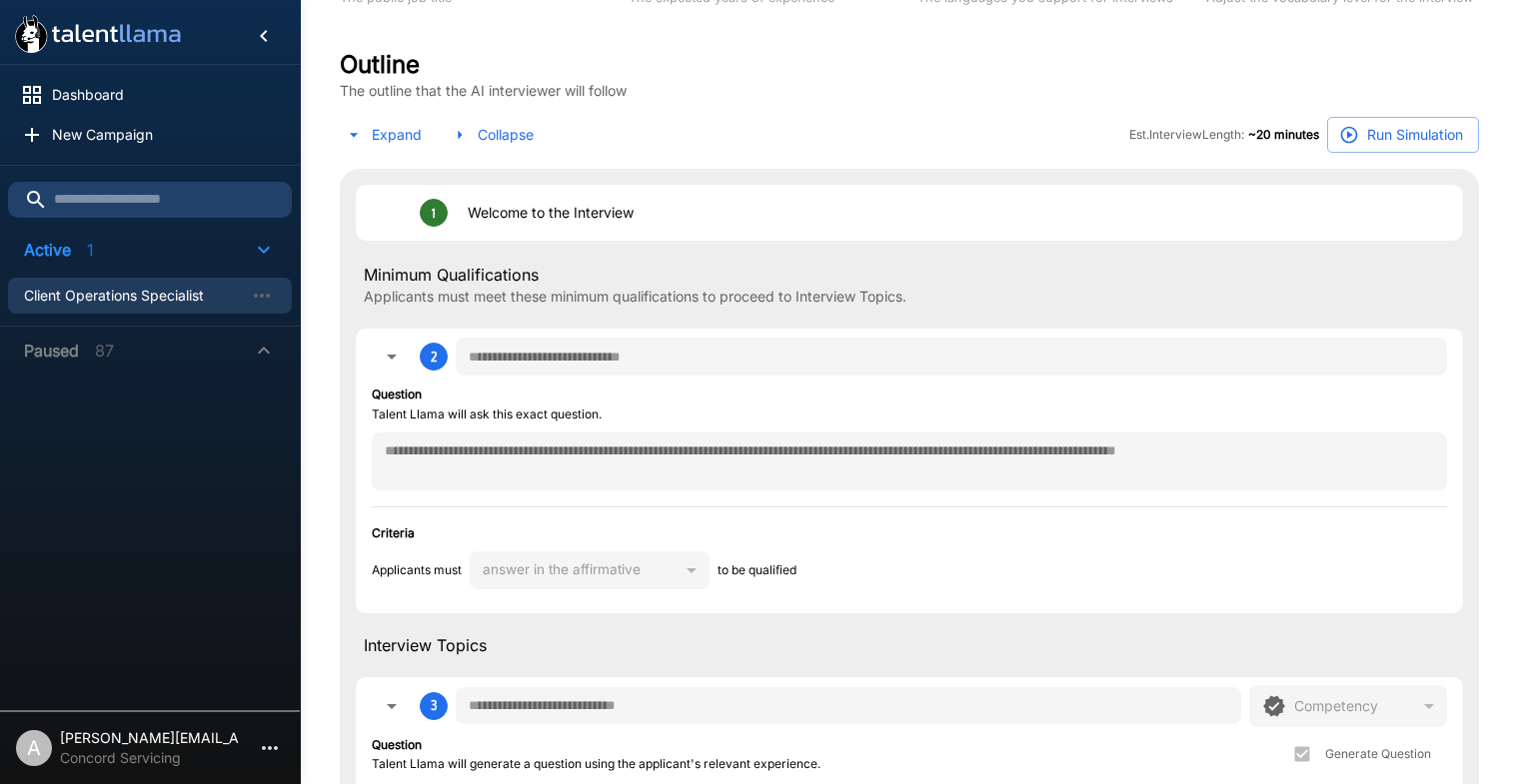 scroll, scrollTop: 403, scrollLeft: 0, axis: vertical 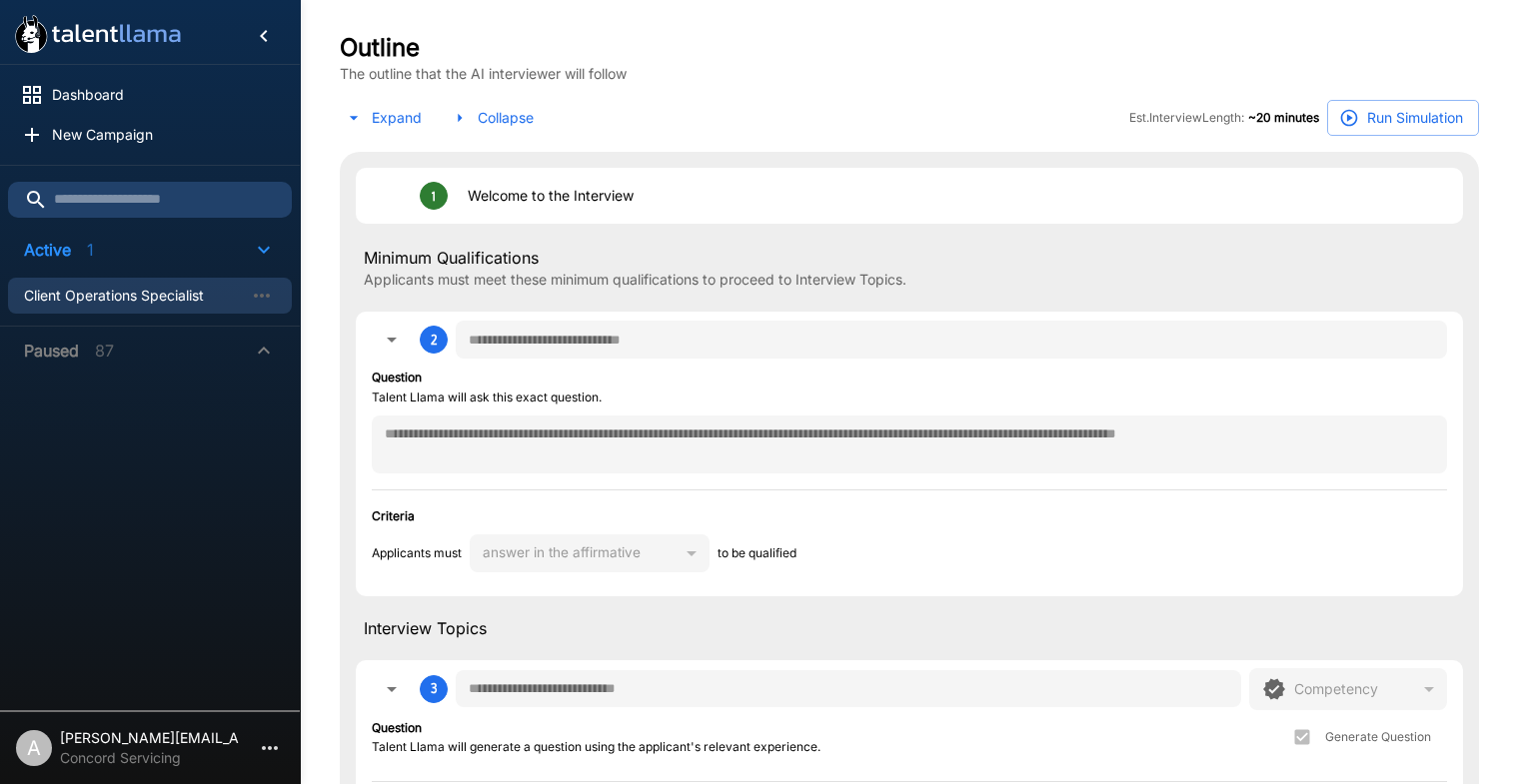 click 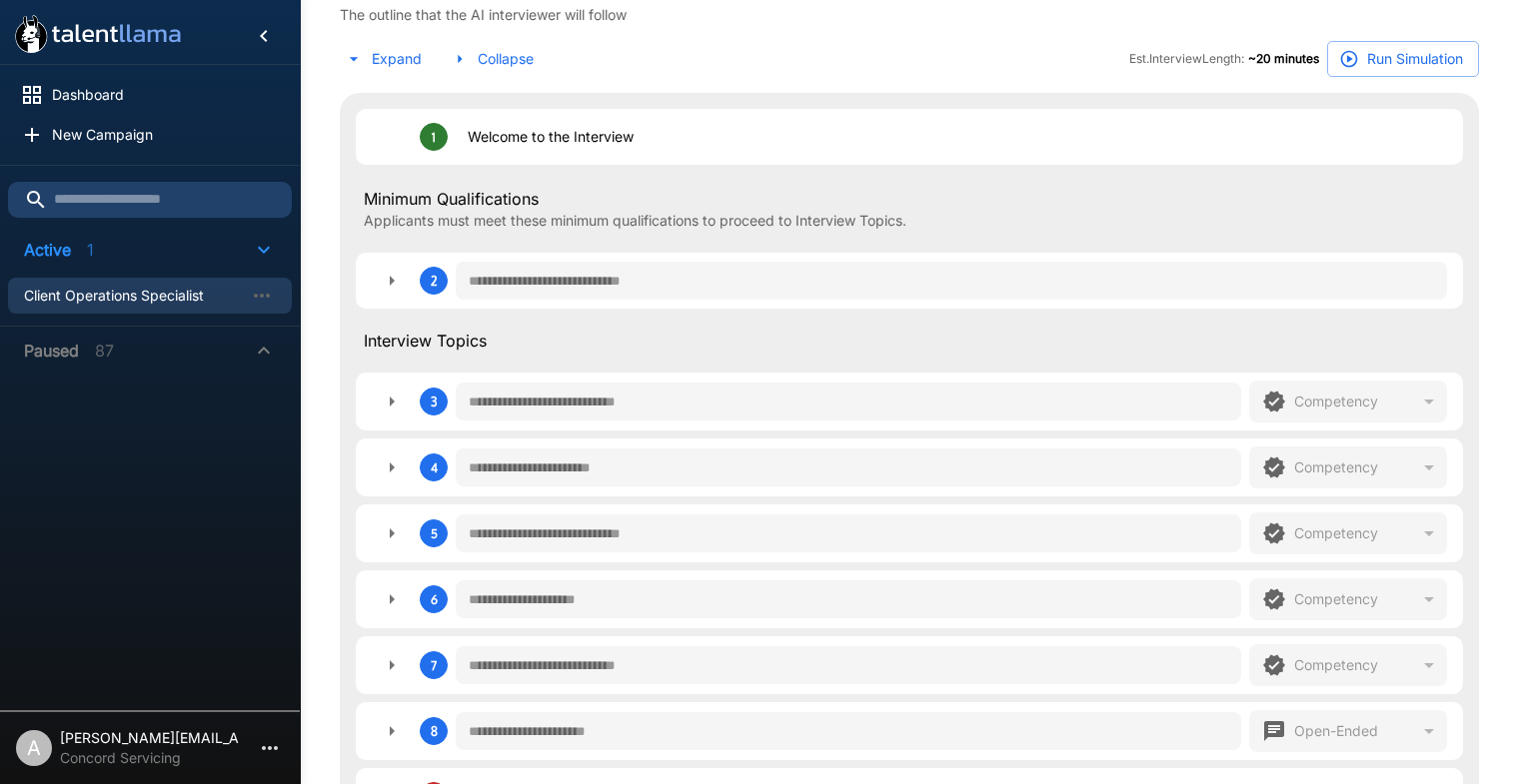 scroll, scrollTop: 474, scrollLeft: 0, axis: vertical 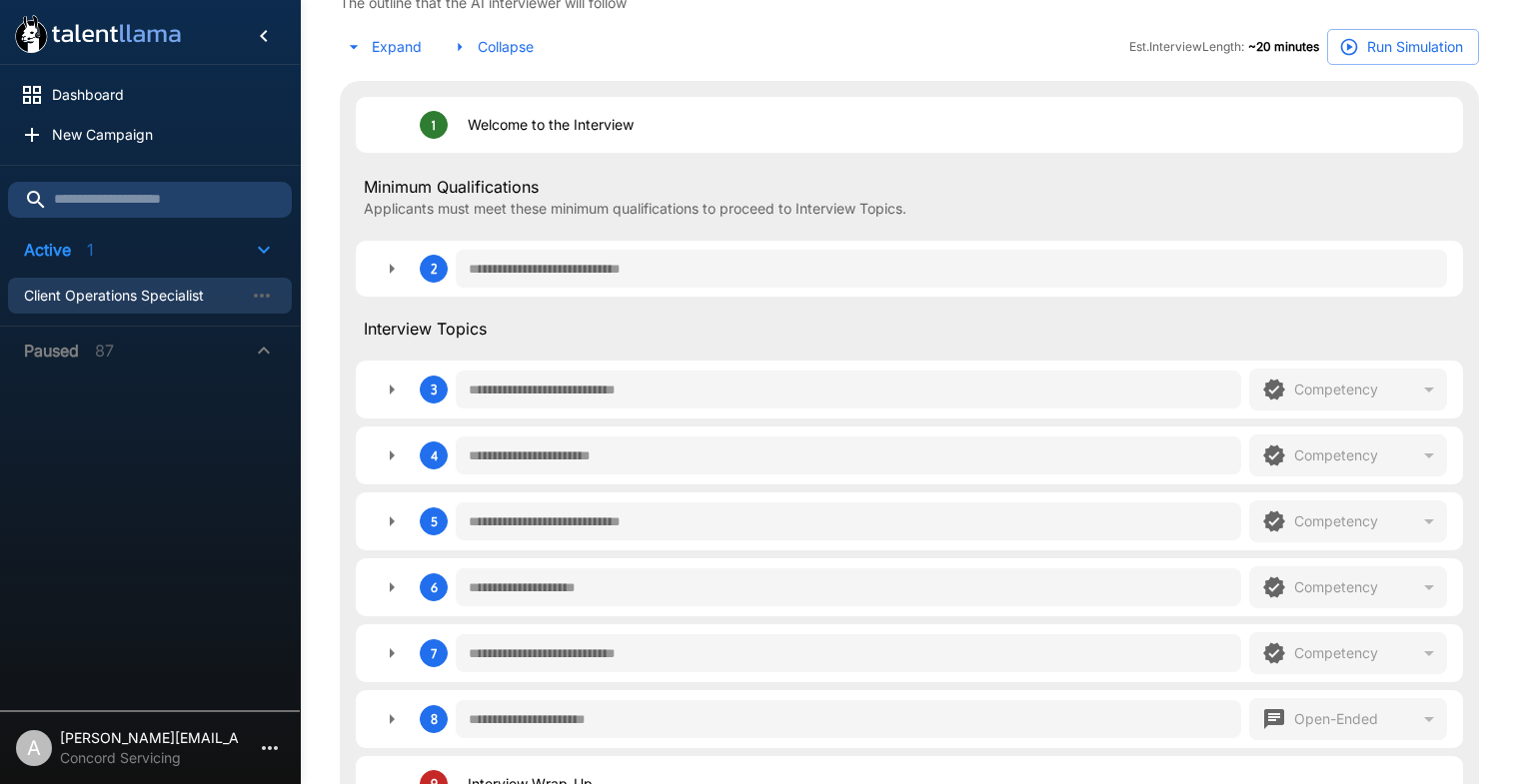 click 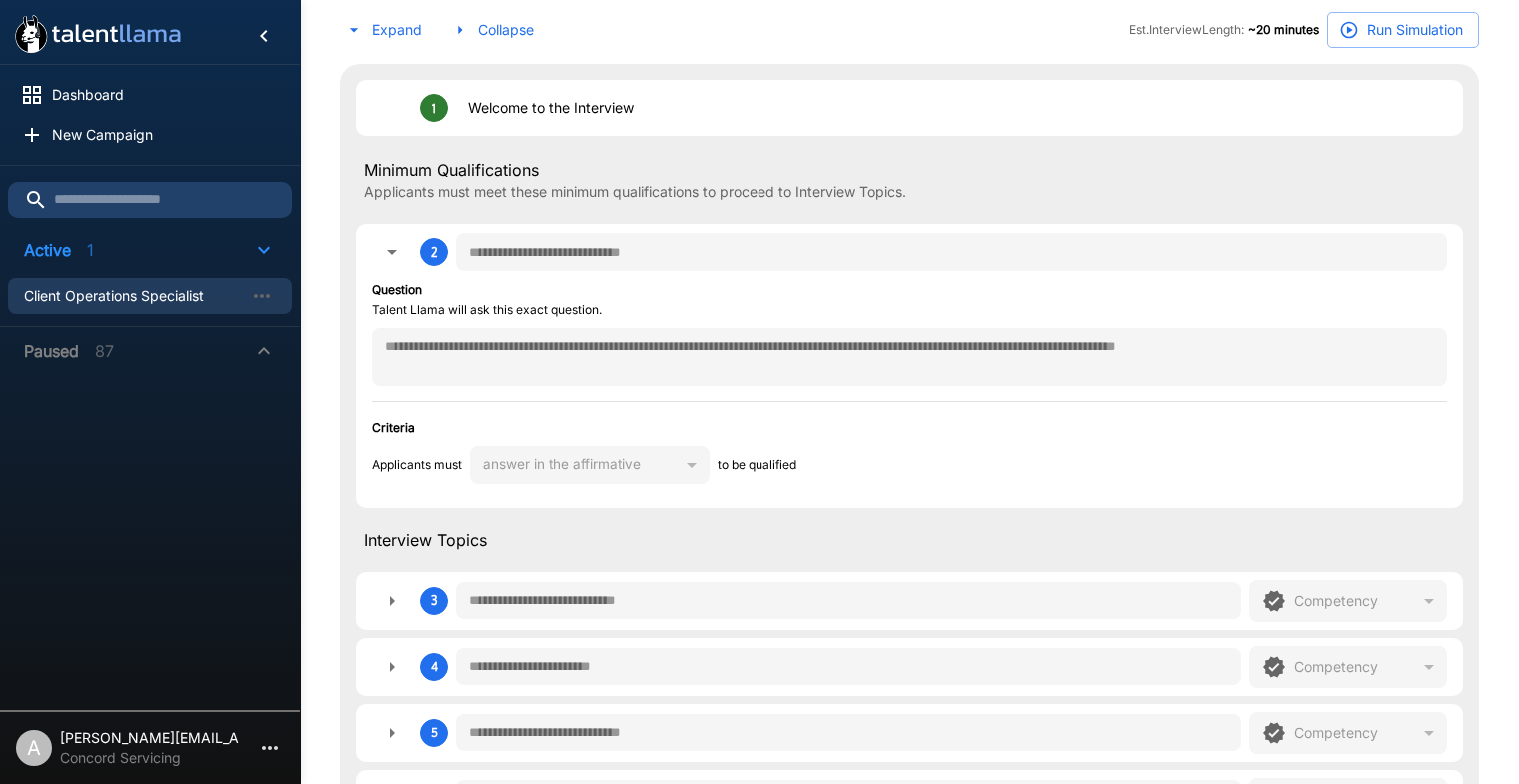 scroll, scrollTop: 498, scrollLeft: 0, axis: vertical 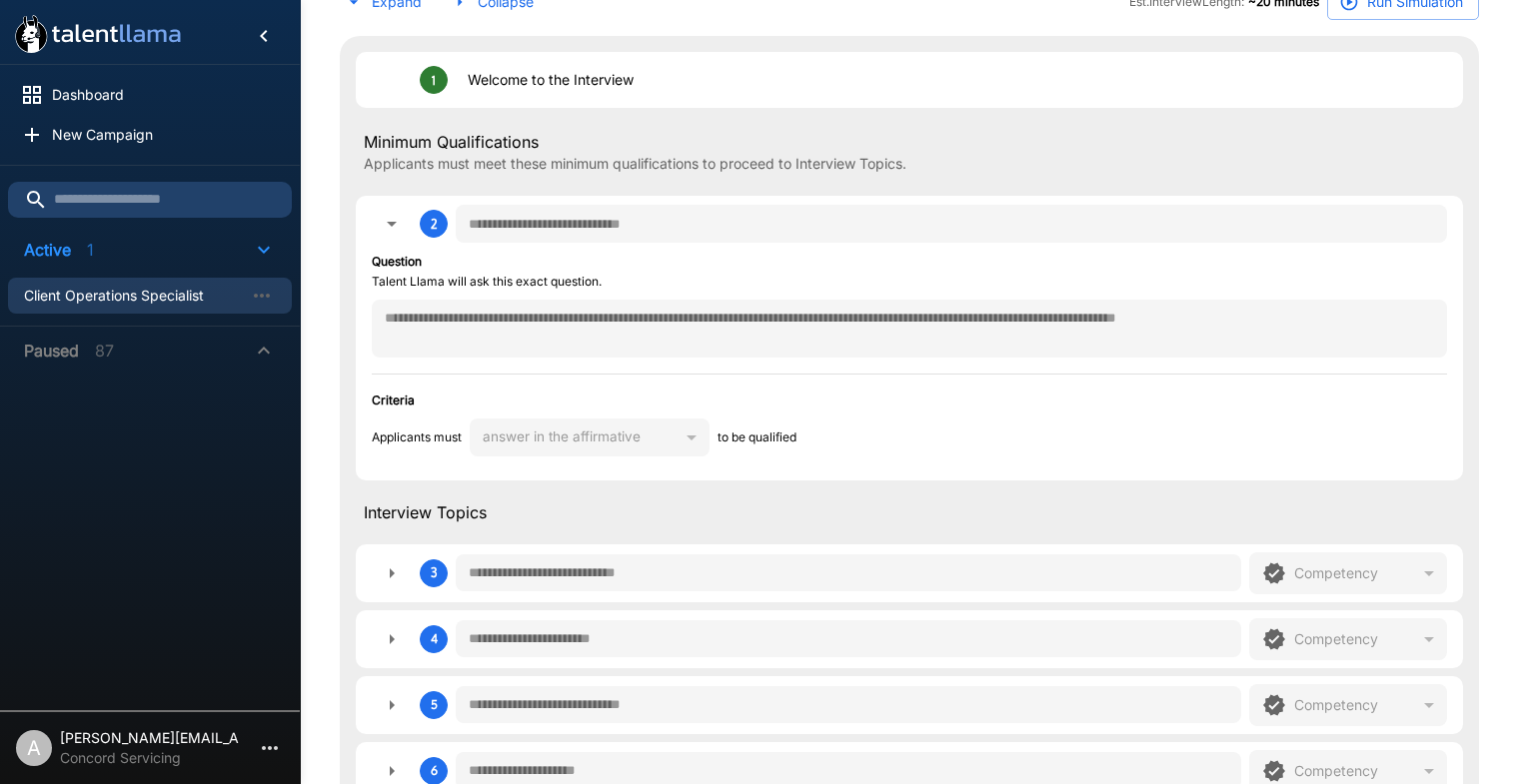 drag, startPoint x: 399, startPoint y: 218, endPoint x: 520, endPoint y: 226, distance: 121.264174 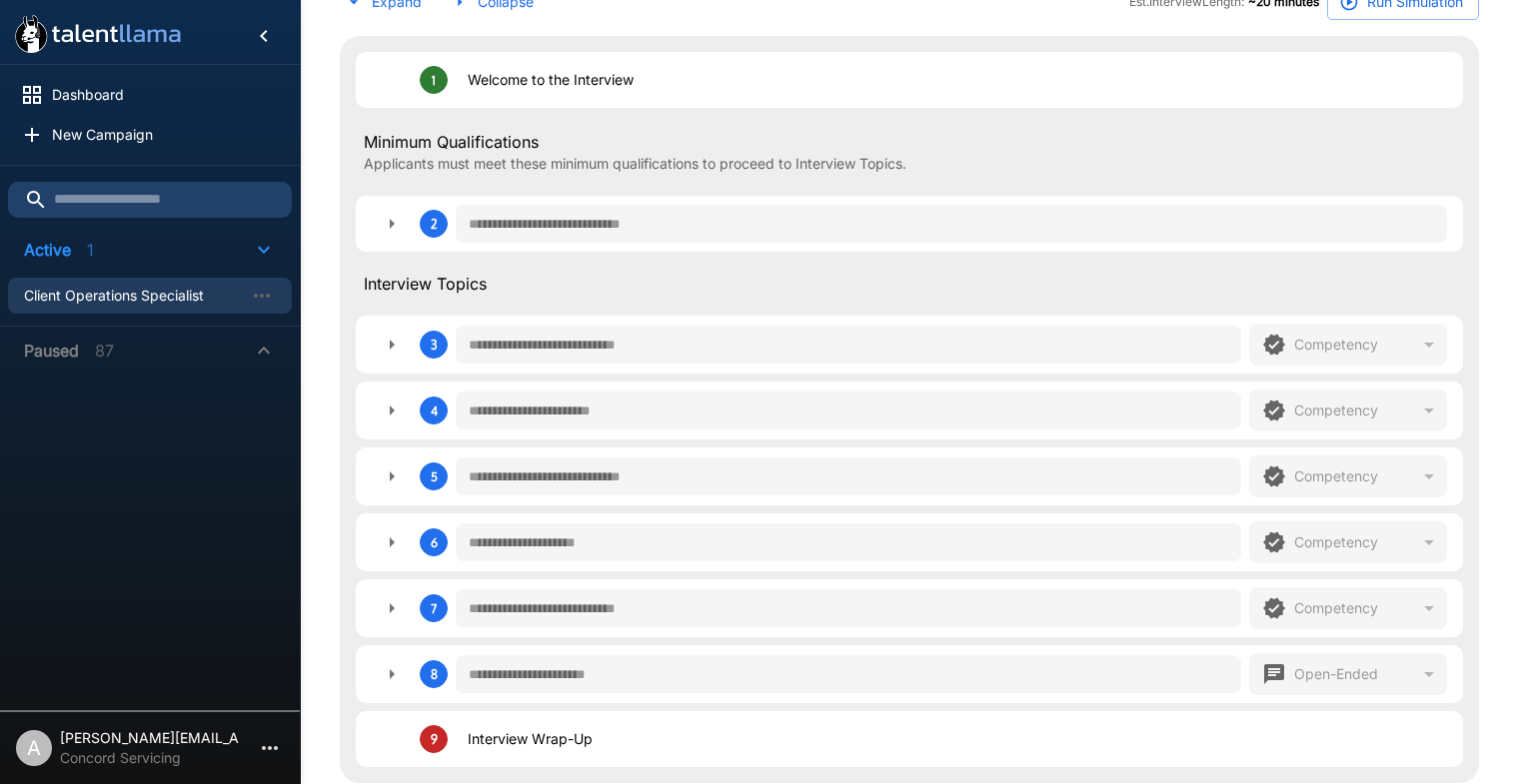 scroll, scrollTop: 573, scrollLeft: 0, axis: vertical 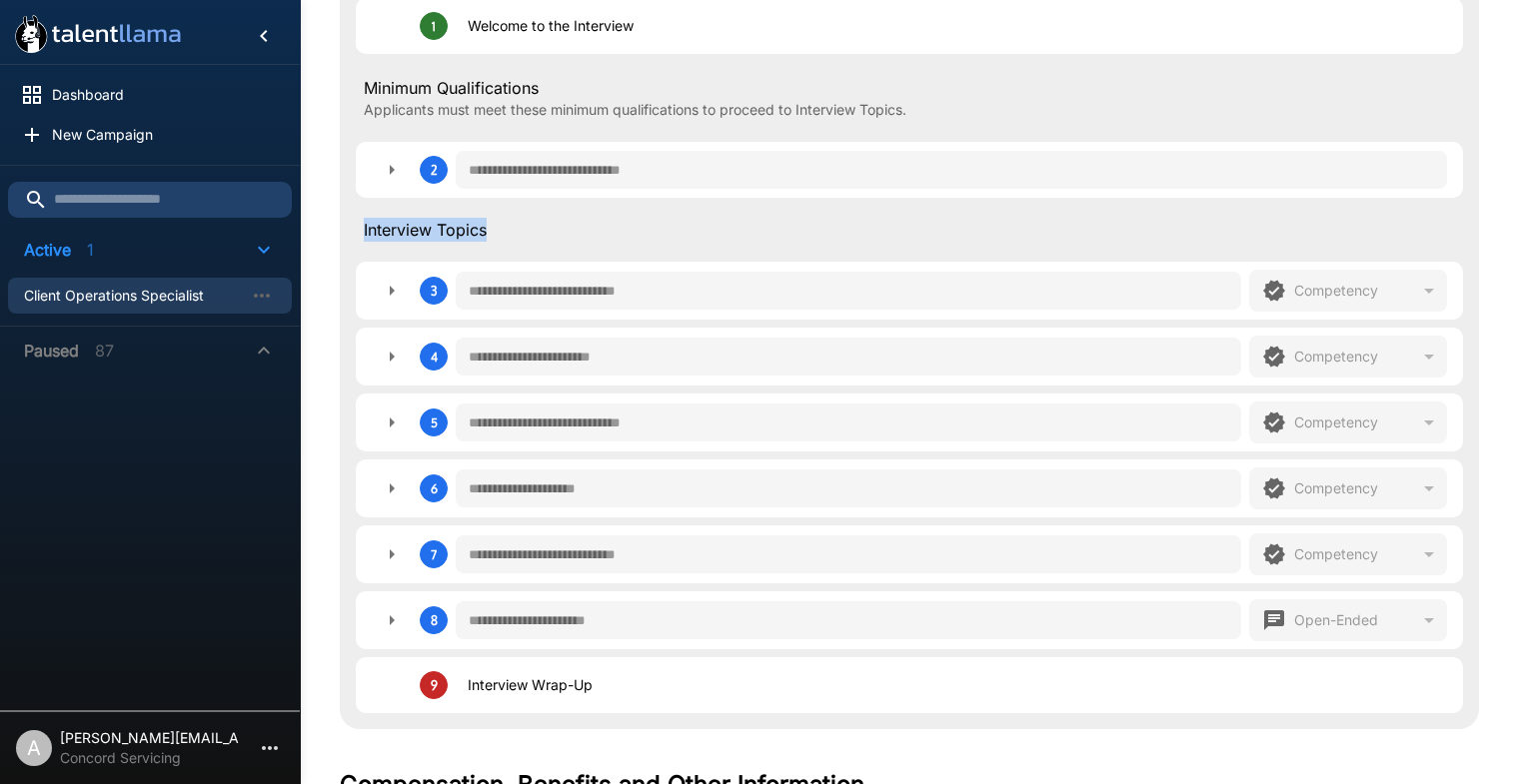 drag, startPoint x: 365, startPoint y: 230, endPoint x: 513, endPoint y: 227, distance: 148.0304 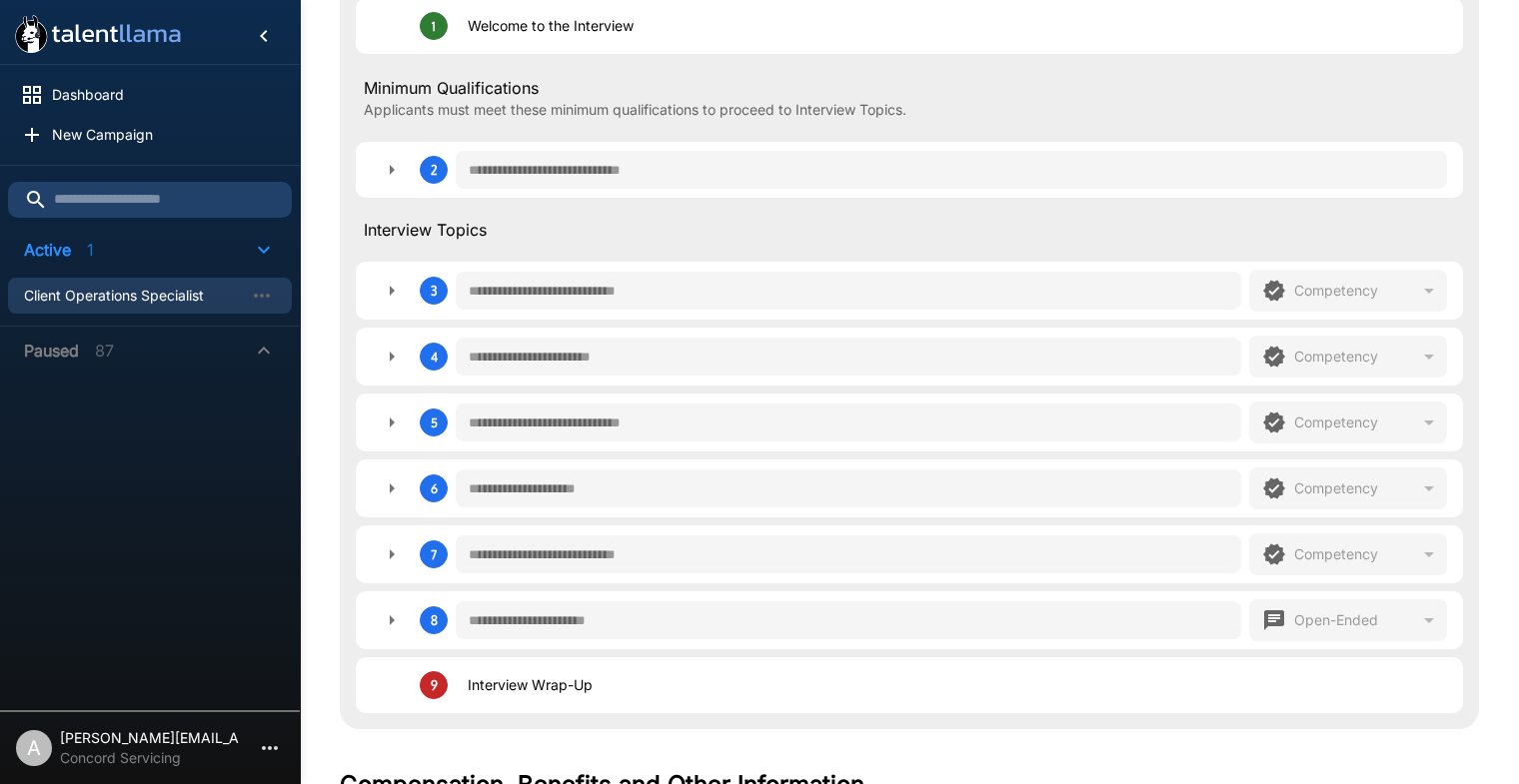 click 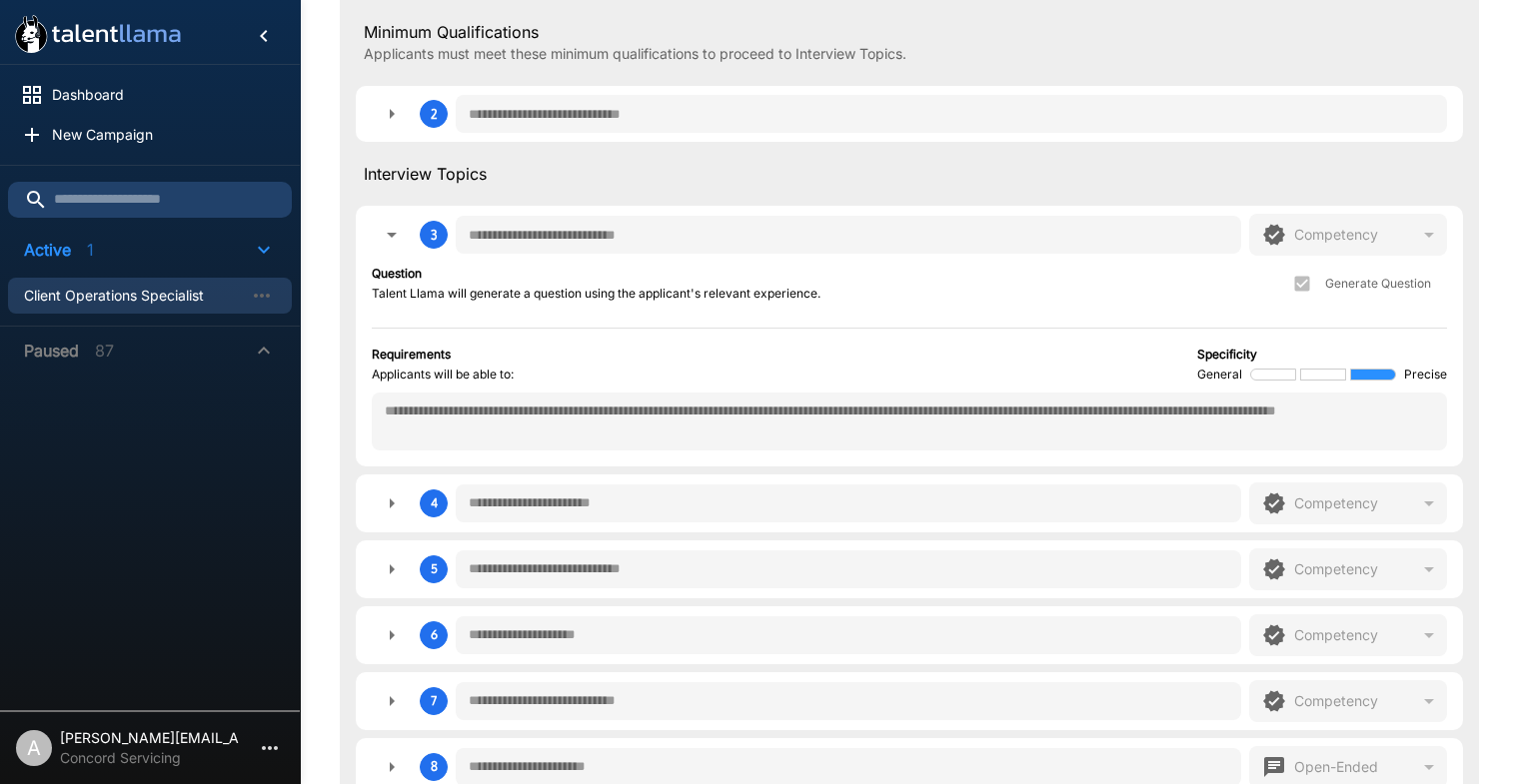 scroll, scrollTop: 640, scrollLeft: 0, axis: vertical 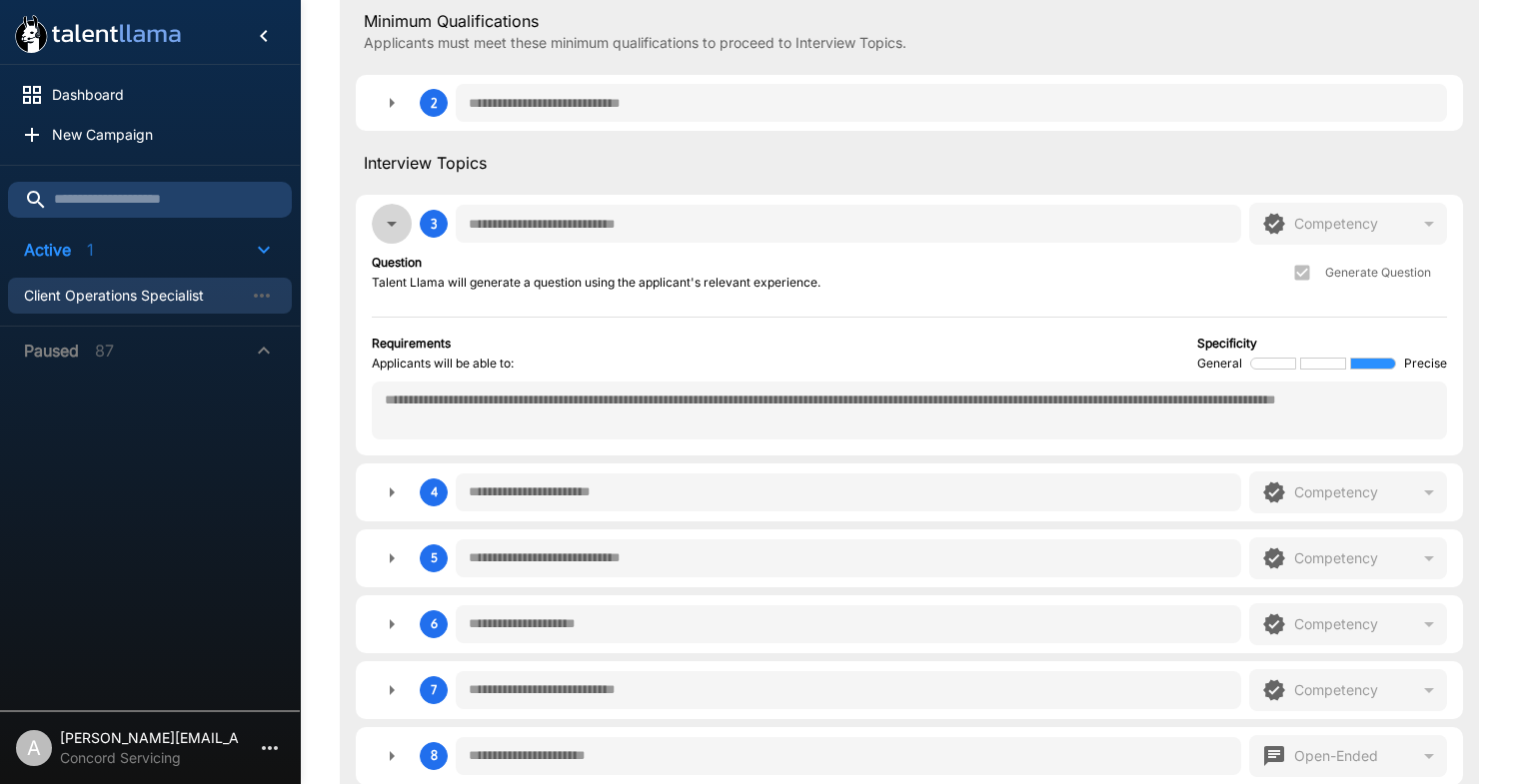 click 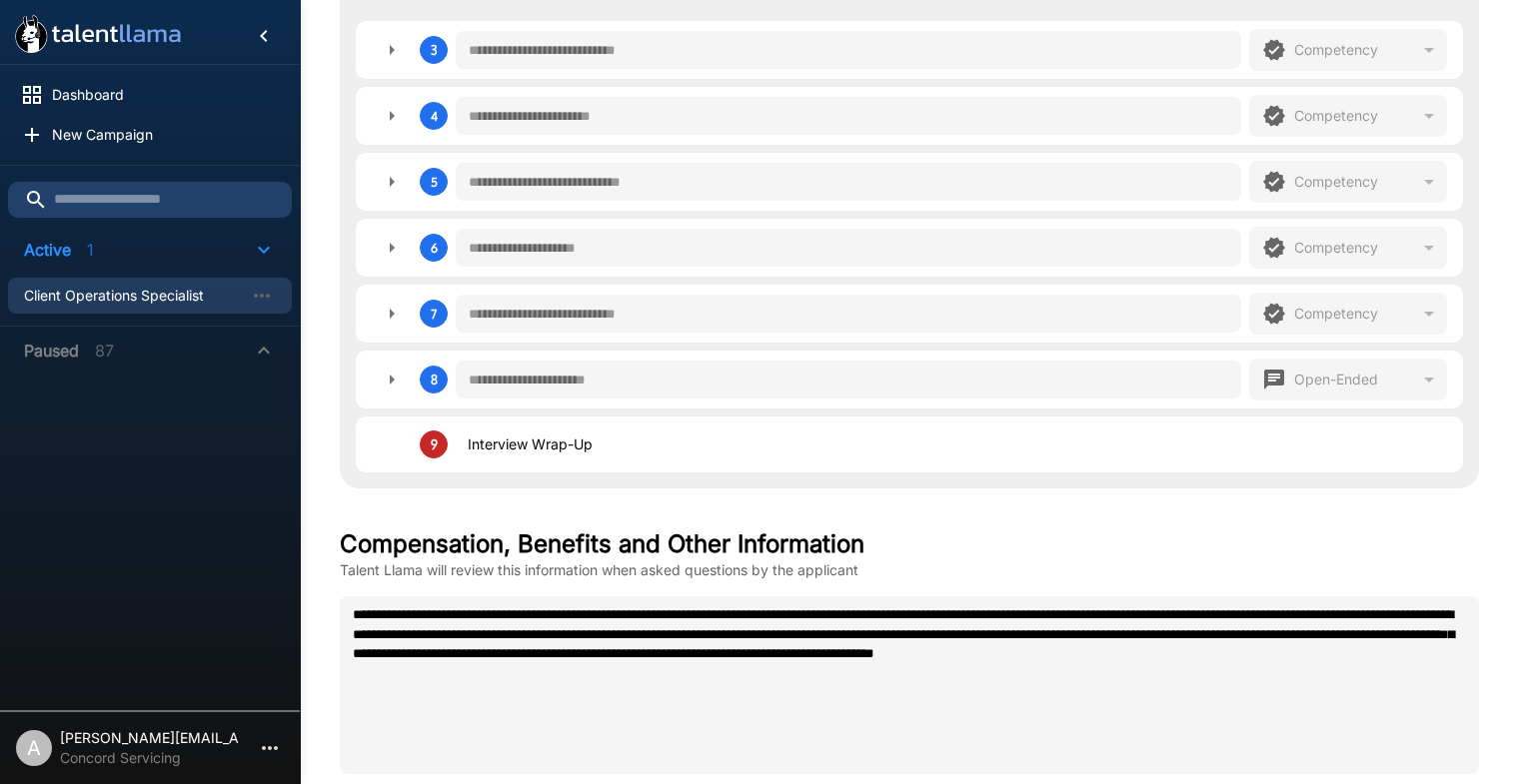 scroll, scrollTop: 901, scrollLeft: 0, axis: vertical 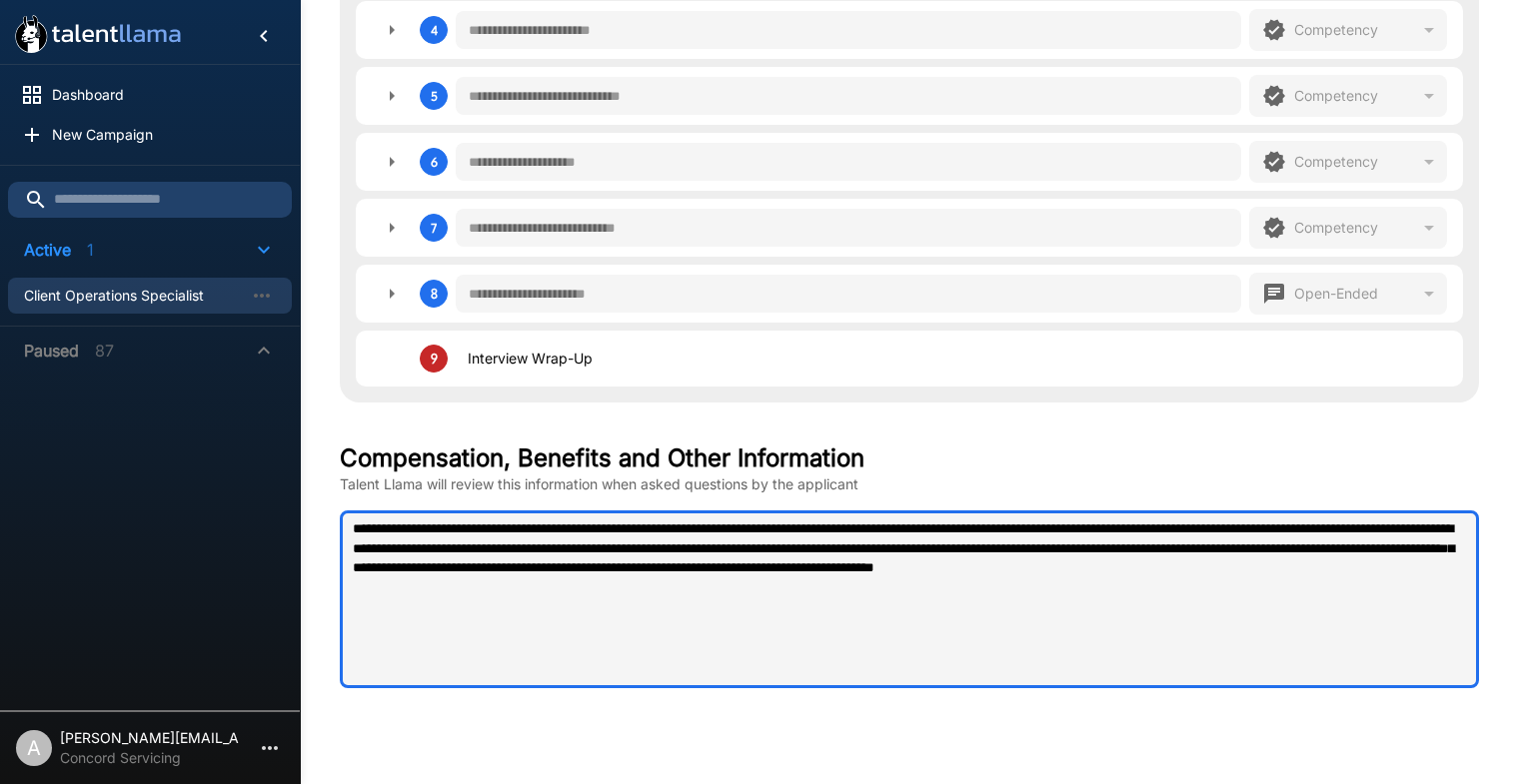 click on "**********" at bounding box center [909, 599] 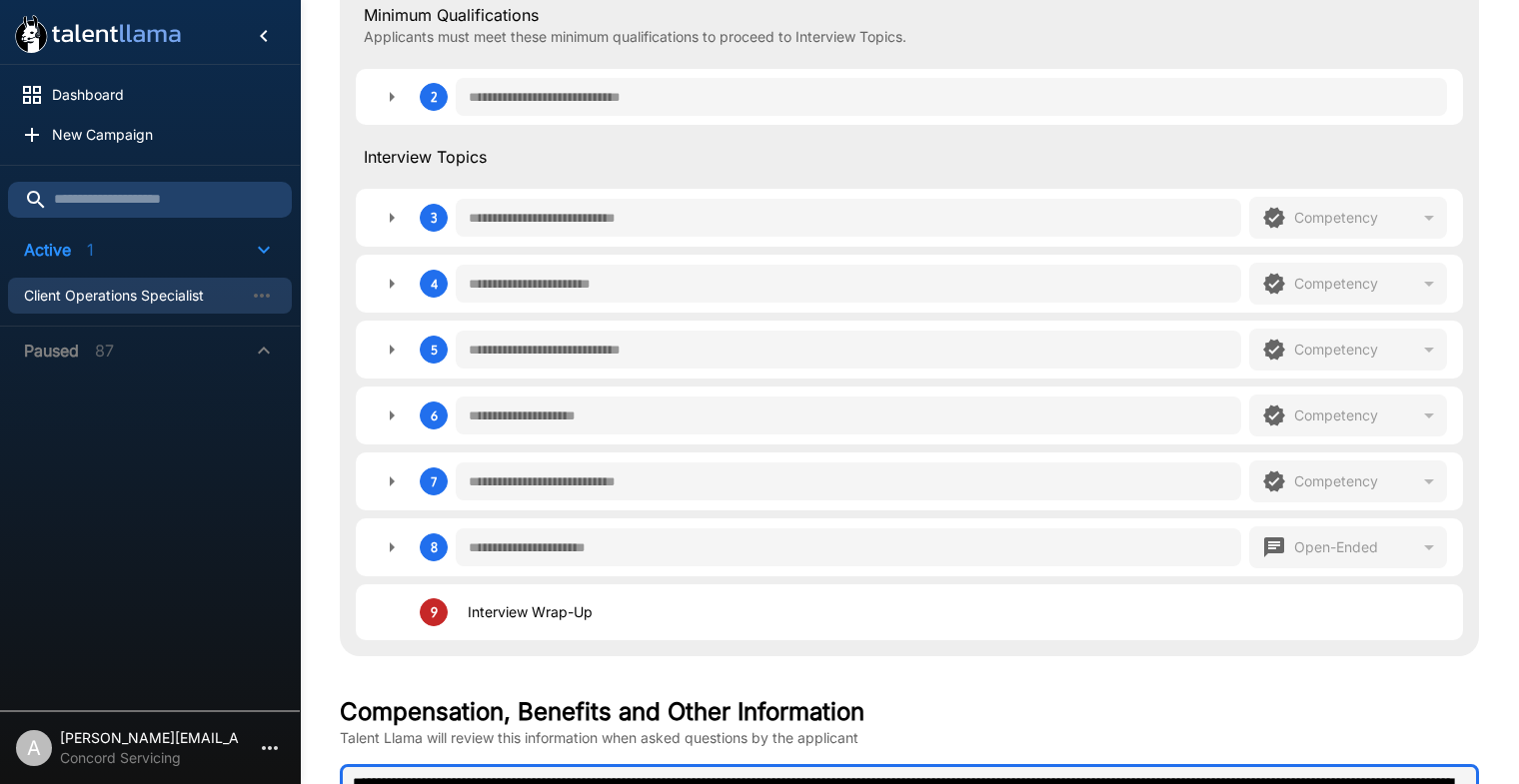 scroll, scrollTop: 705, scrollLeft: 0, axis: vertical 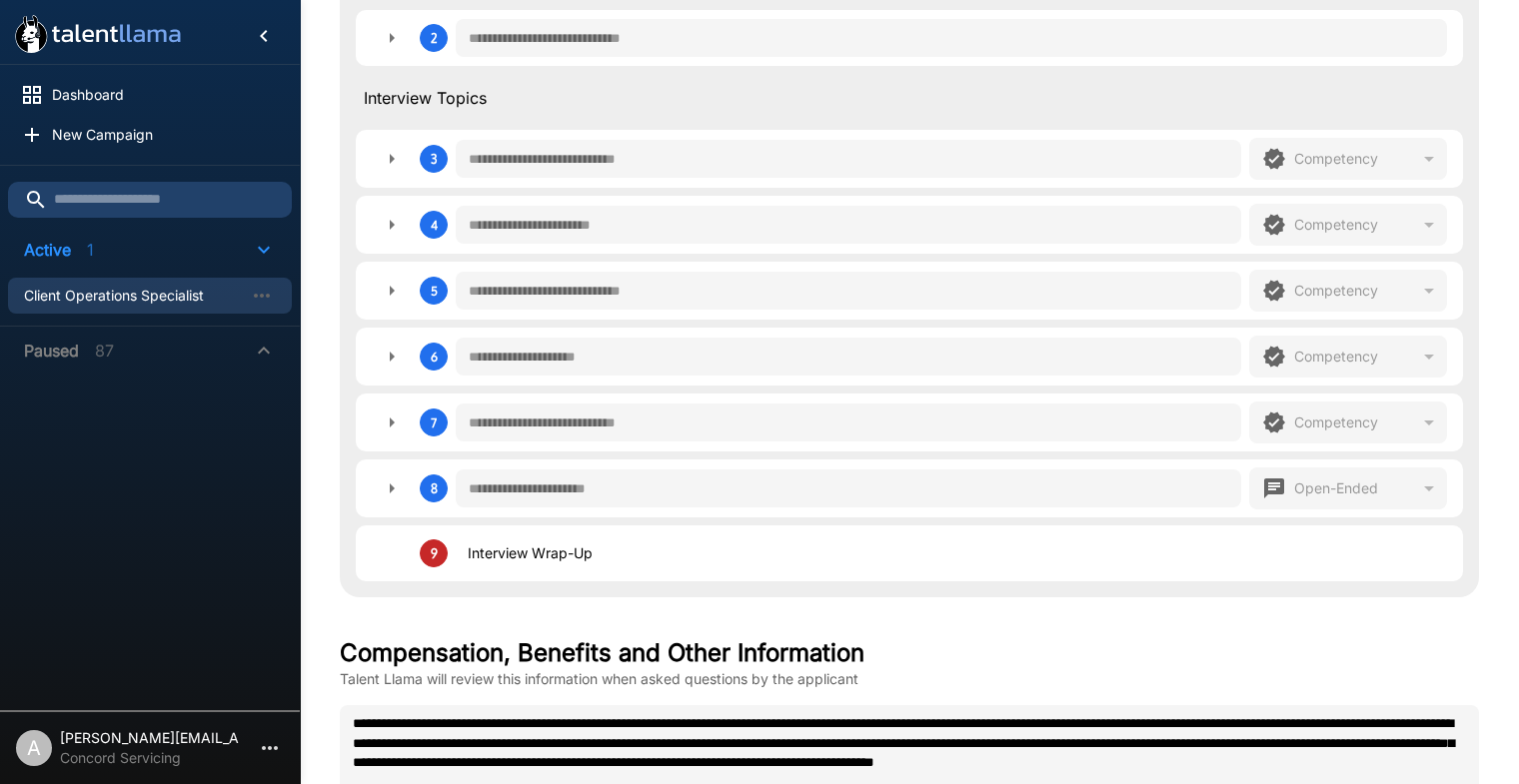 click on "A [PERSON_NAME][EMAIL_ADDRESS][DOMAIN_NAME] Concord Servicing" at bounding box center (150, 744) 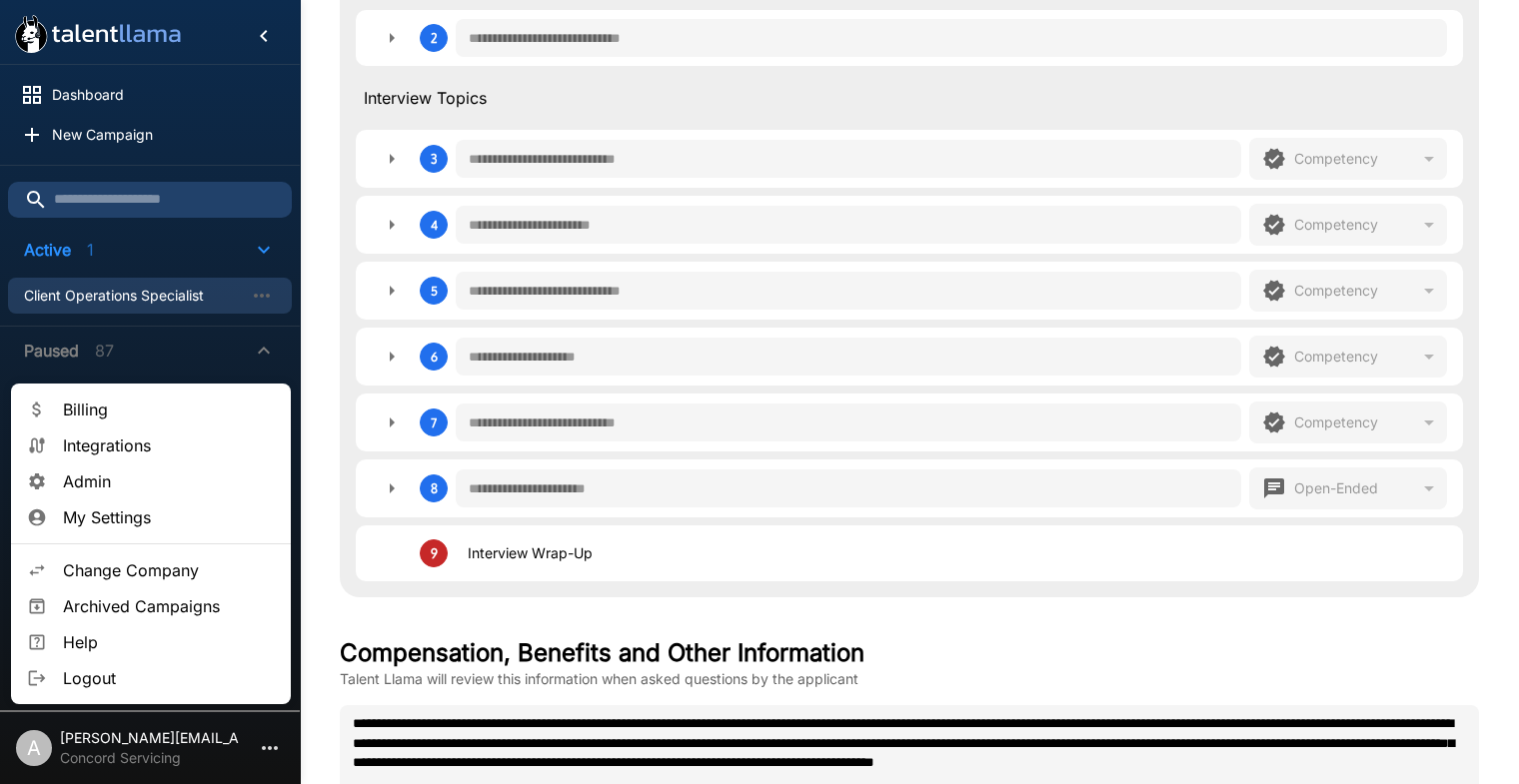 click on "Change Company" at bounding box center [151, 570] 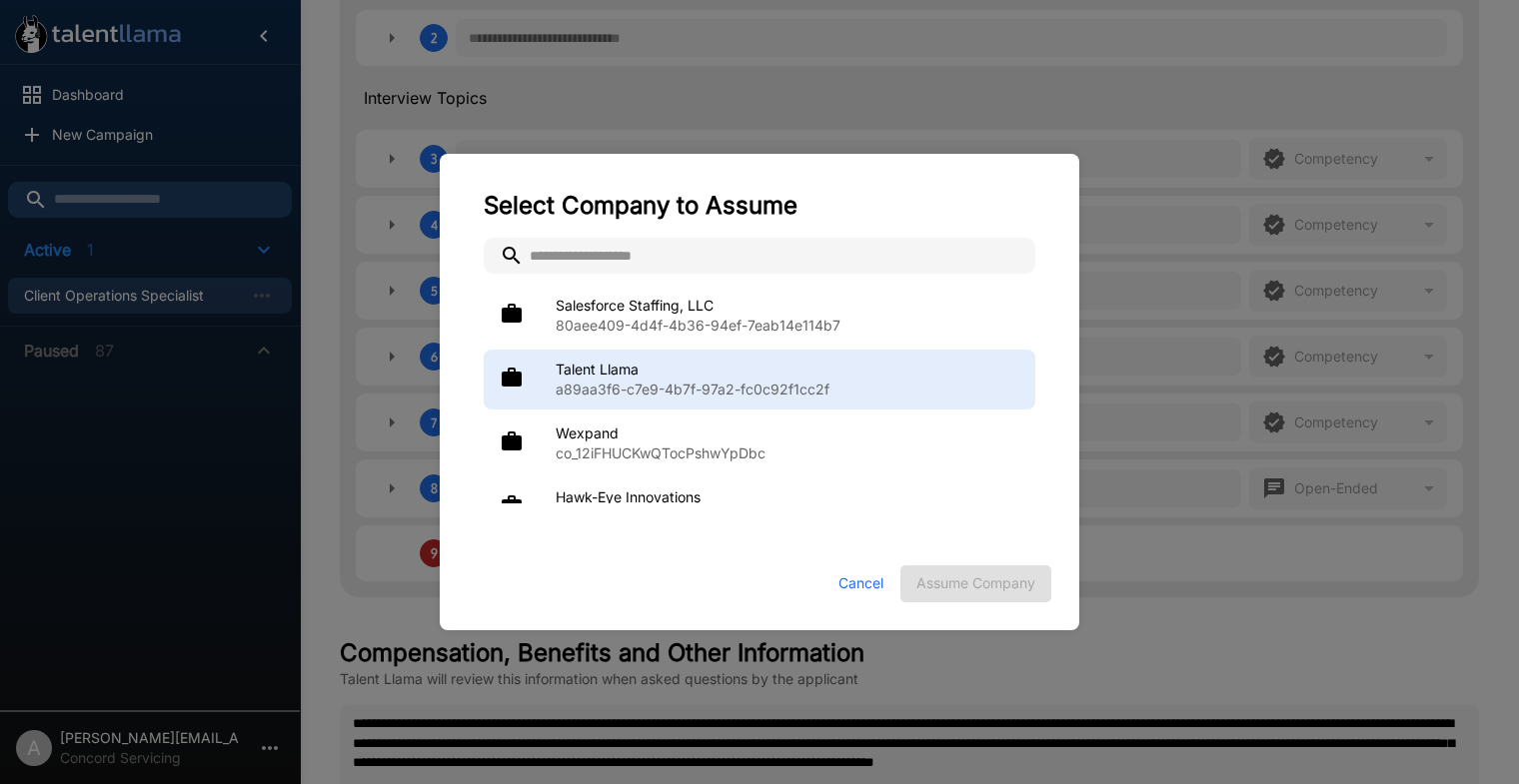 click on "a89aa3f6-c7e9-4b7f-97a2-fc0c92f1cc2f" at bounding box center (787, 390) 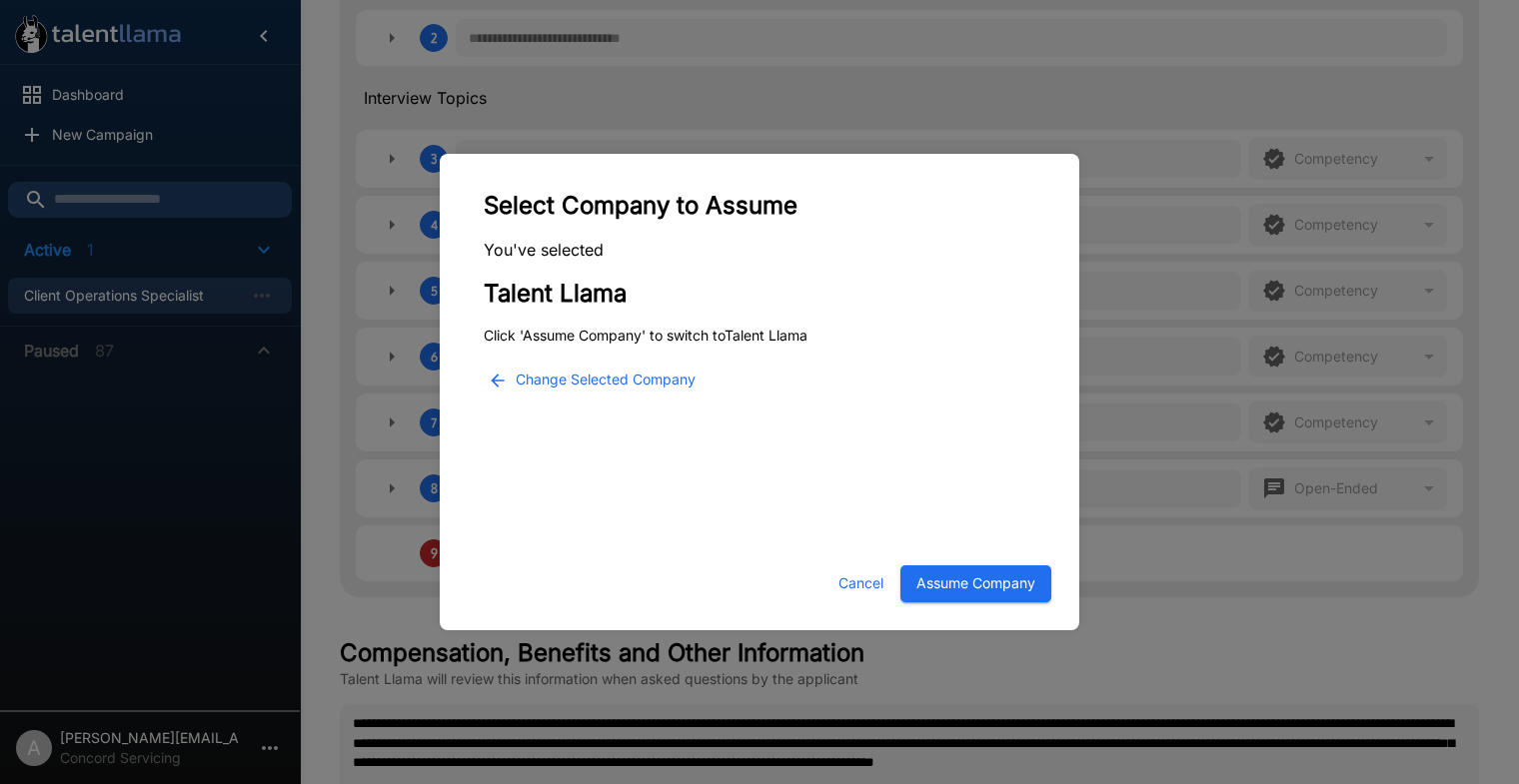click on "Assume Company" at bounding box center [975, 583] 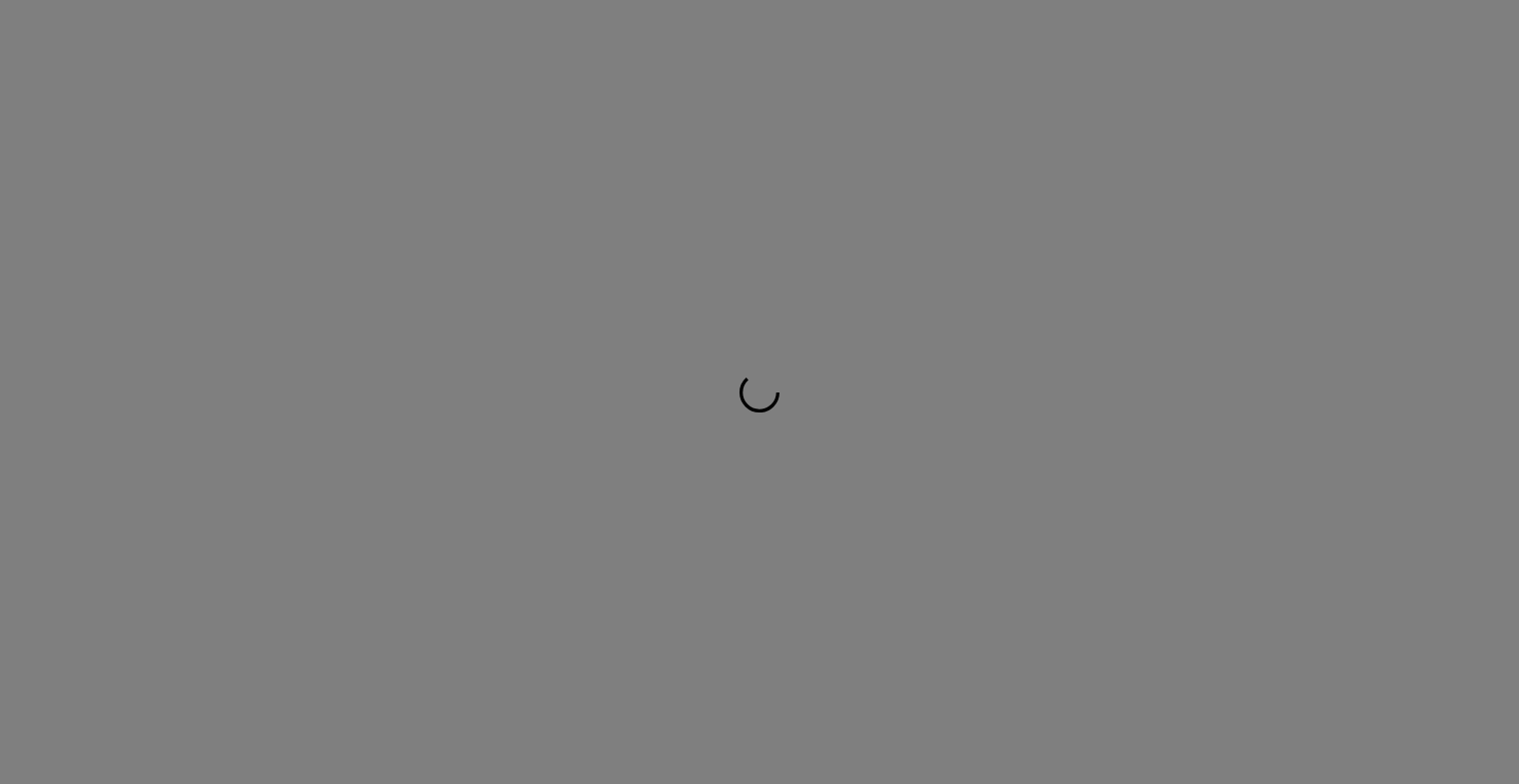 scroll, scrollTop: 0, scrollLeft: 0, axis: both 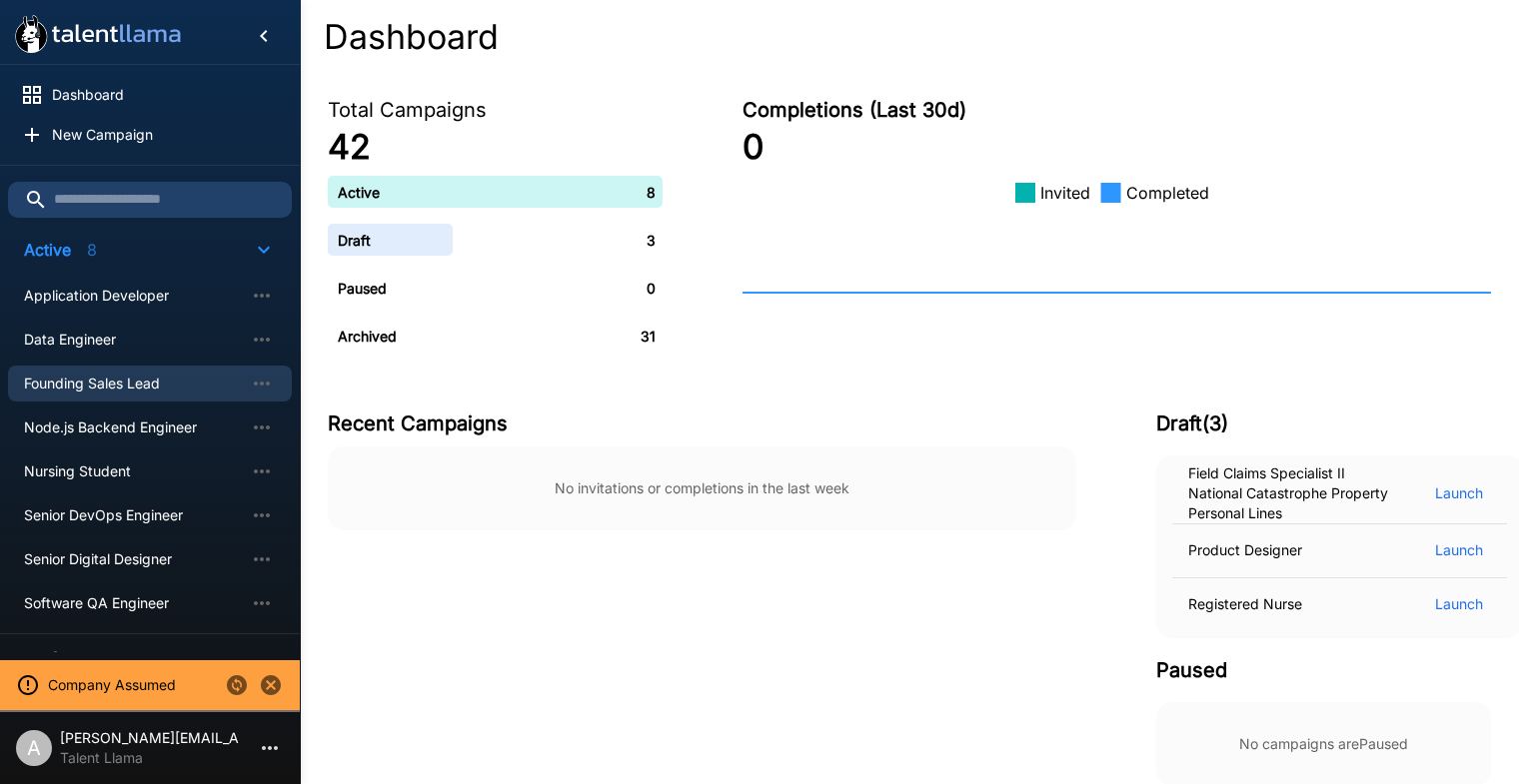 click on "Founding Sales Lead" at bounding box center (134, 384) 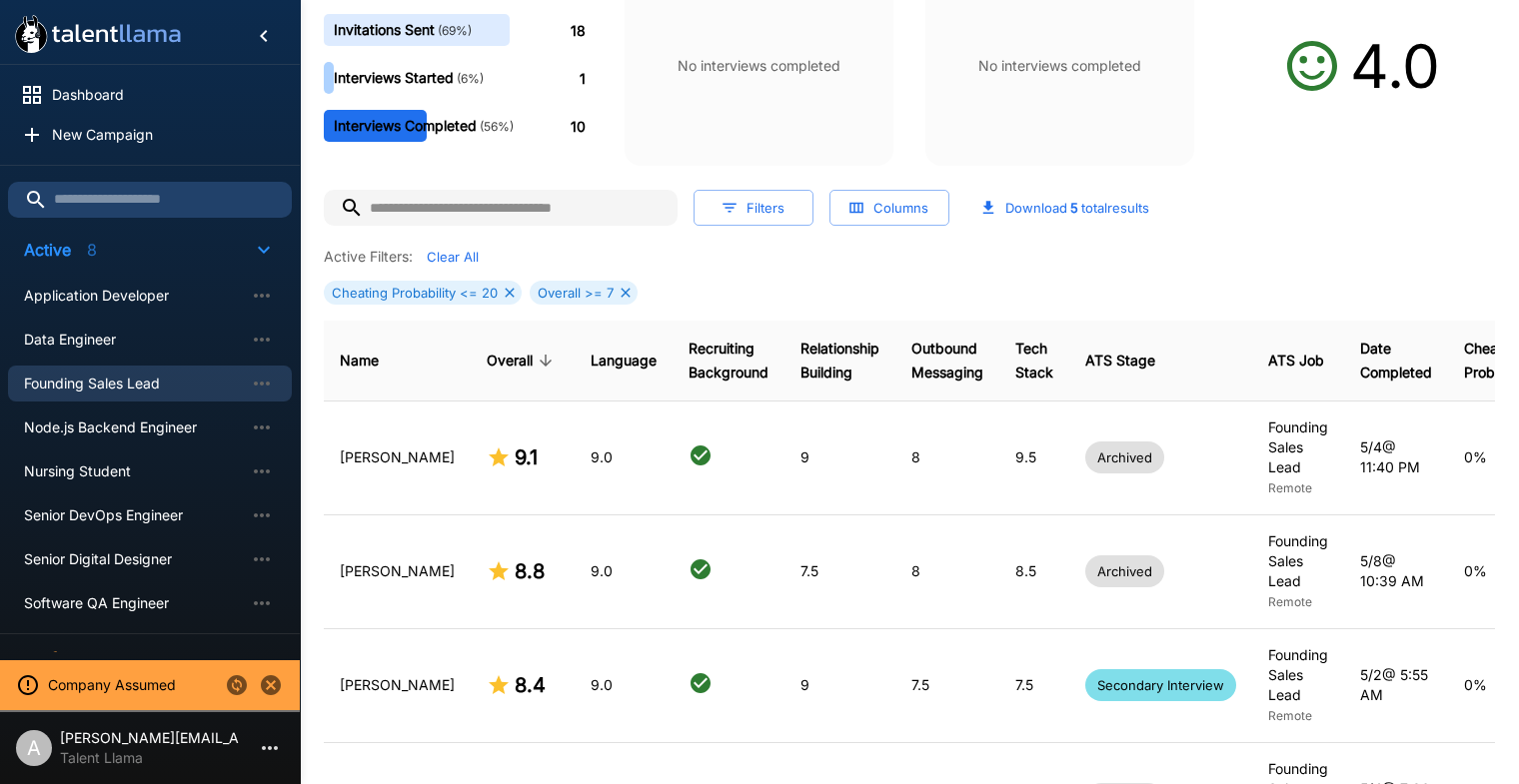 scroll, scrollTop: 296, scrollLeft: 0, axis: vertical 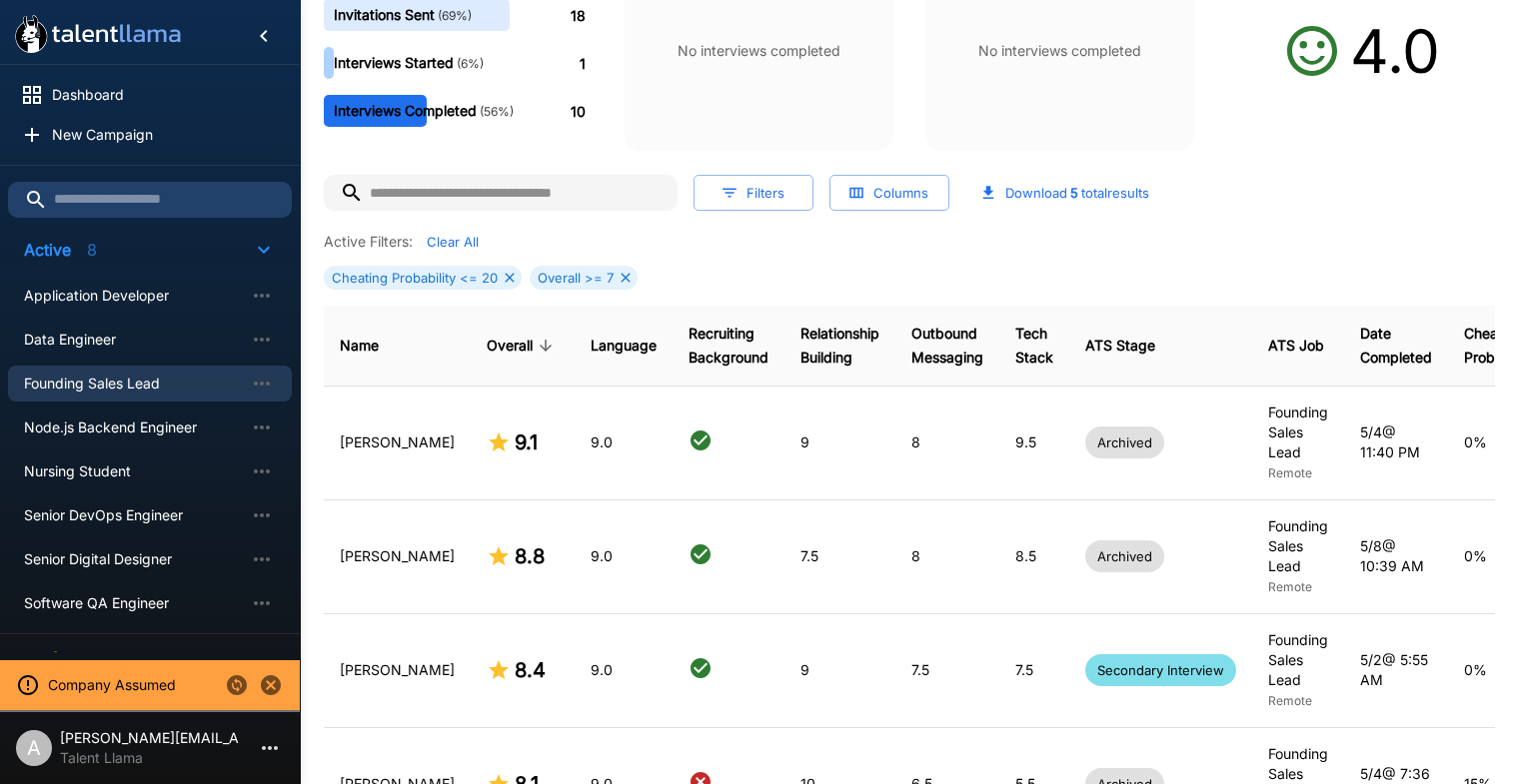 click on "Columns" at bounding box center (889, 193) 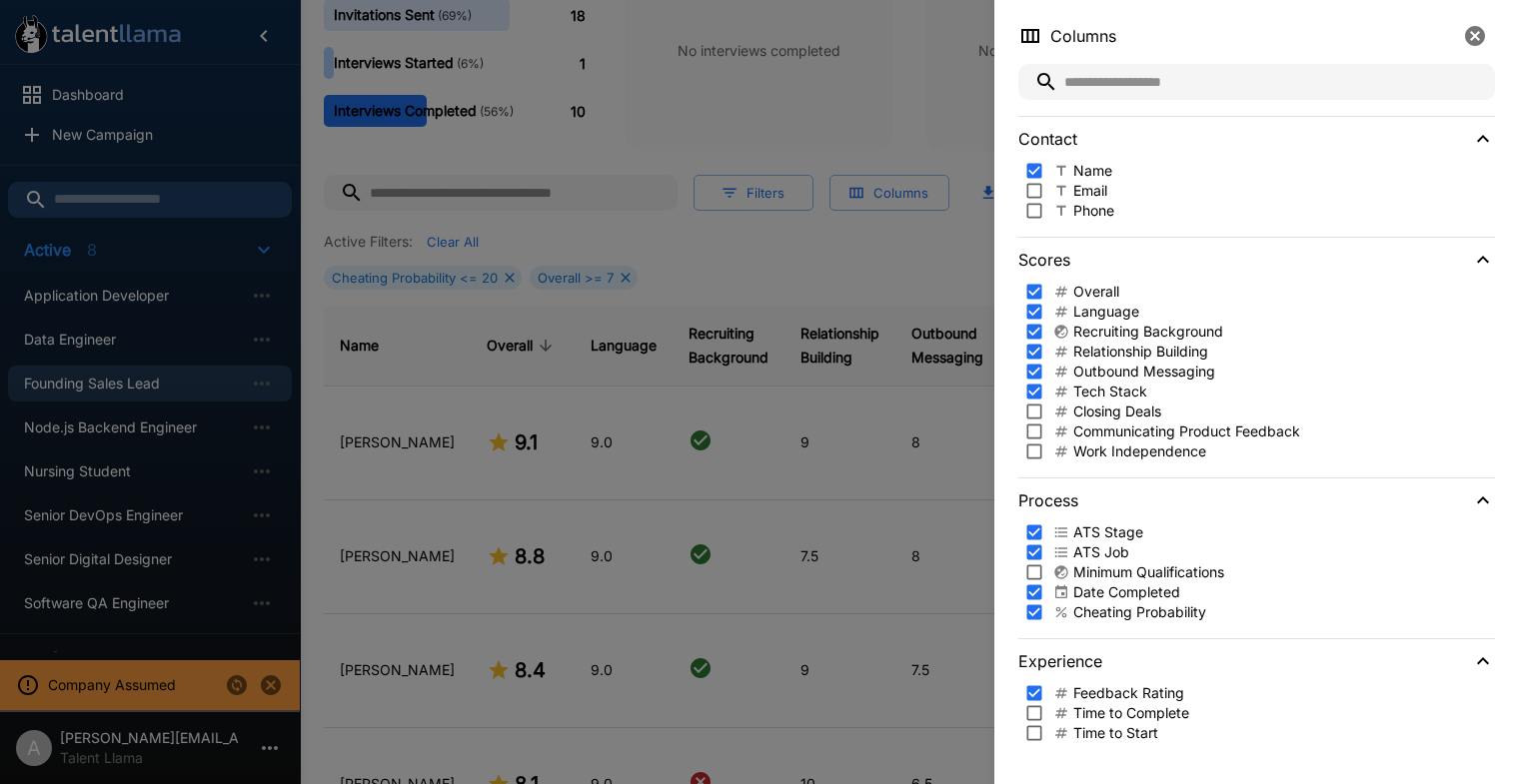 click at bounding box center (760, 392) 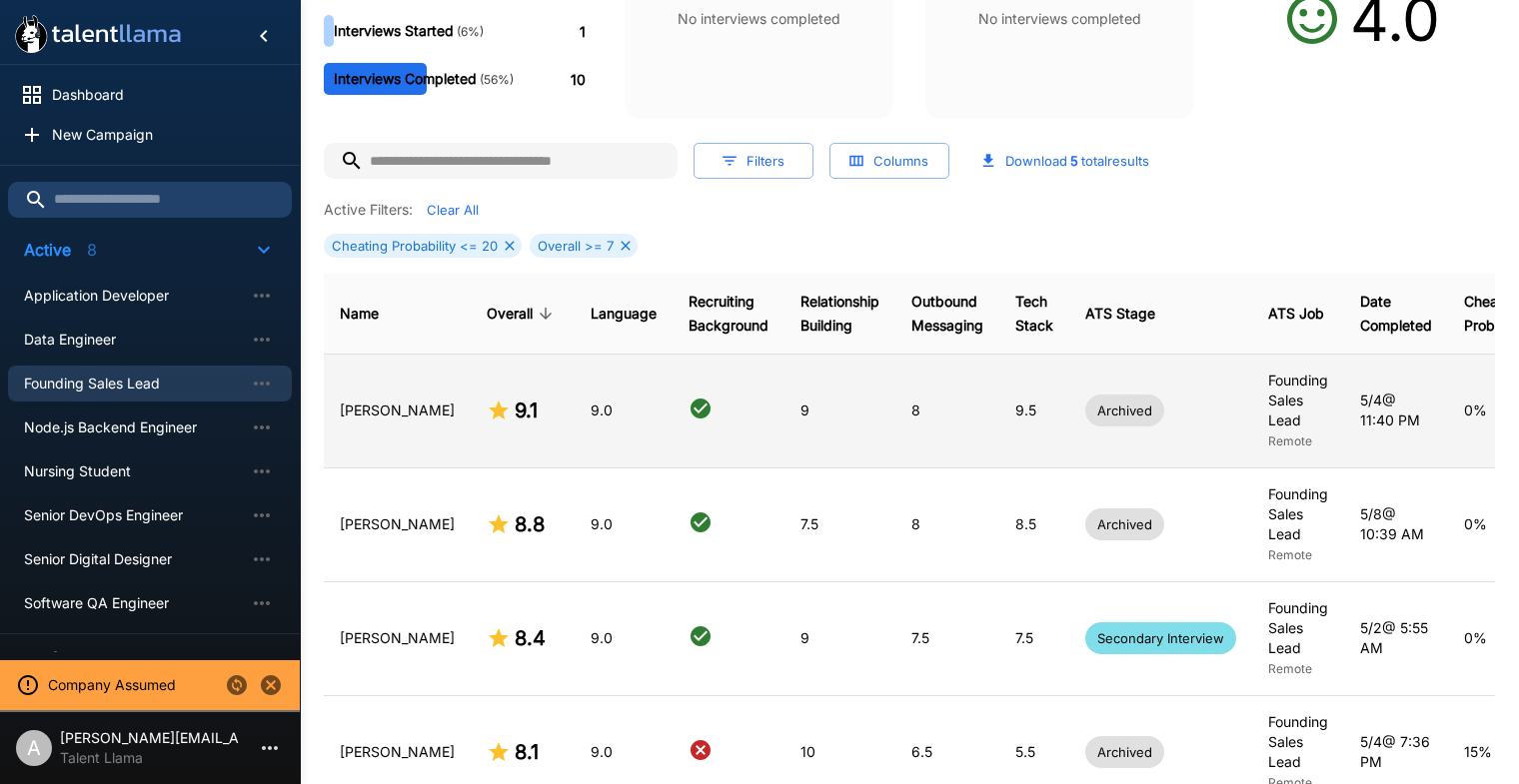 scroll, scrollTop: 342, scrollLeft: 0, axis: vertical 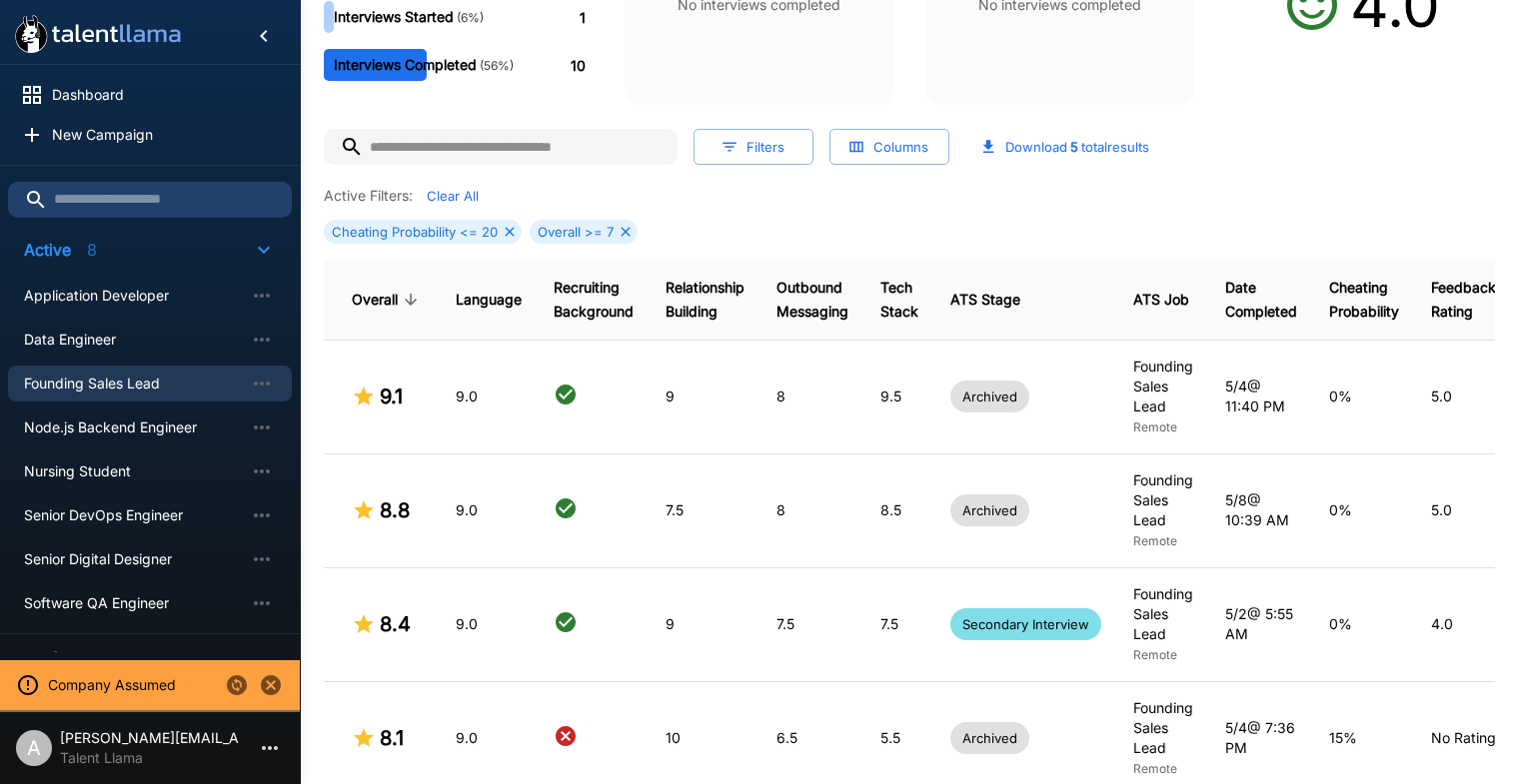 click on "Columns" at bounding box center (889, 147) 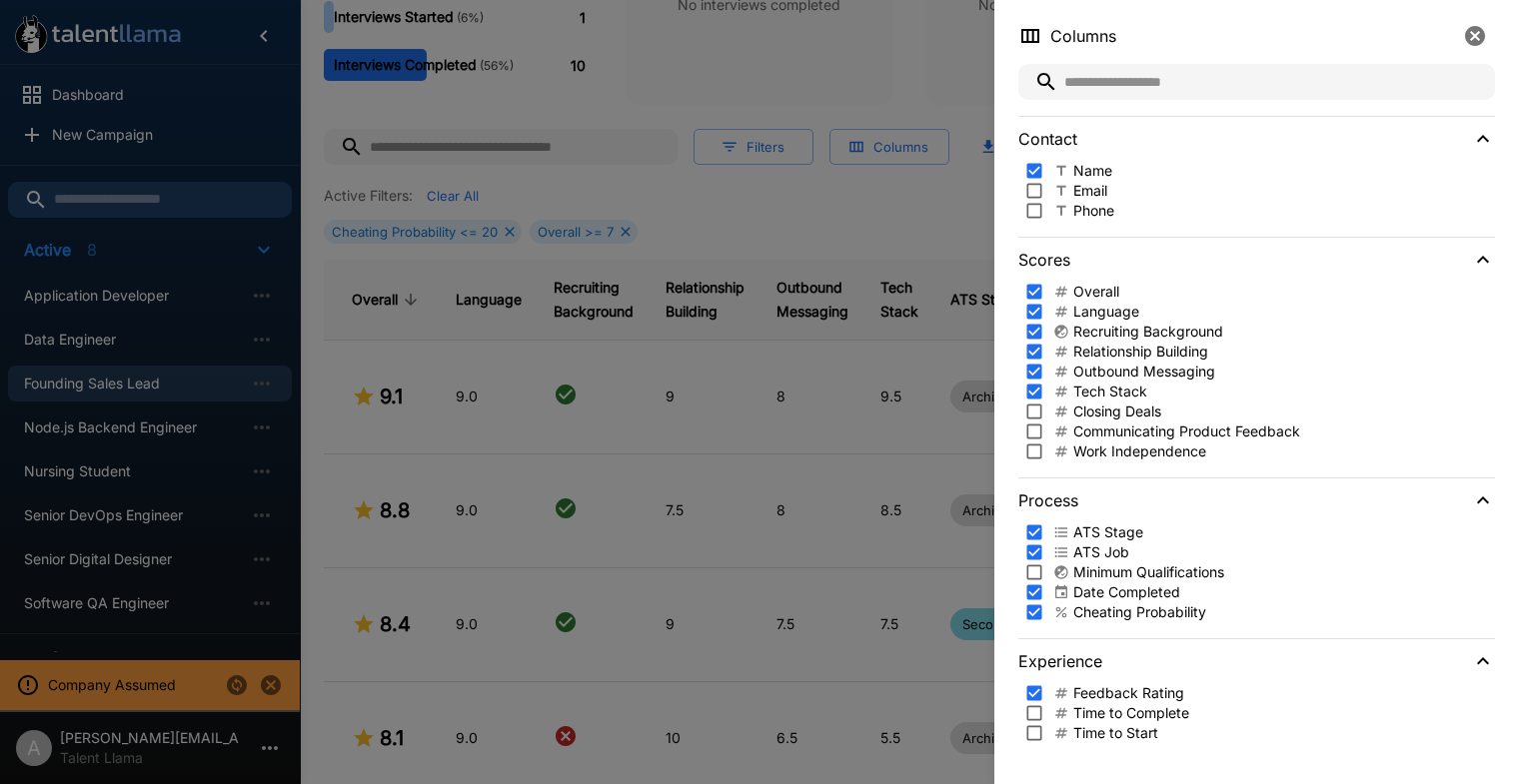 scroll, scrollTop: 0, scrollLeft: 7, axis: horizontal 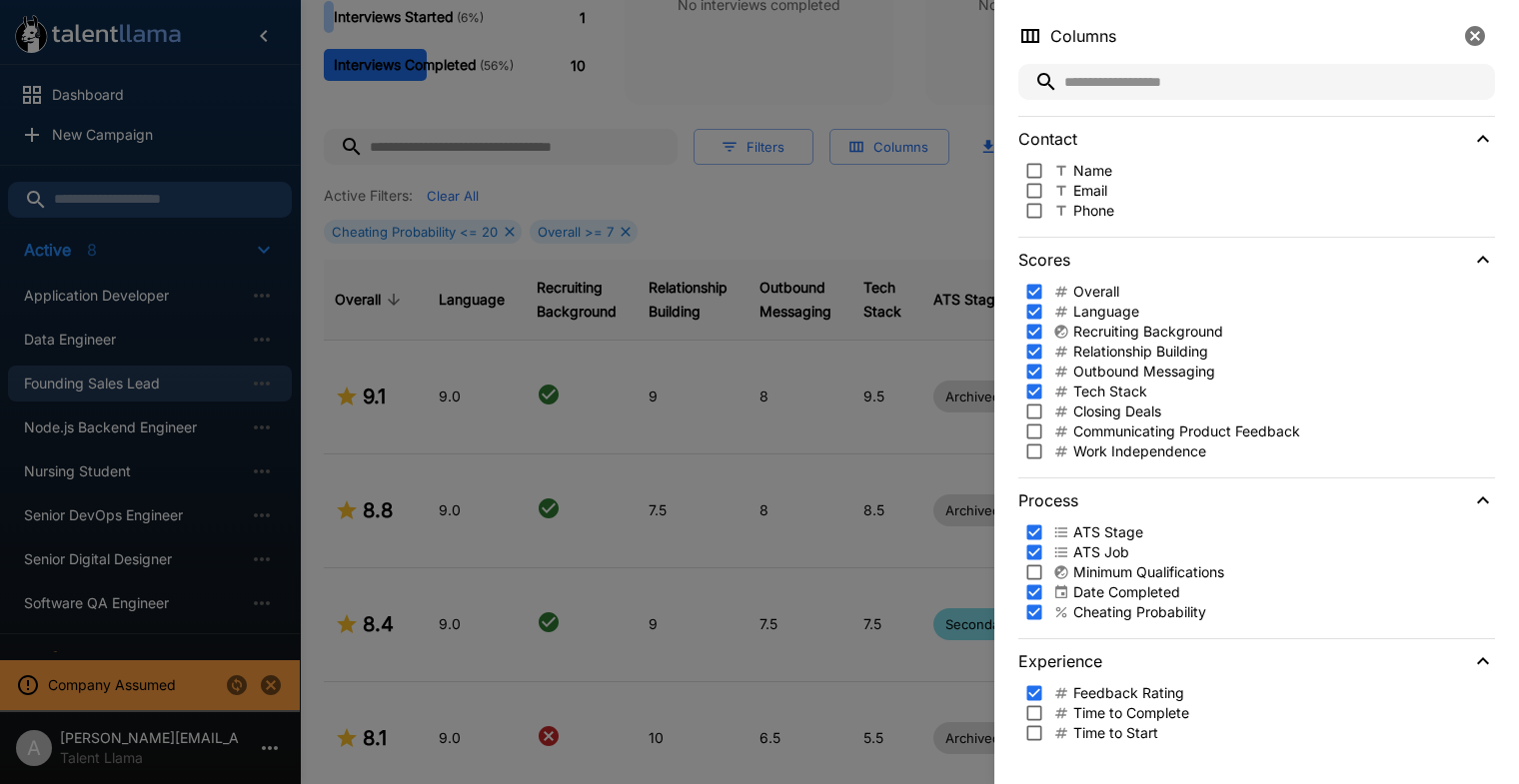 click at bounding box center (760, 392) 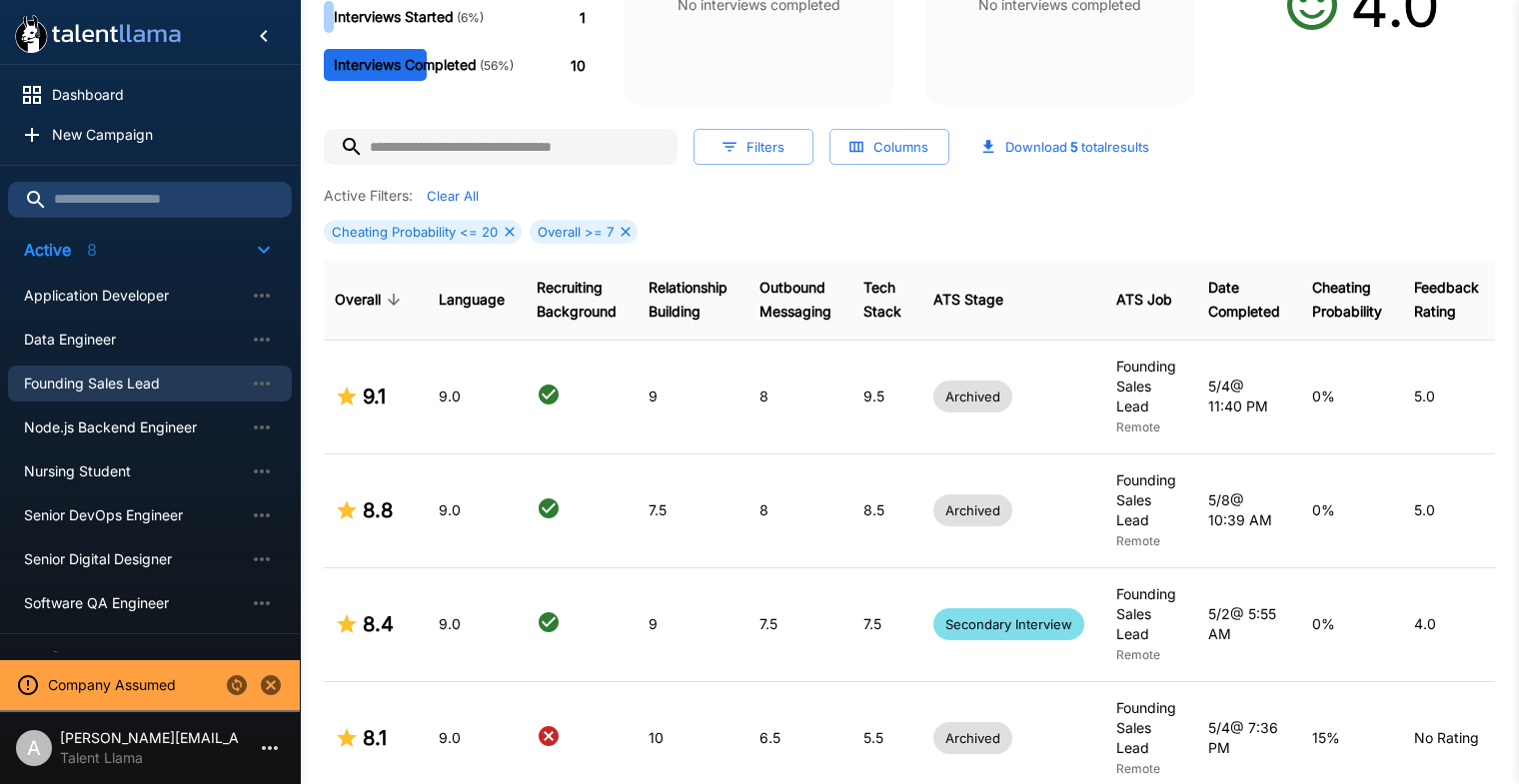 scroll, scrollTop: 0, scrollLeft: 0, axis: both 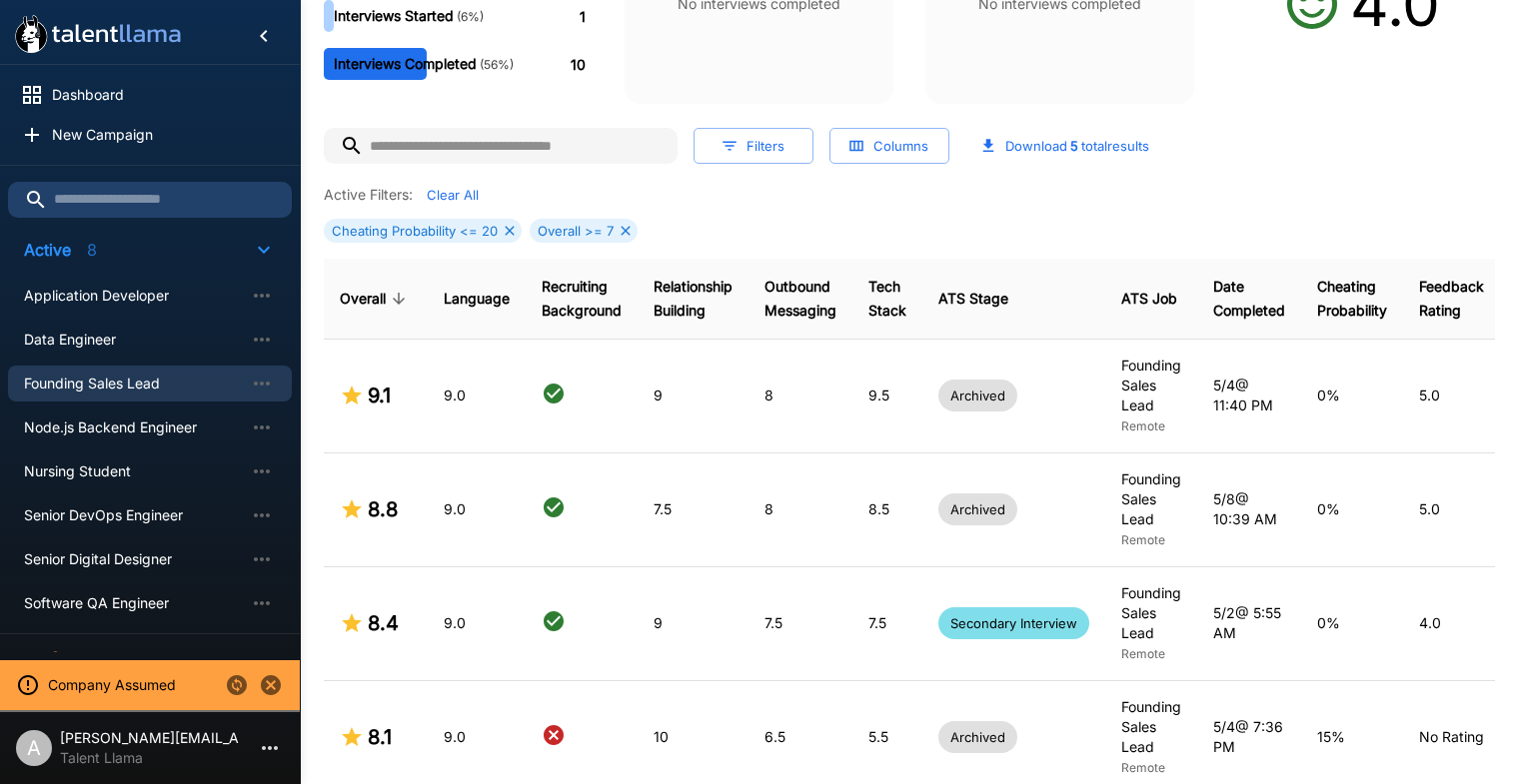 click on "Columns" at bounding box center (889, 146) 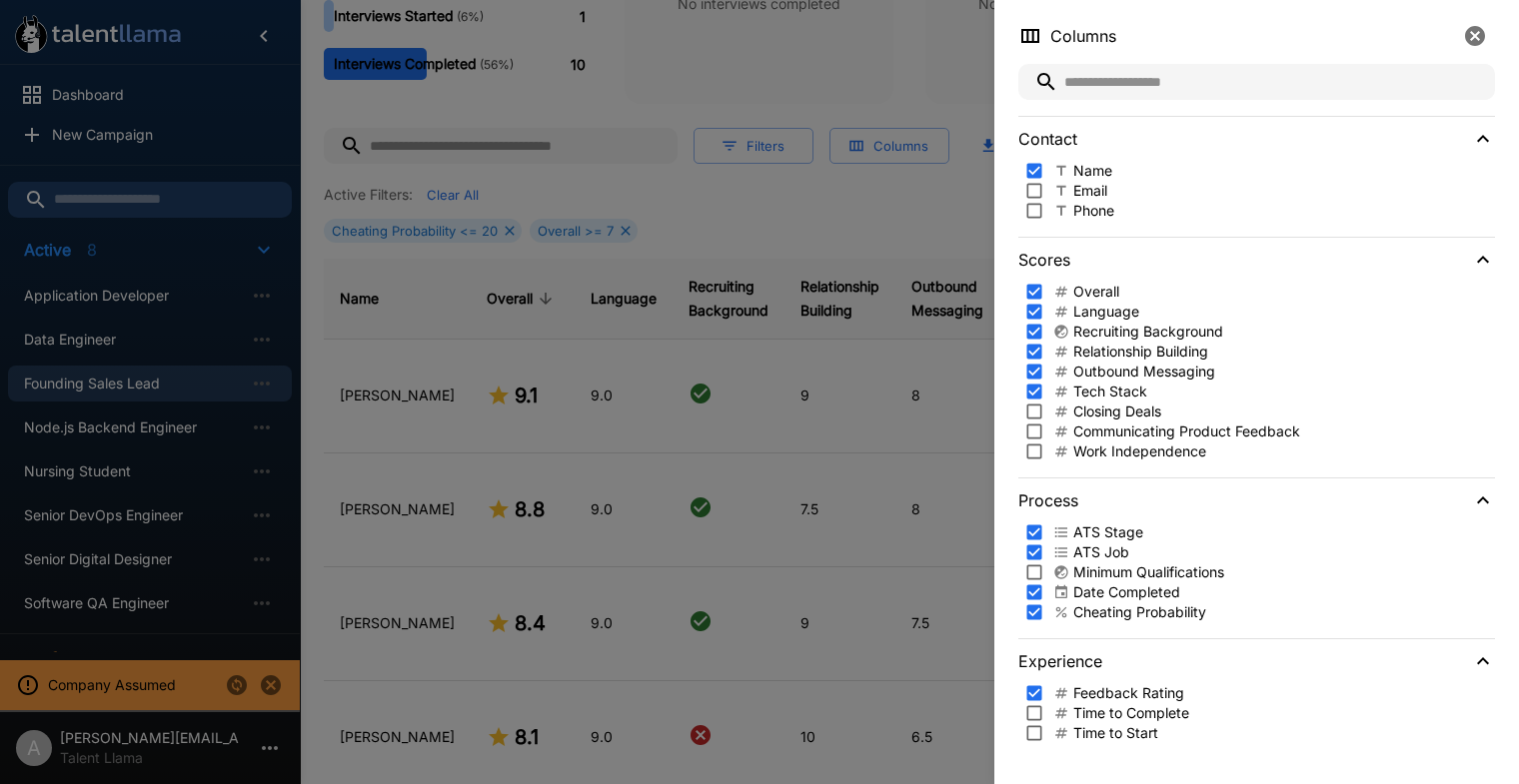 click at bounding box center (760, 392) 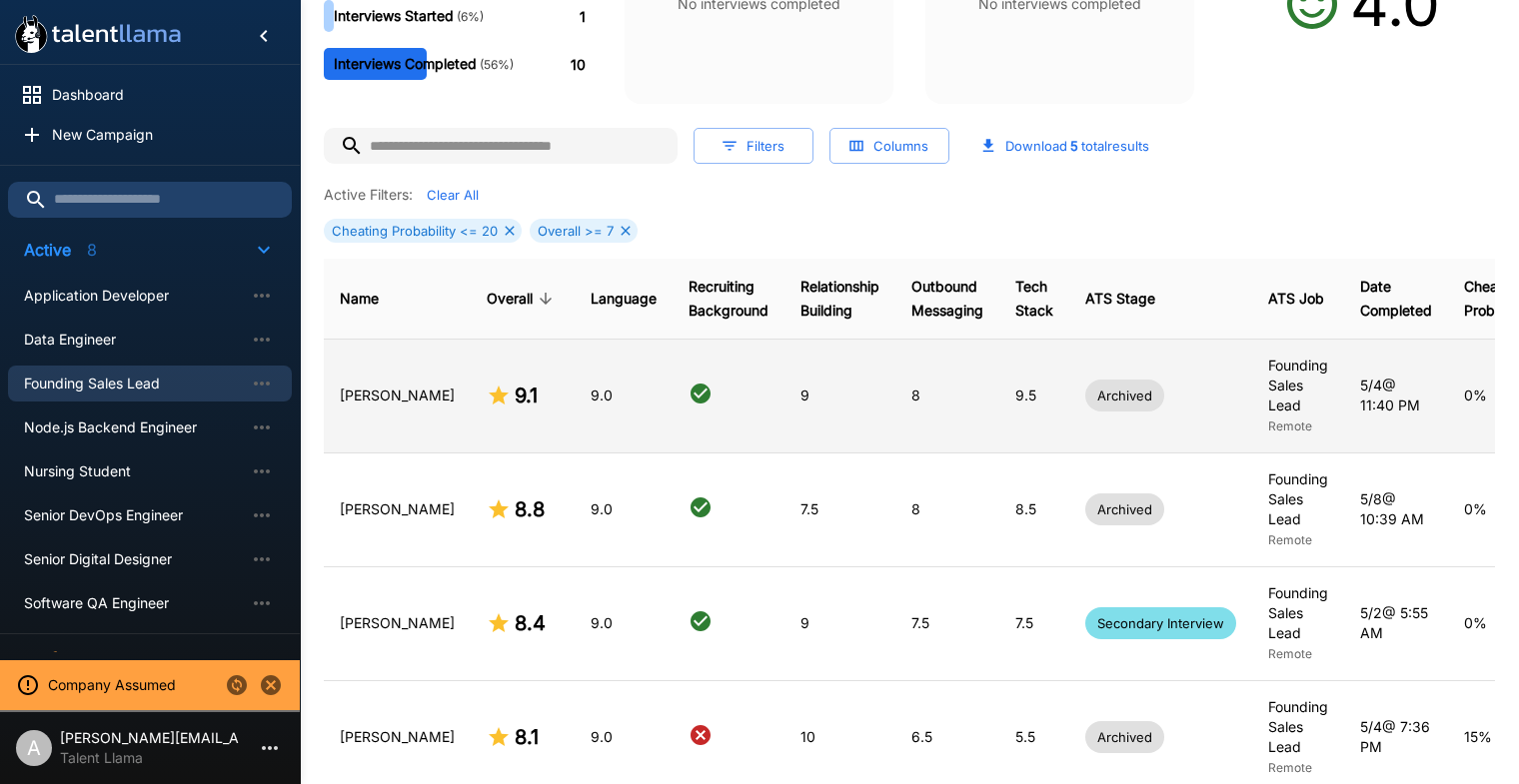 click on "9.0" at bounding box center [624, 395] 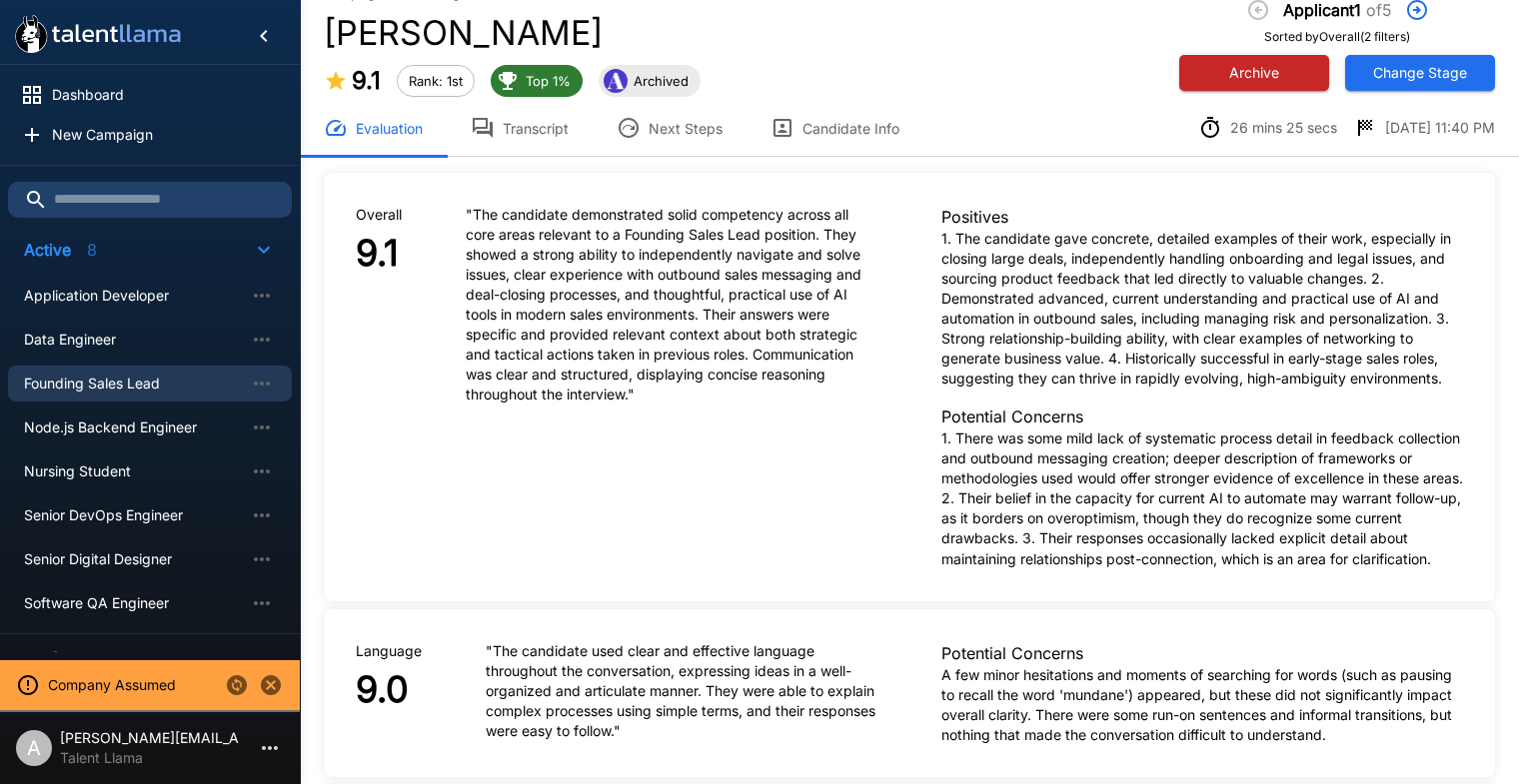 scroll, scrollTop: 86, scrollLeft: 0, axis: vertical 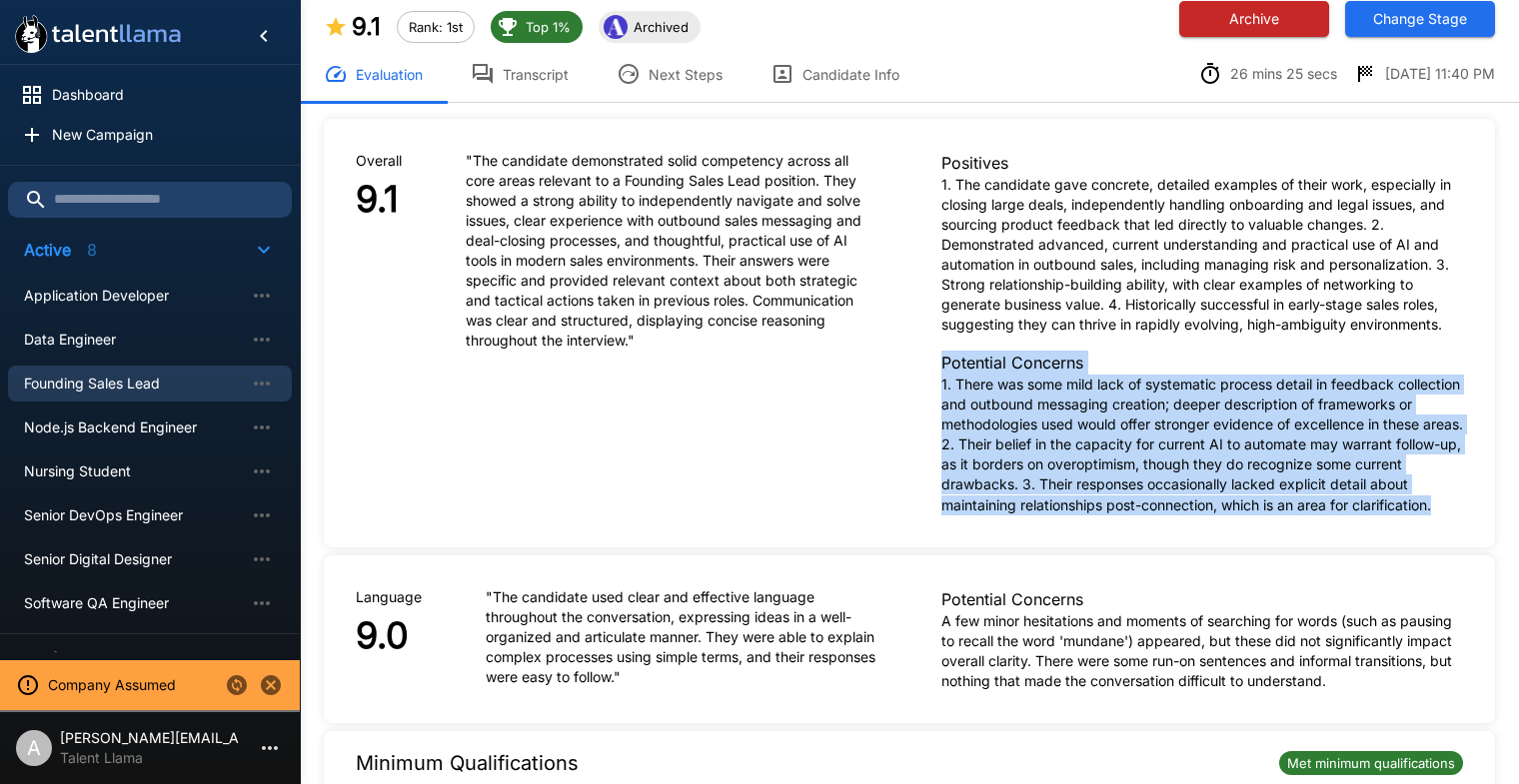 drag, startPoint x: 936, startPoint y: 364, endPoint x: 1093, endPoint y: 518, distance: 219.92044 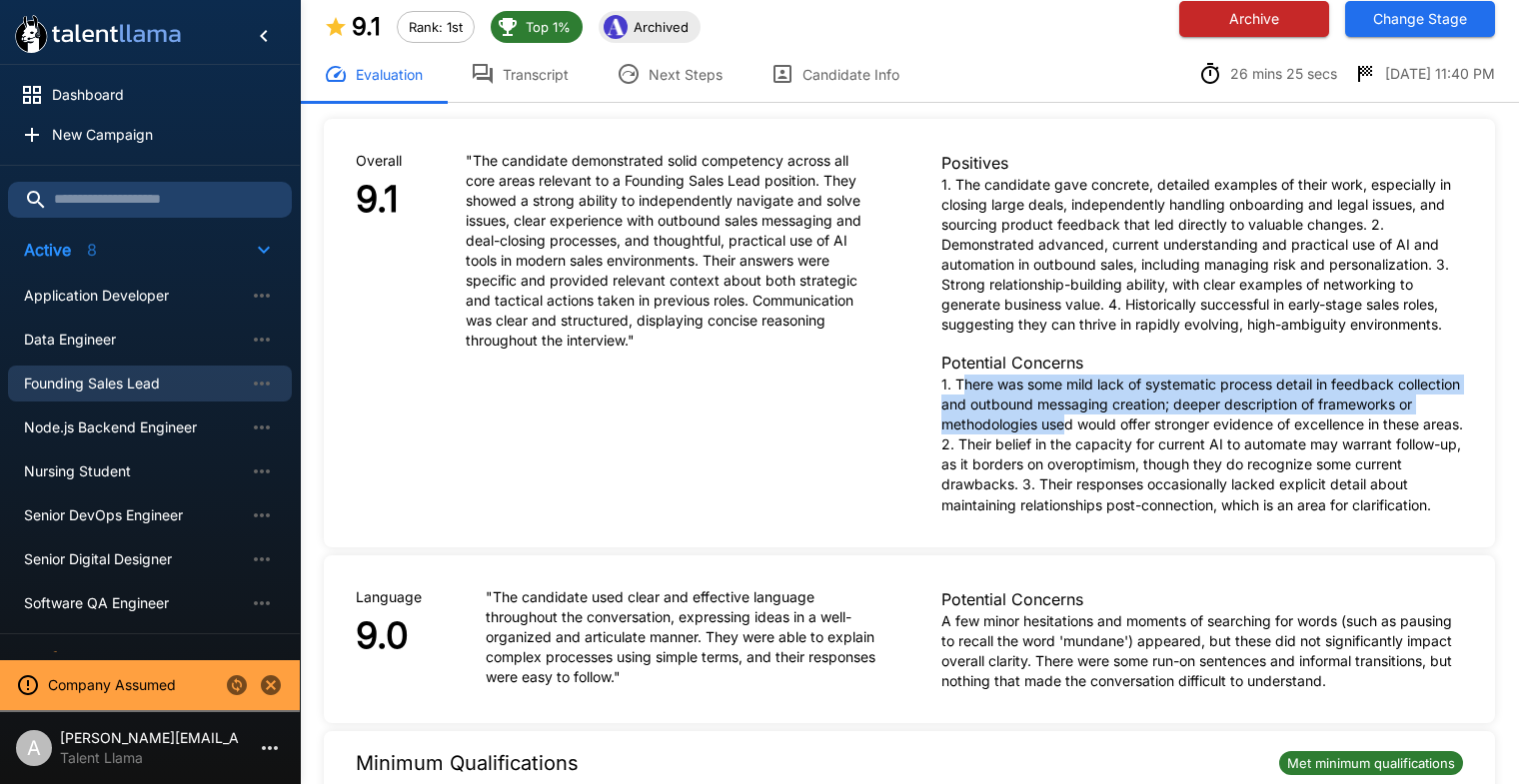 drag, startPoint x: 962, startPoint y: 384, endPoint x: 1163, endPoint y: 430, distance: 206.1965 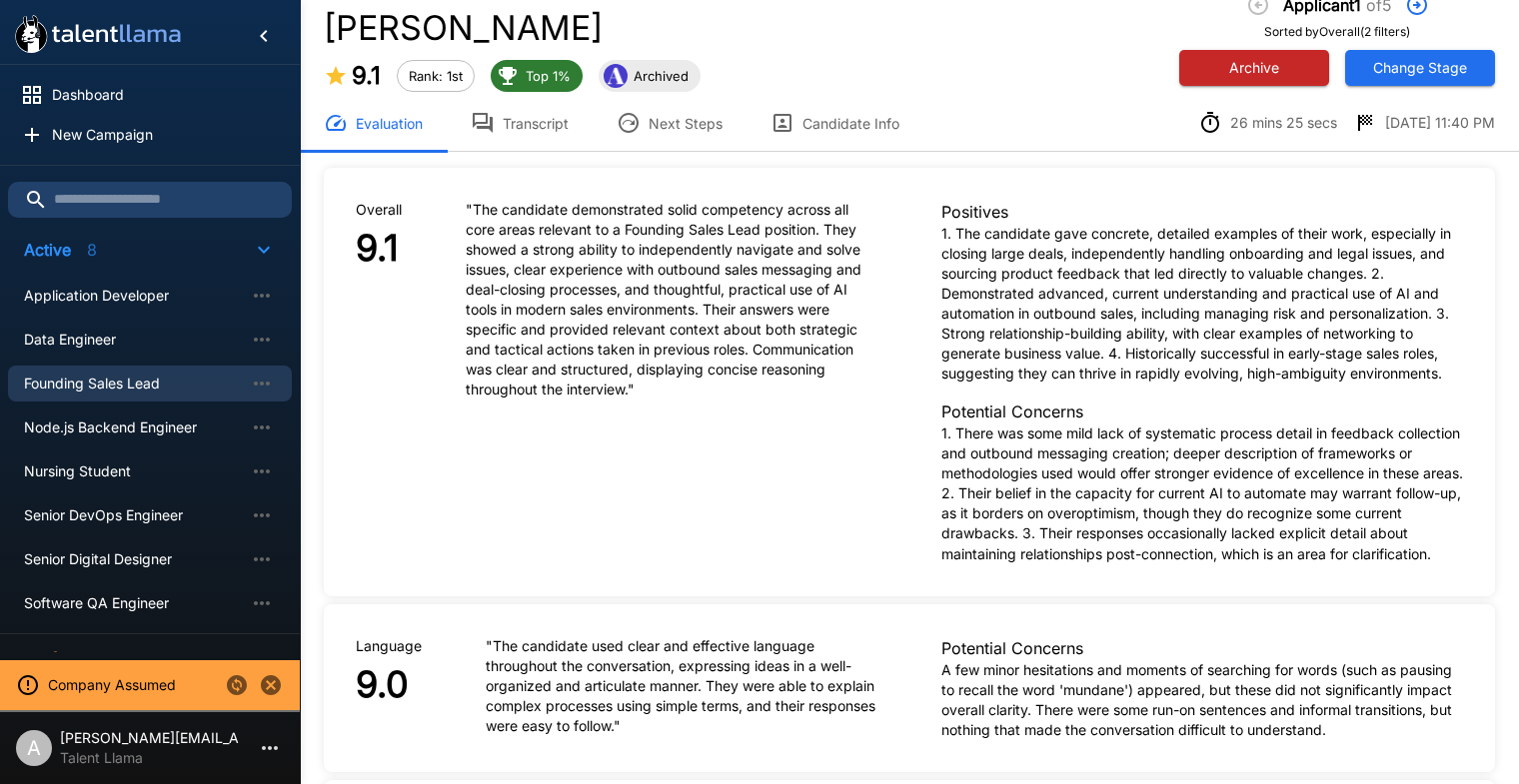 scroll, scrollTop: 0, scrollLeft: 0, axis: both 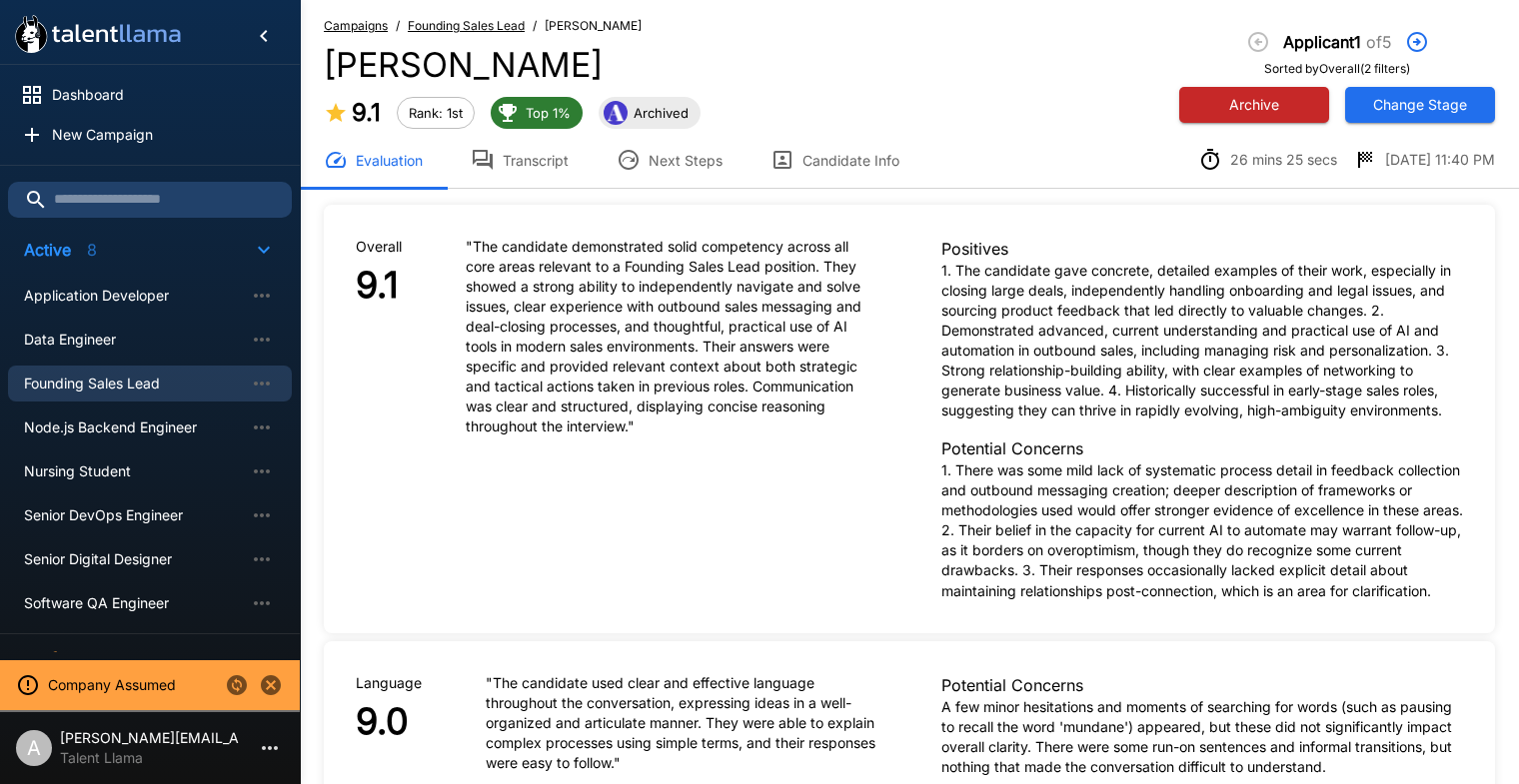 click on "Founding Sales Lead" at bounding box center [466, 25] 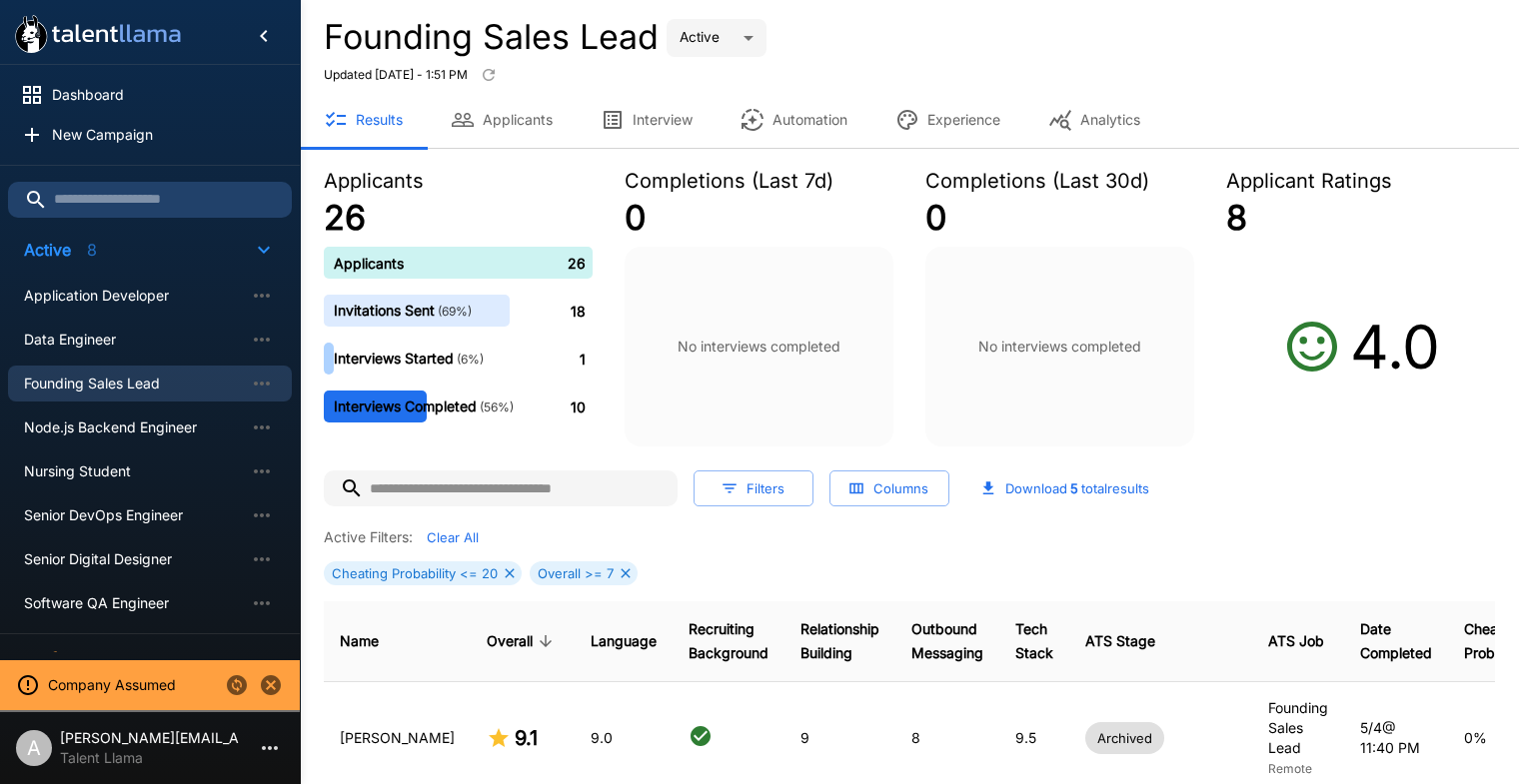 click on "Columns" at bounding box center (889, 488) 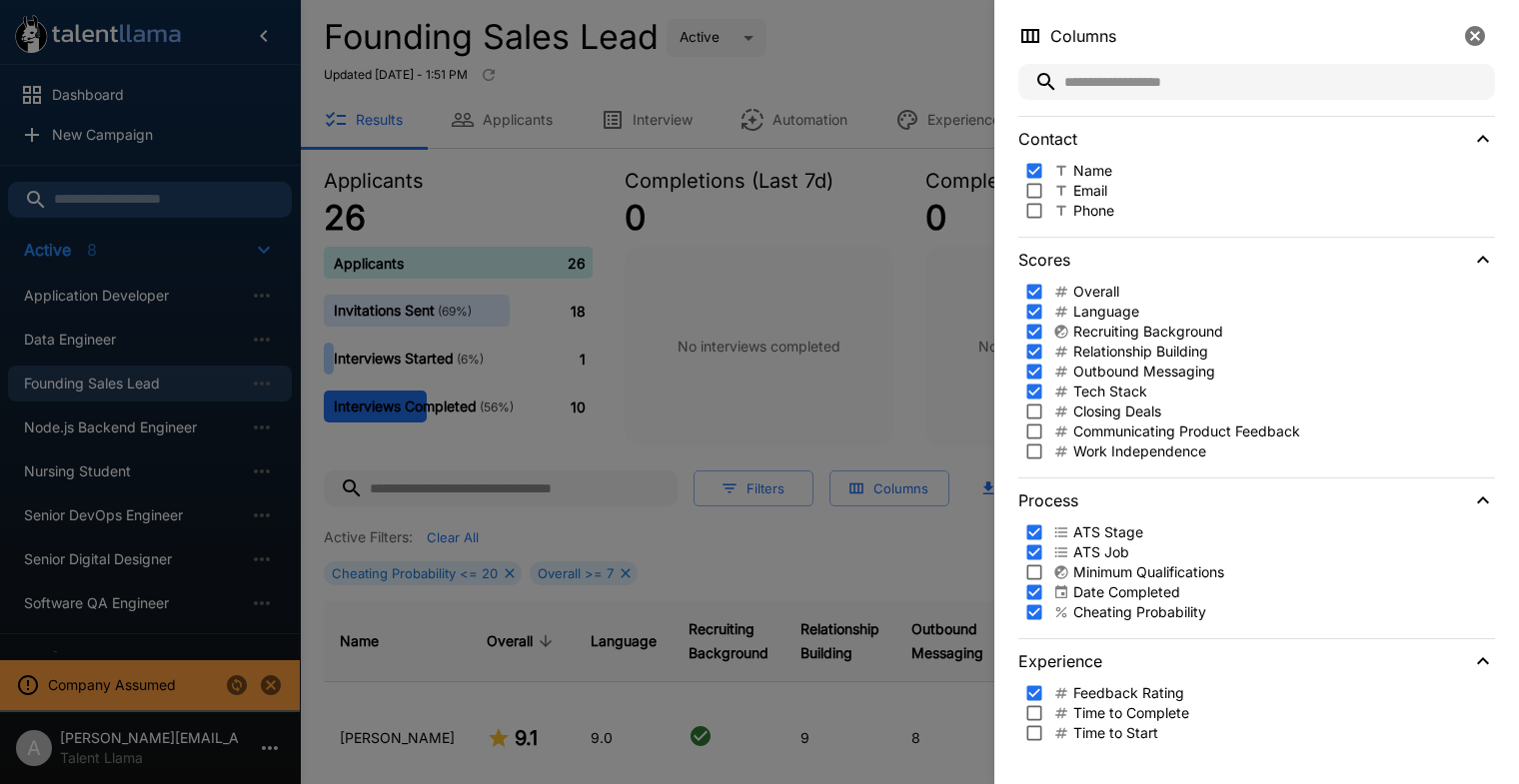 click on "Language" at bounding box center (1106, 312) 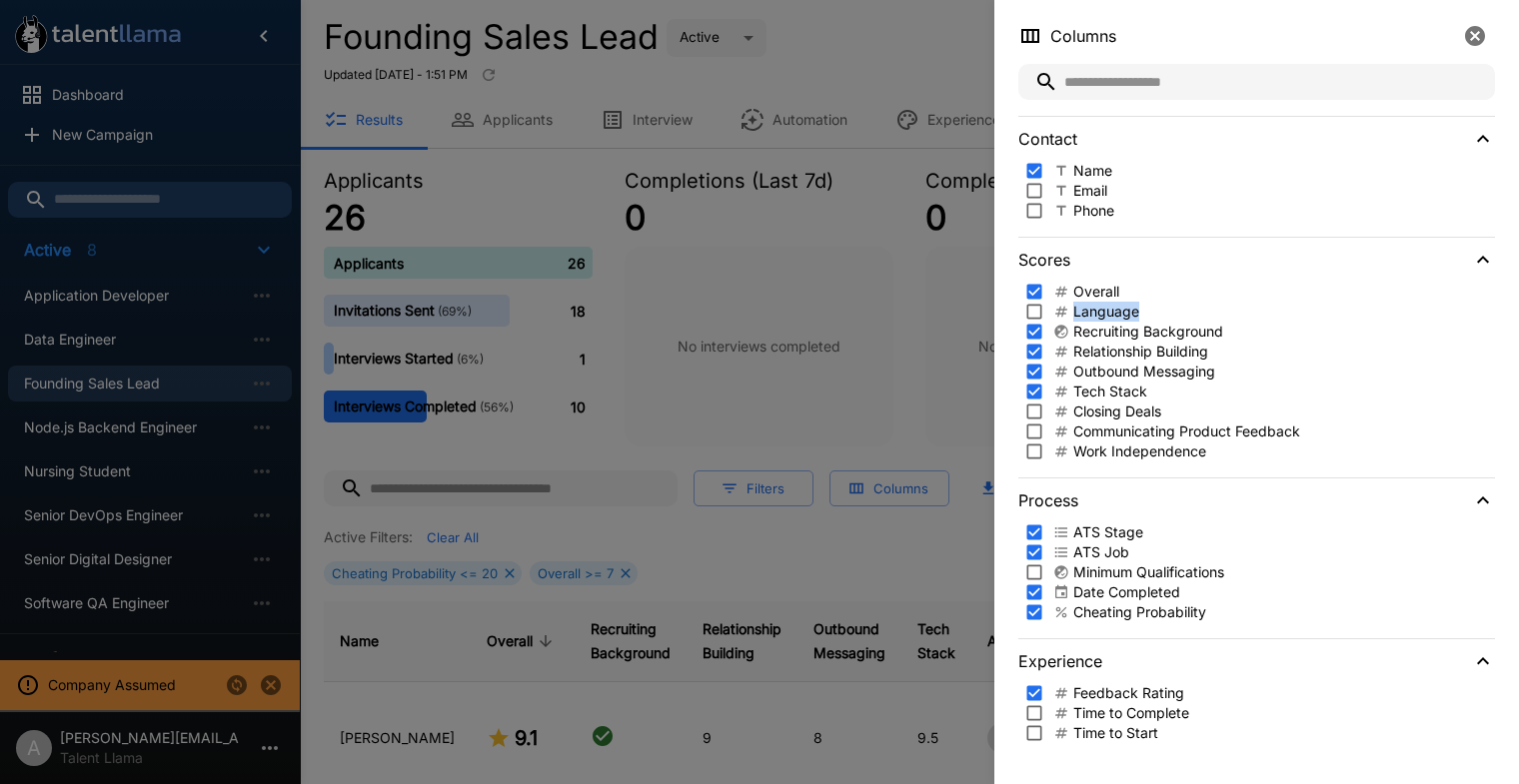 click on "Language" at bounding box center [1106, 312] 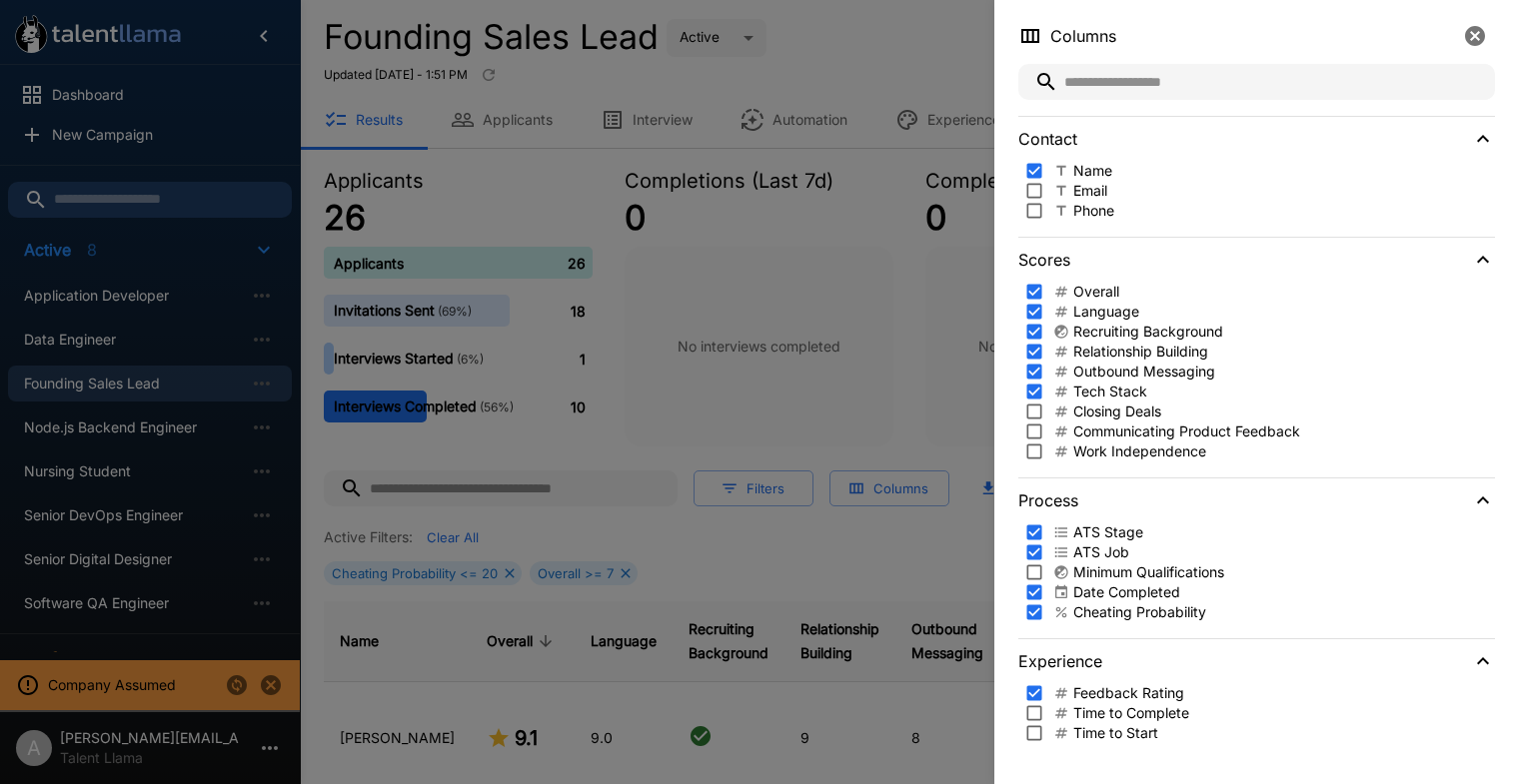 drag, startPoint x: 966, startPoint y: 178, endPoint x: 938, endPoint y: 203, distance: 37.536649 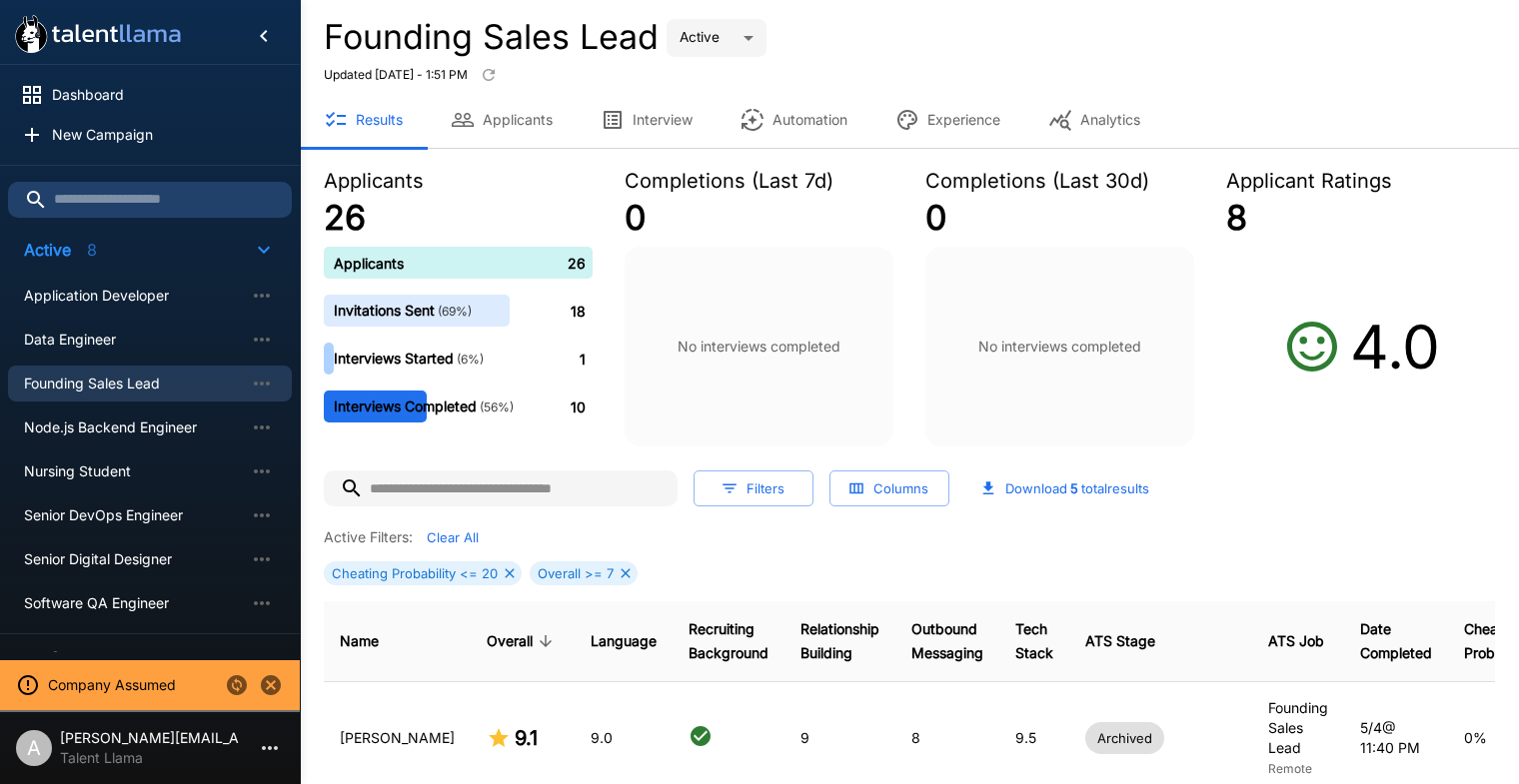 click on "Filters" at bounding box center [754, 488] 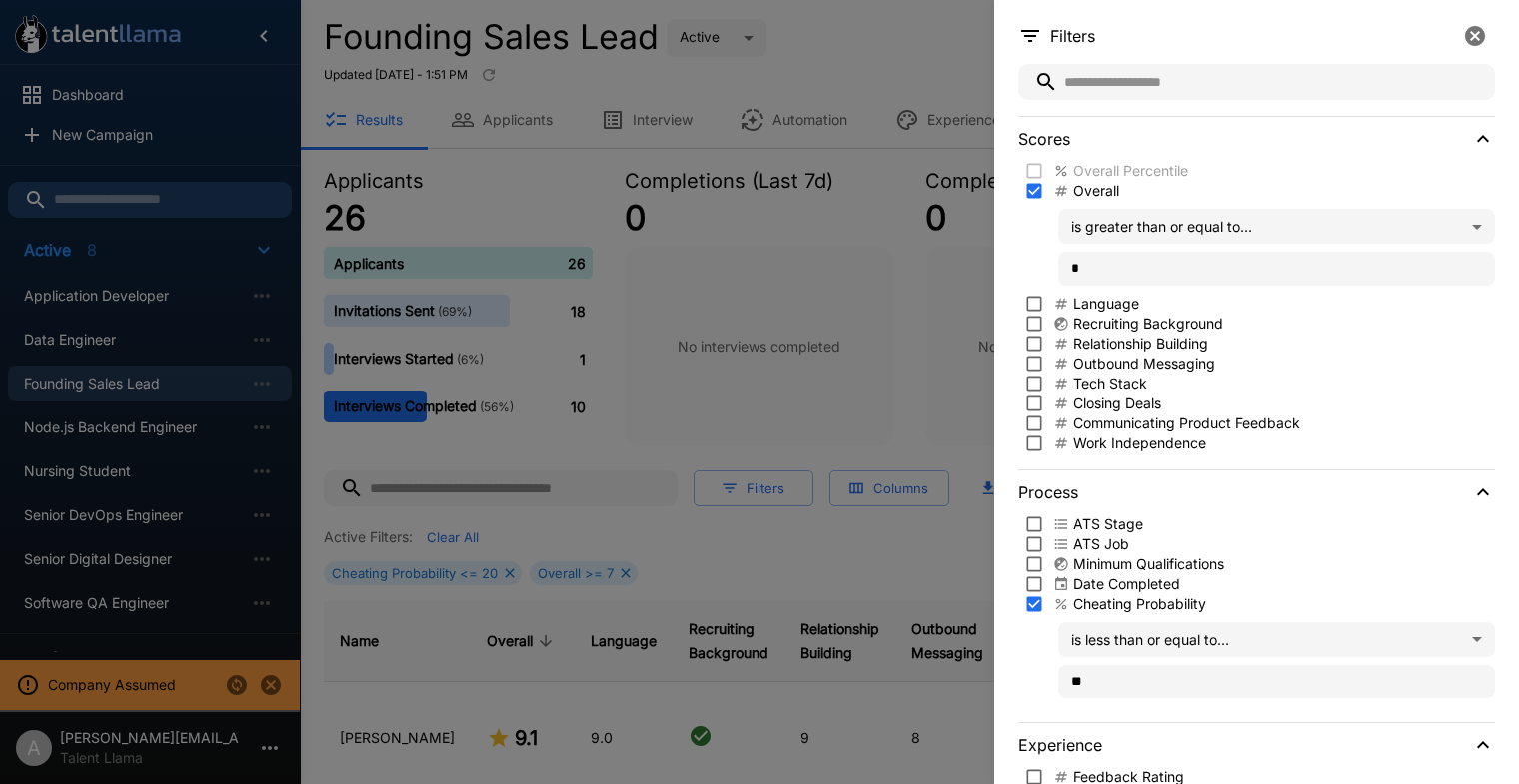 click on "Language" at bounding box center (1106, 304) 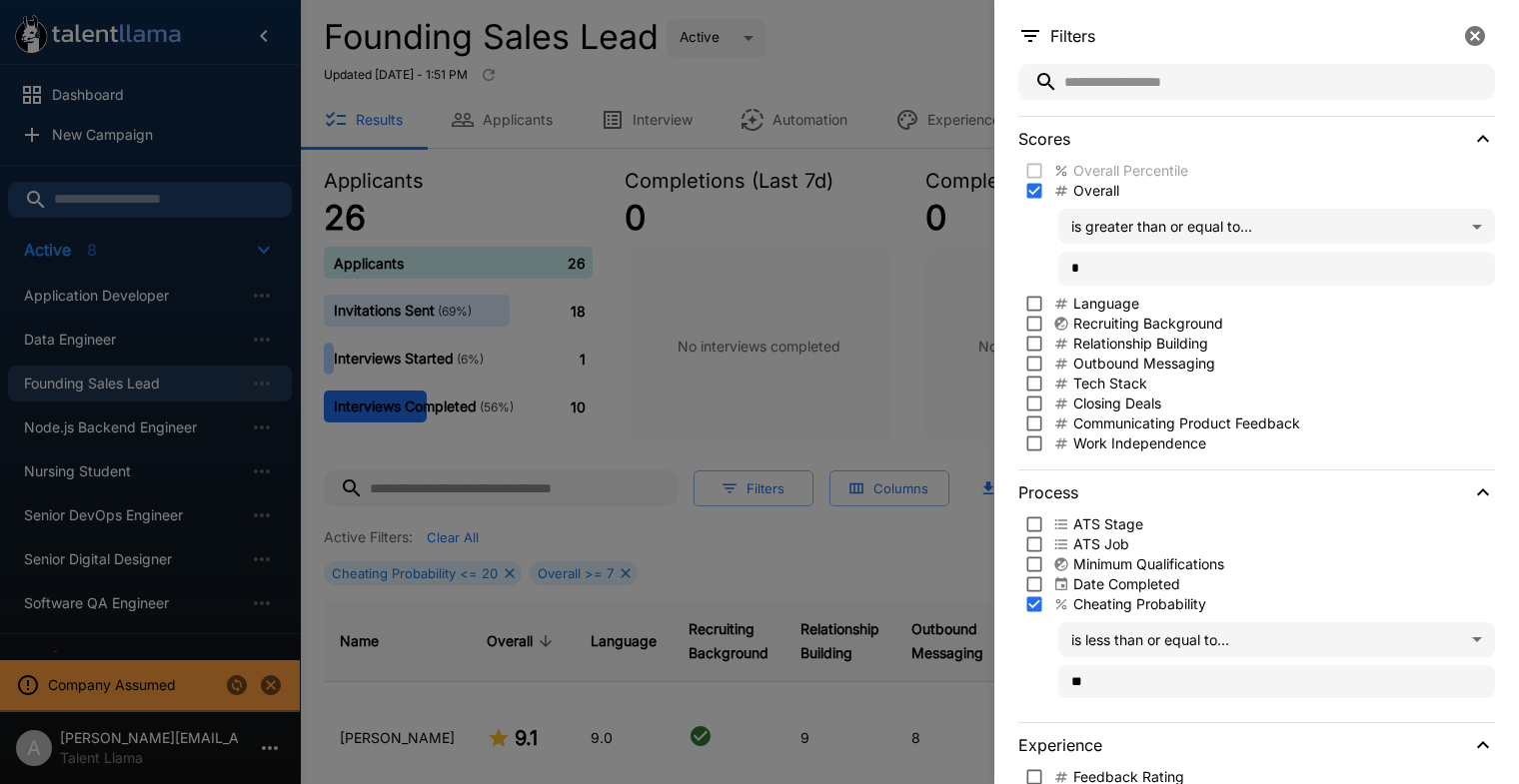 type on "***" 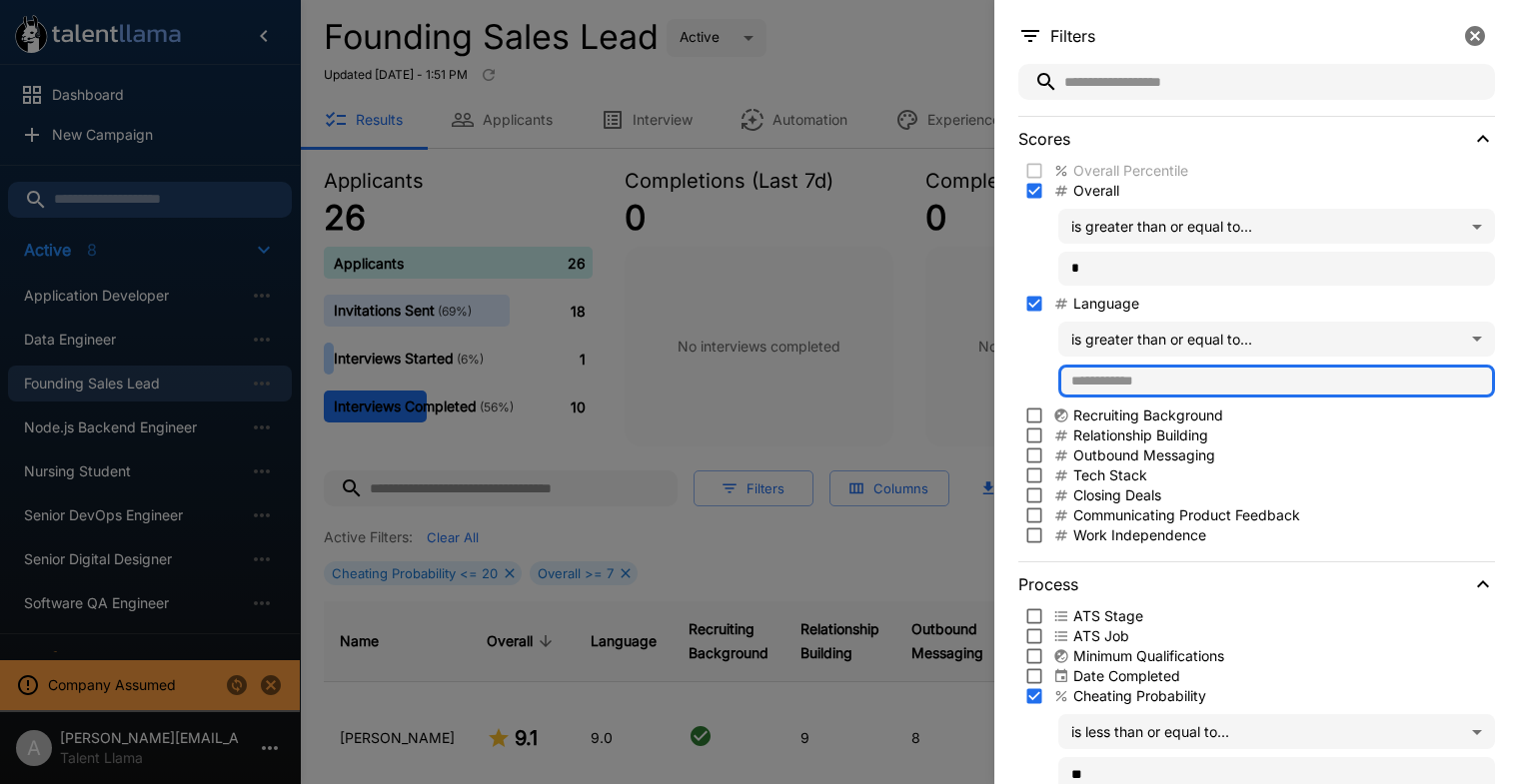 click at bounding box center [1276, 382] 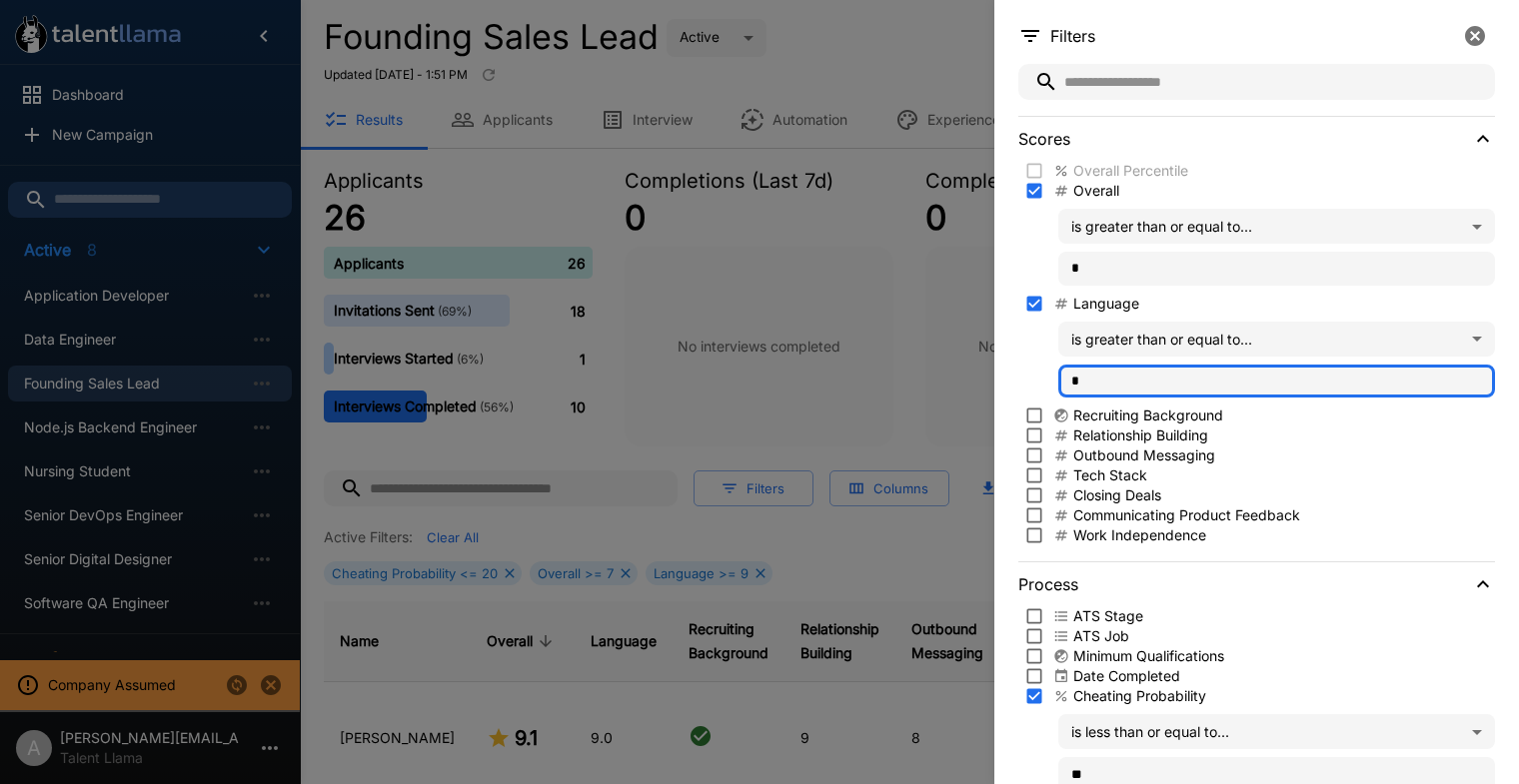 type on "*" 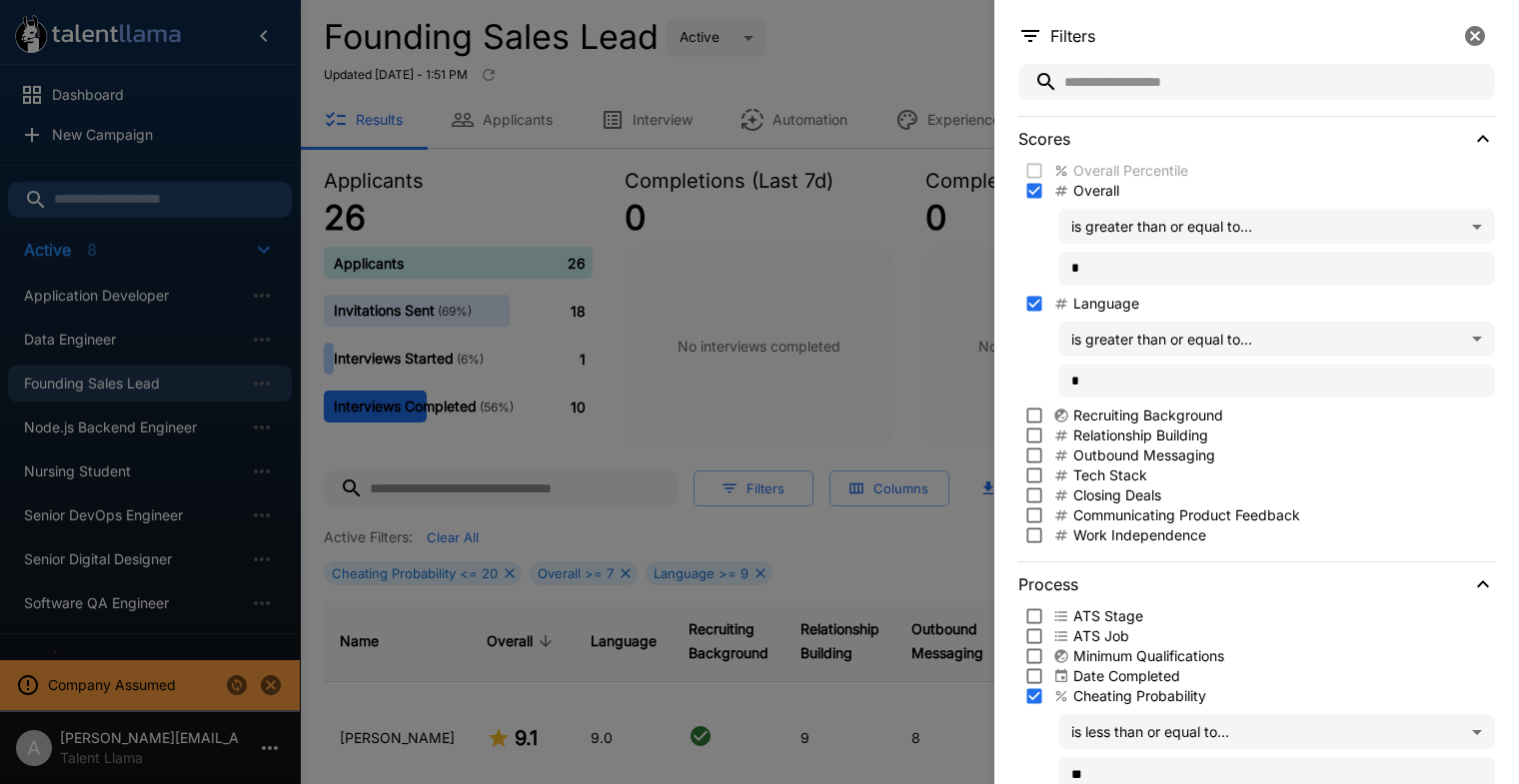 click at bounding box center [760, 392] 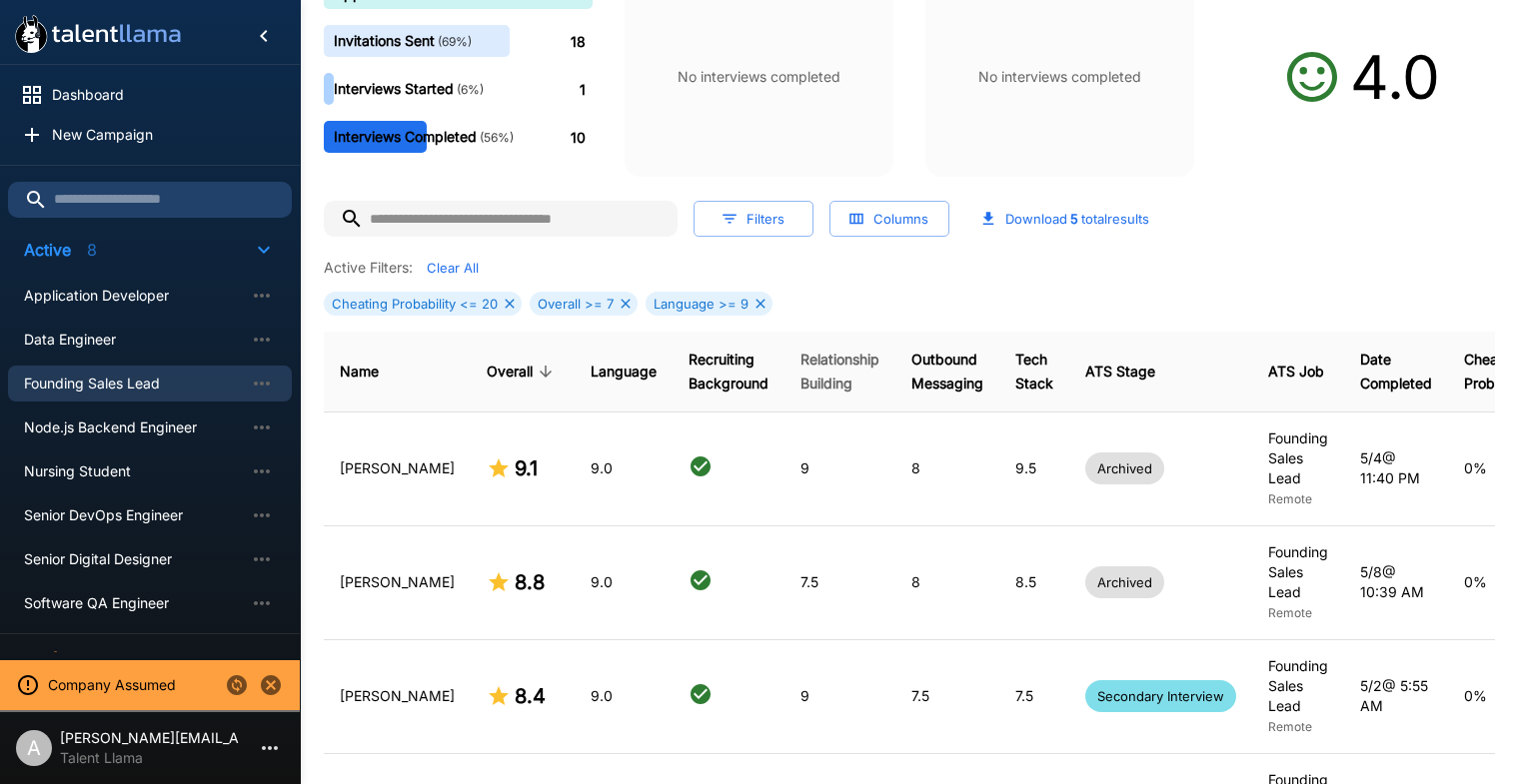 scroll, scrollTop: 171, scrollLeft: 0, axis: vertical 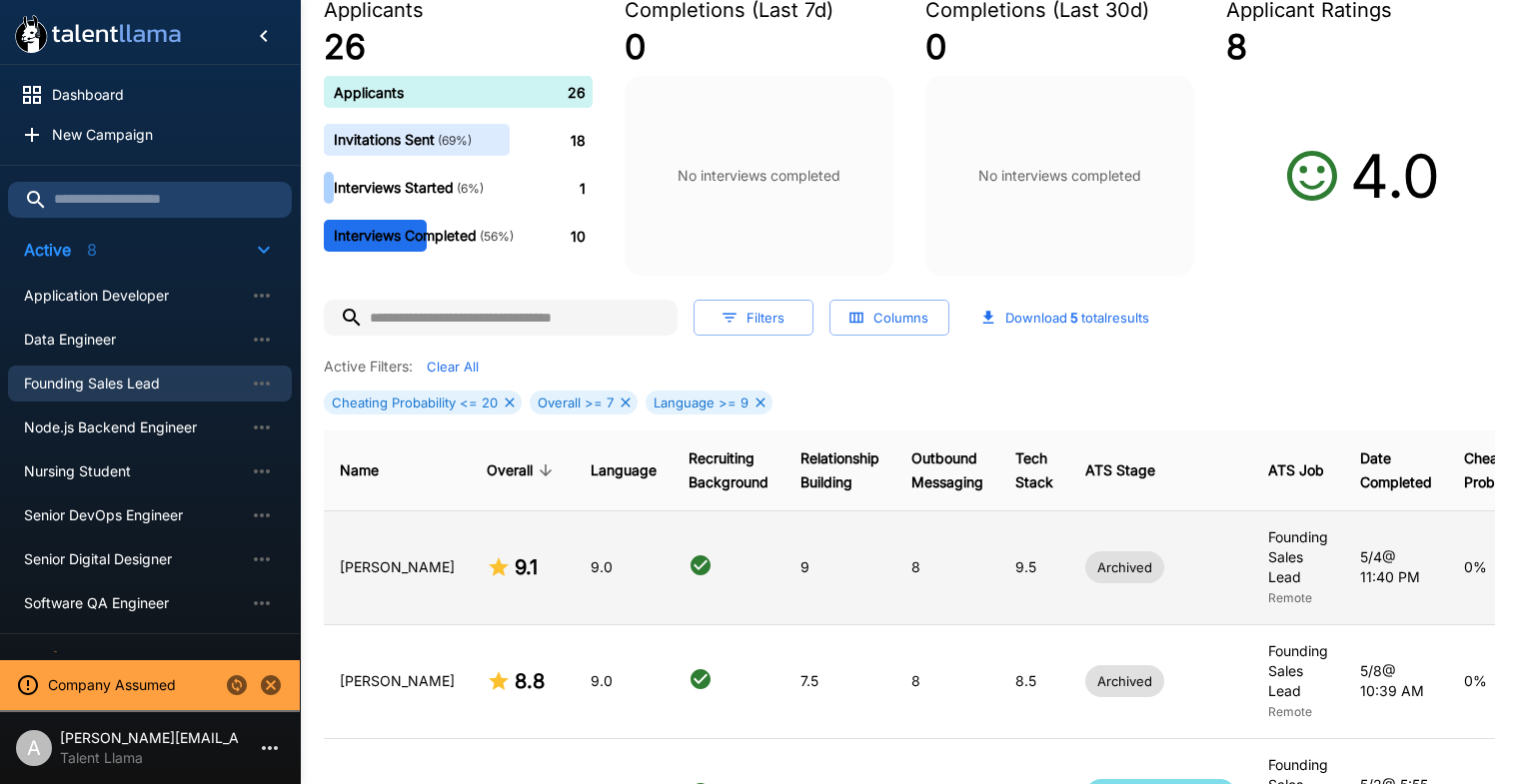 click on "9" at bounding box center [839, 567] 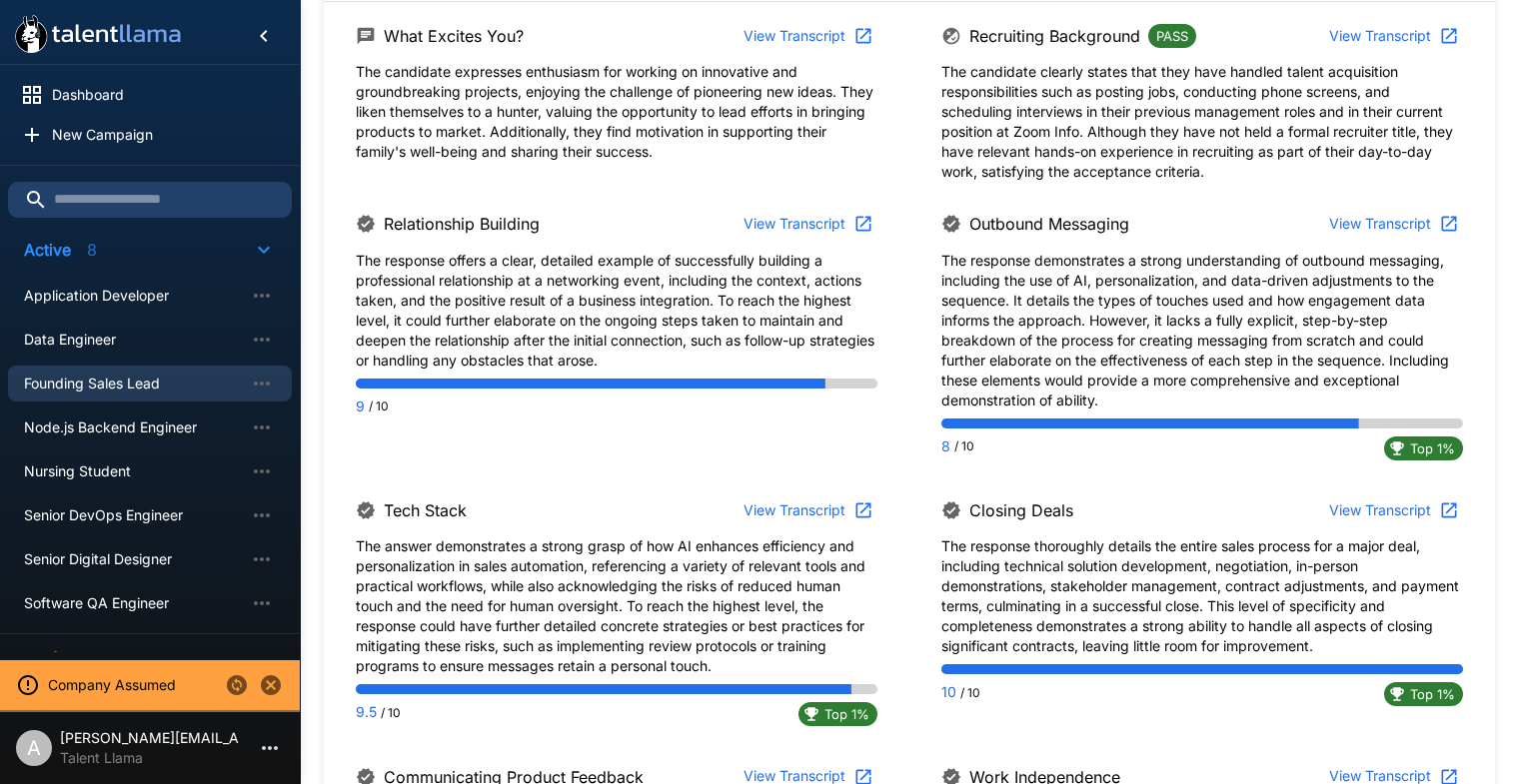 scroll, scrollTop: 1119, scrollLeft: 0, axis: vertical 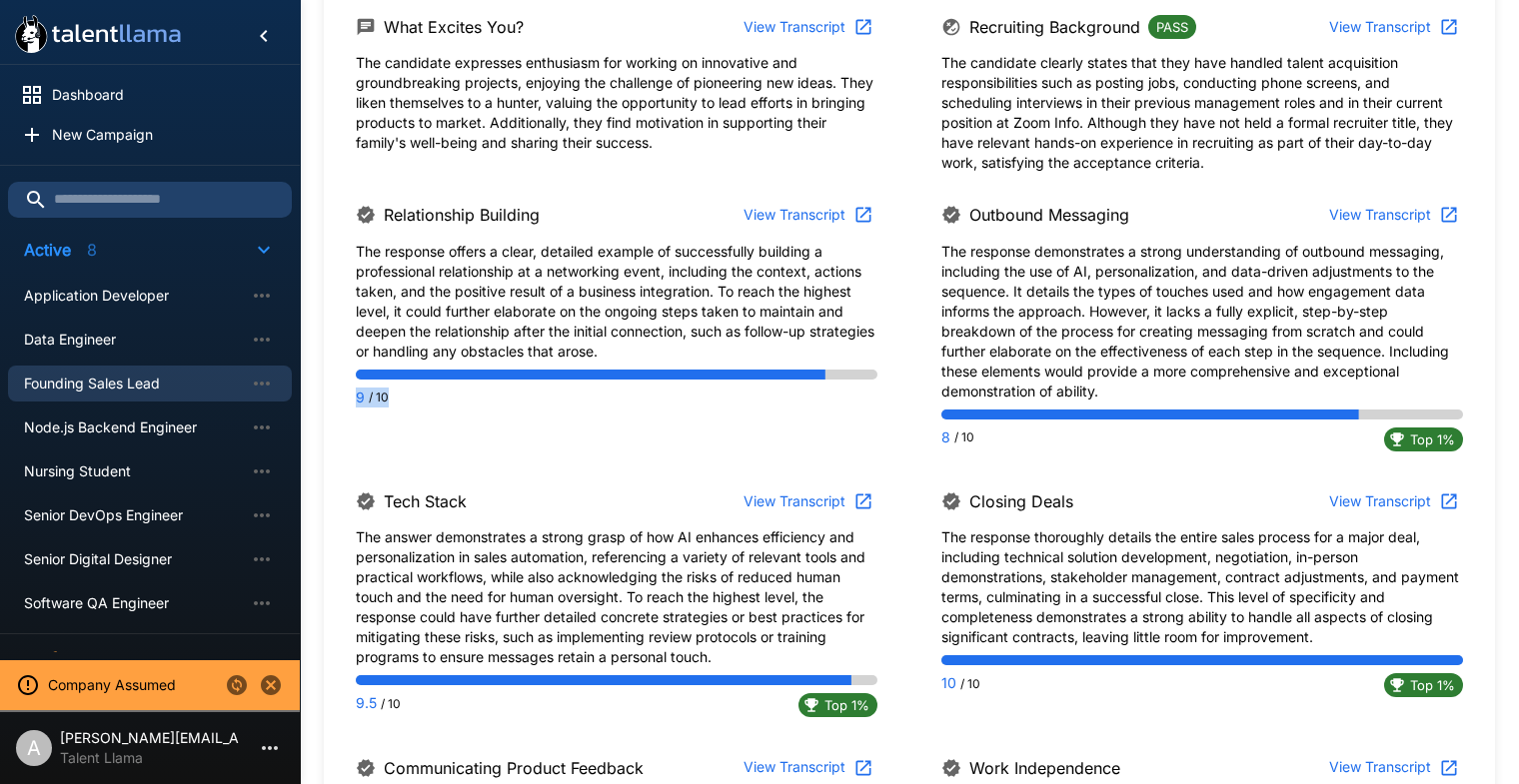 drag, startPoint x: 359, startPoint y: 416, endPoint x: 700, endPoint y: 431, distance: 341.32975 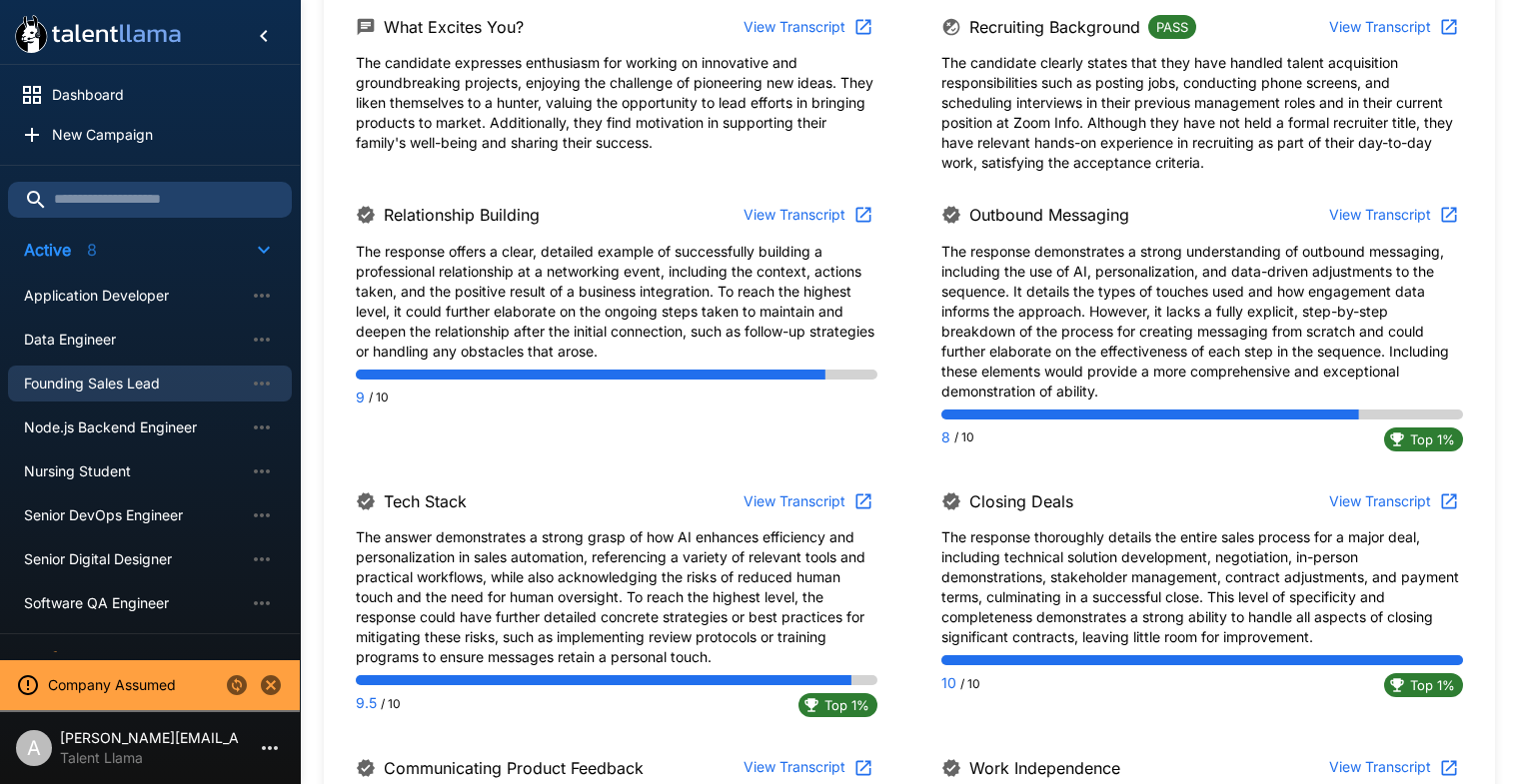 drag, startPoint x: 847, startPoint y: 441, endPoint x: 872, endPoint y: 449, distance: 26.24881 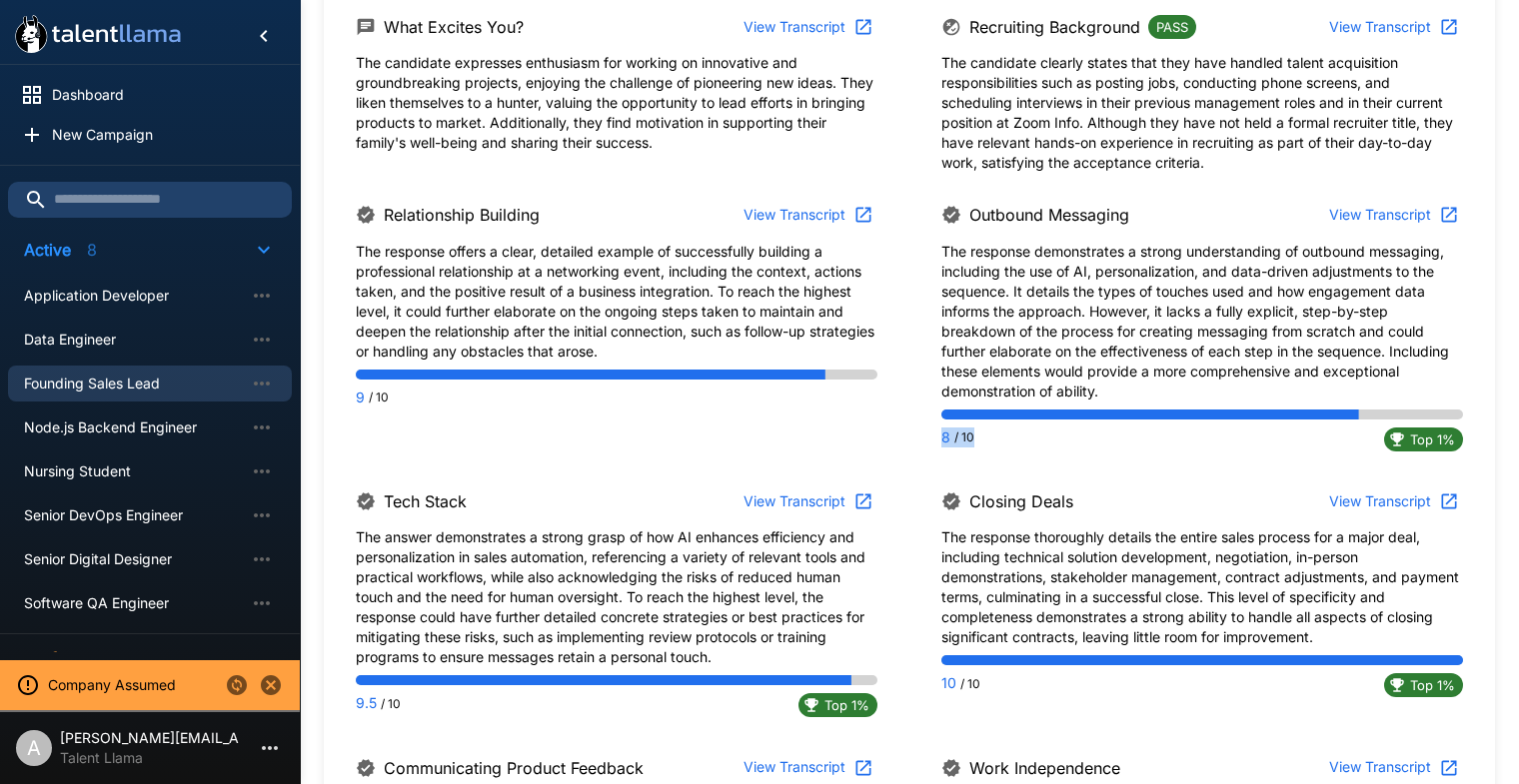 drag, startPoint x: 937, startPoint y: 458, endPoint x: 987, endPoint y: 473, distance: 52.201533 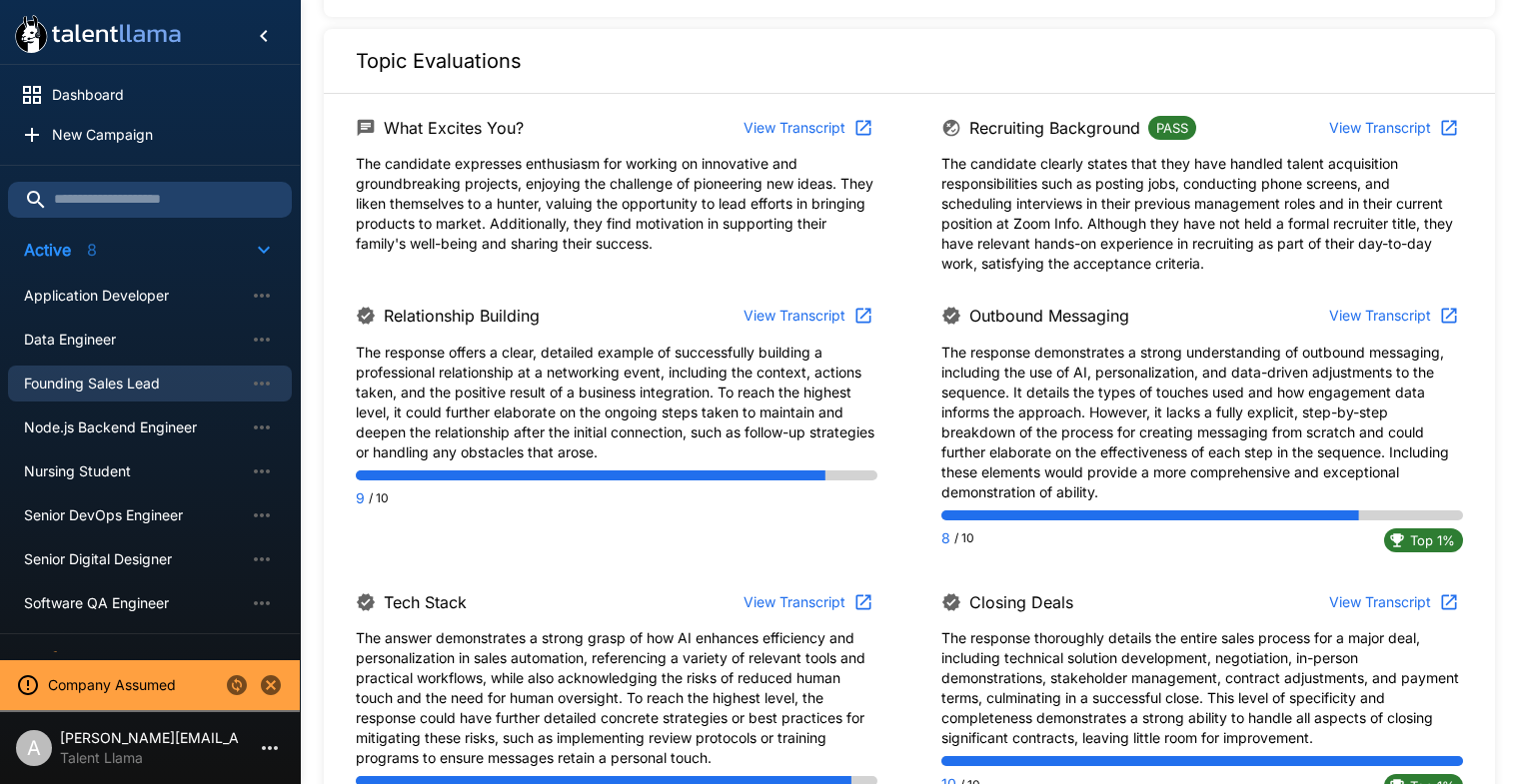 scroll, scrollTop: 980, scrollLeft: 0, axis: vertical 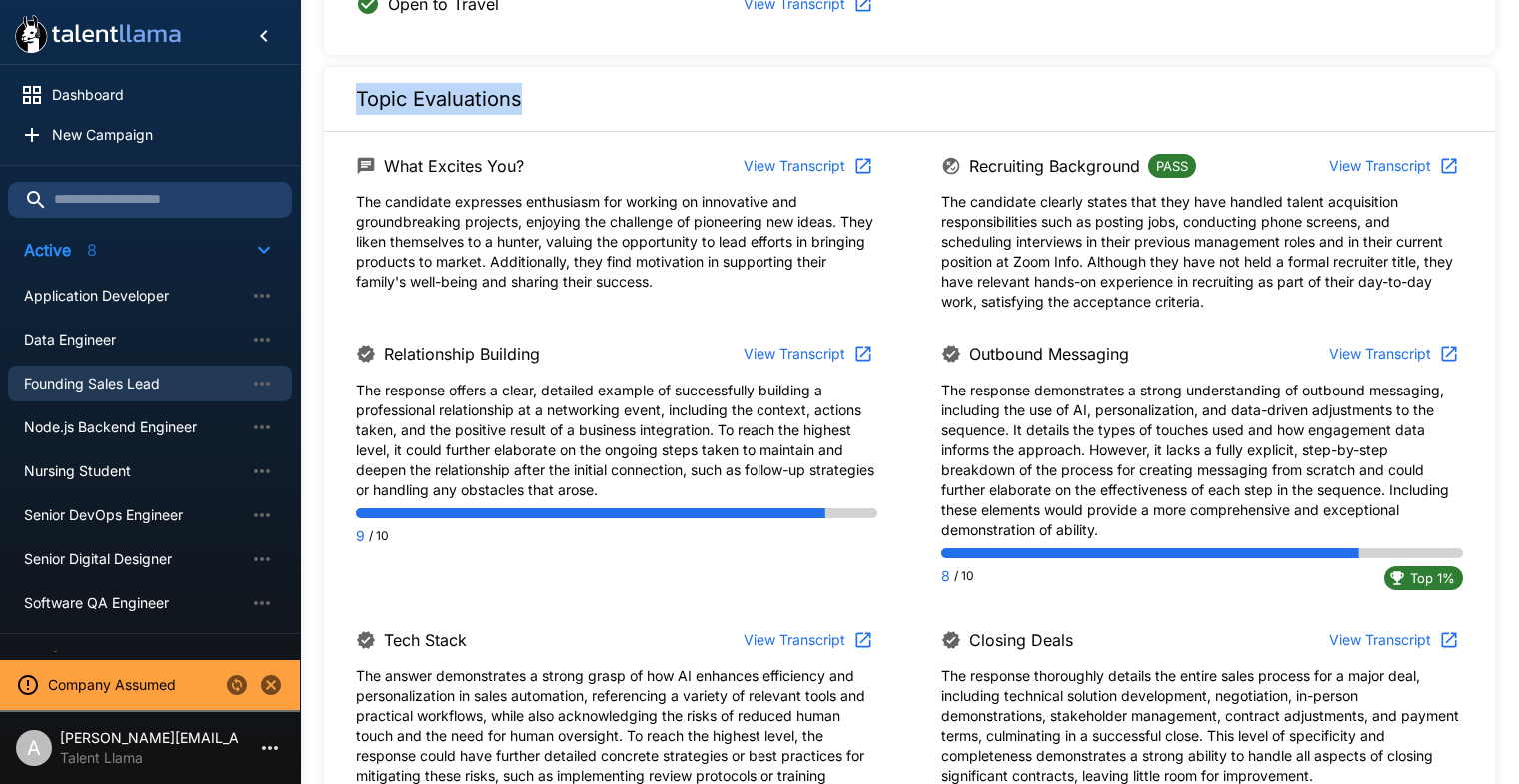 drag, startPoint x: 973, startPoint y: 188, endPoint x: 1217, endPoint y: 194, distance: 244.07376 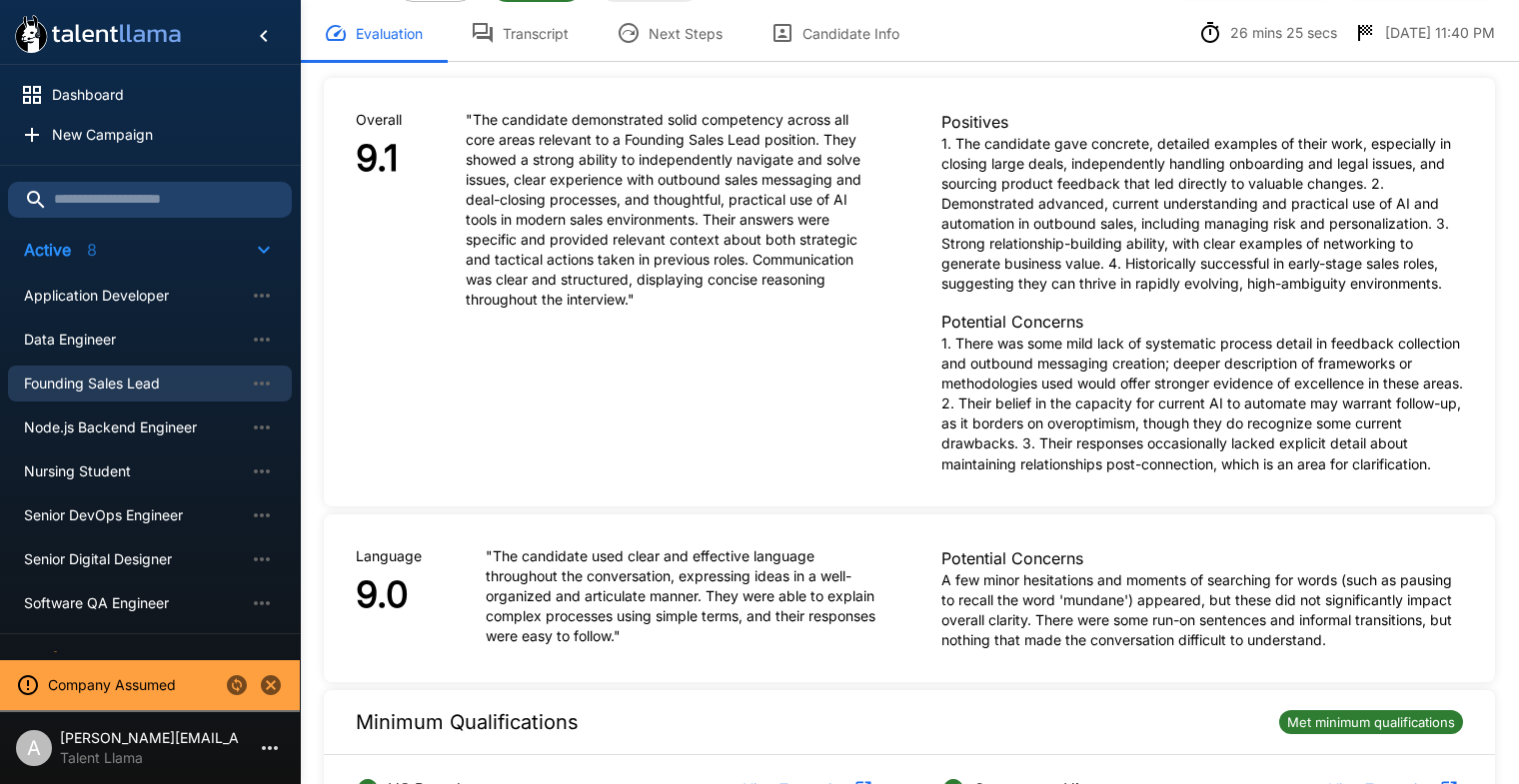 scroll, scrollTop: 0, scrollLeft: 0, axis: both 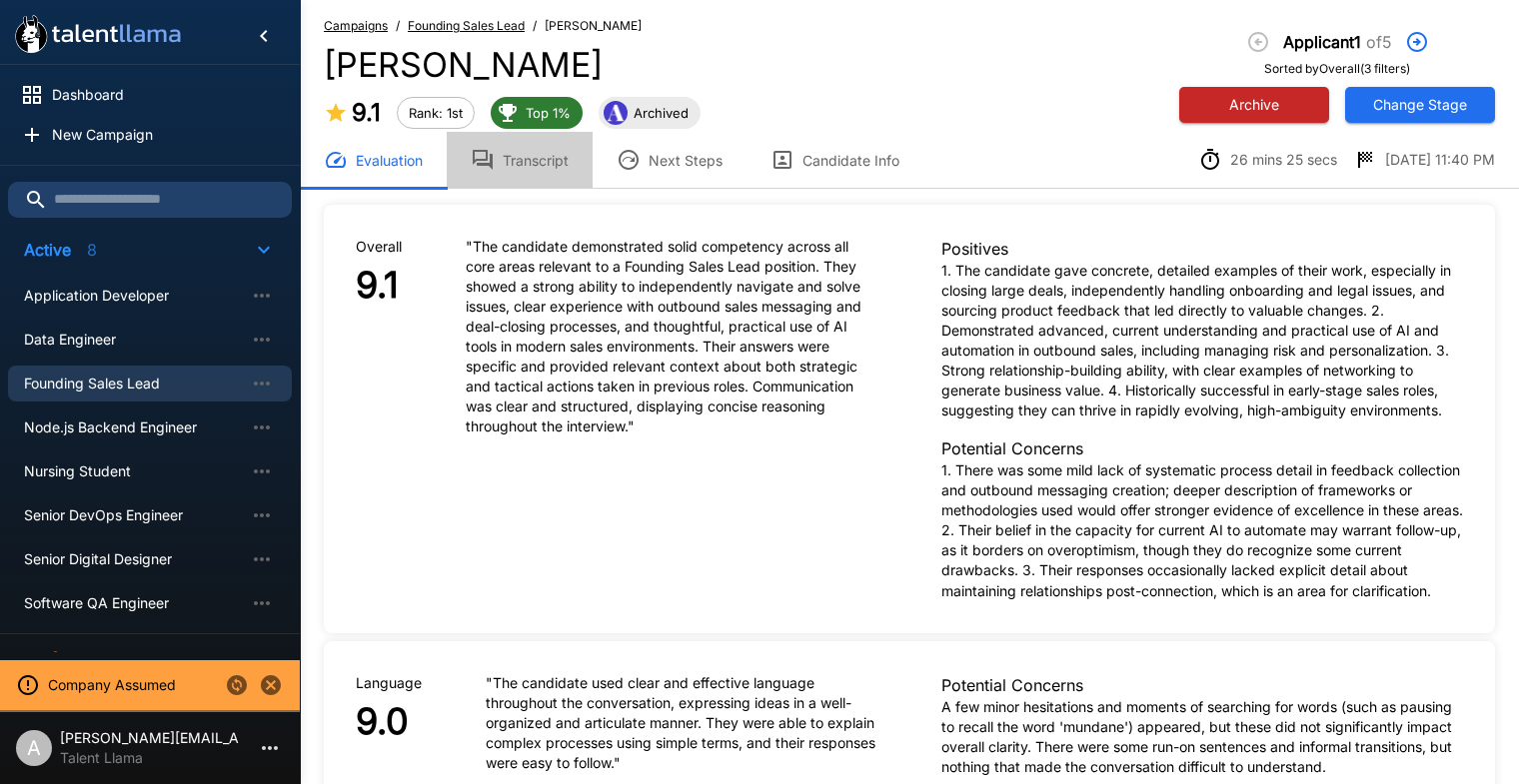 click on "Transcript" at bounding box center (520, 160) 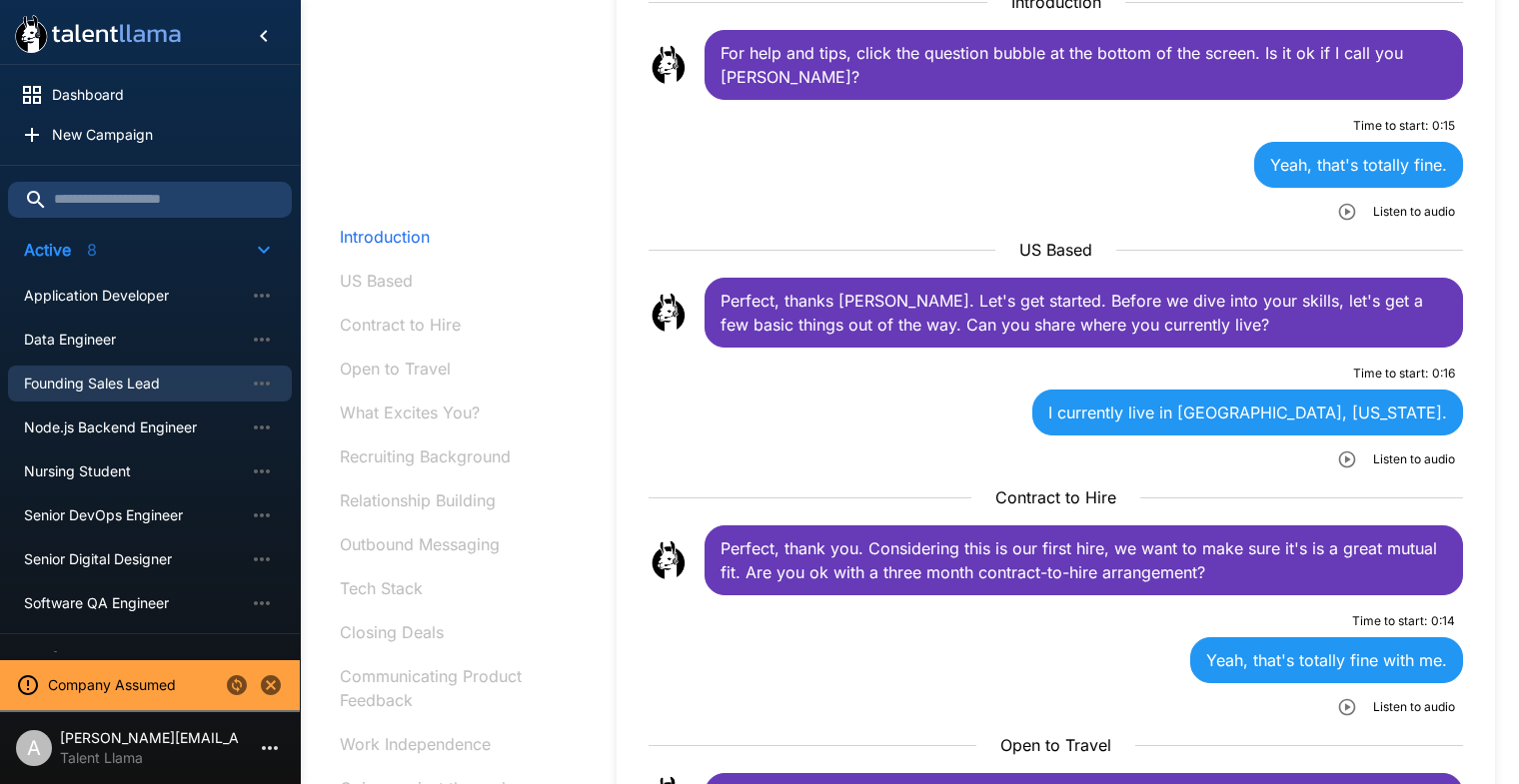 scroll, scrollTop: 378, scrollLeft: 0, axis: vertical 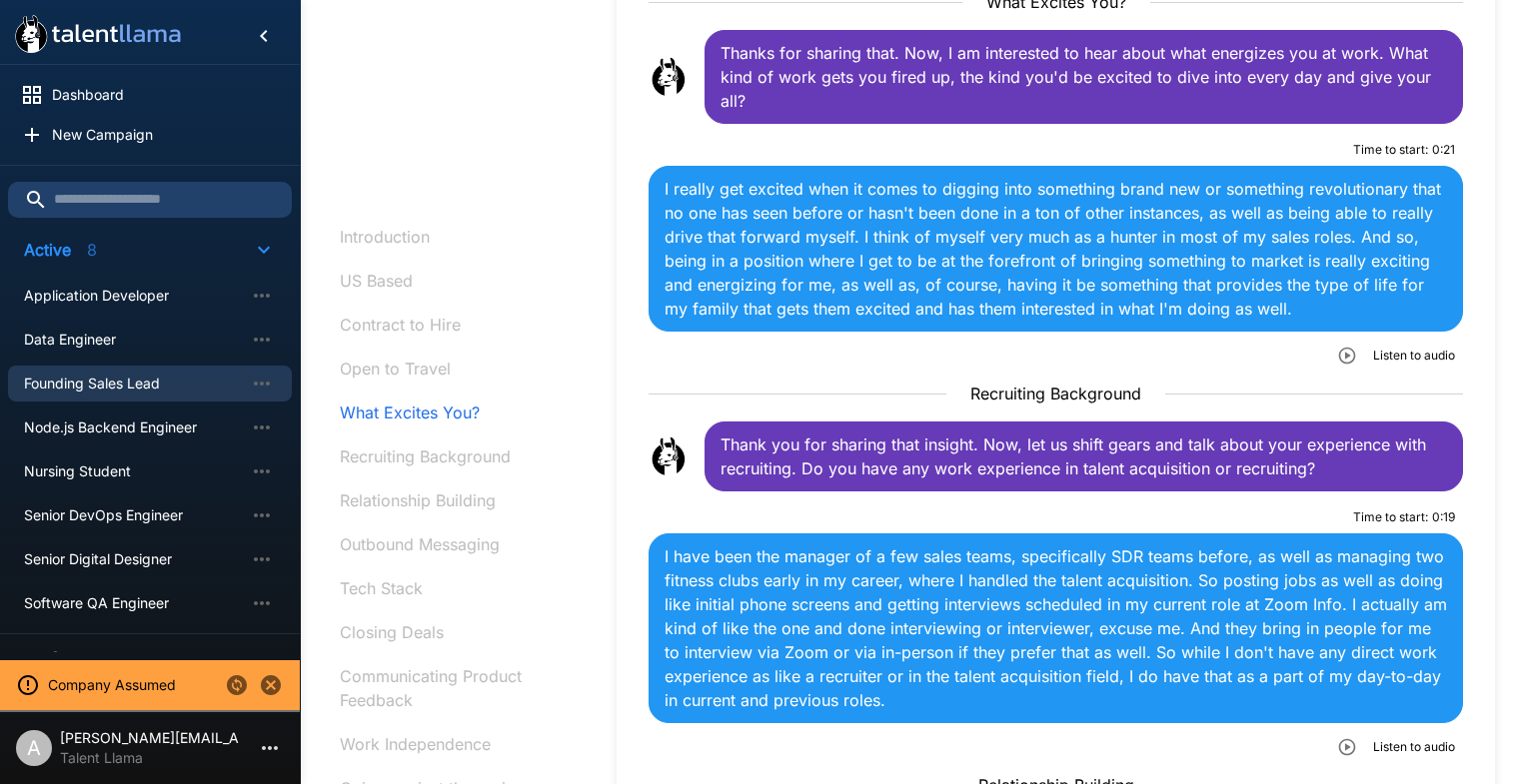 click 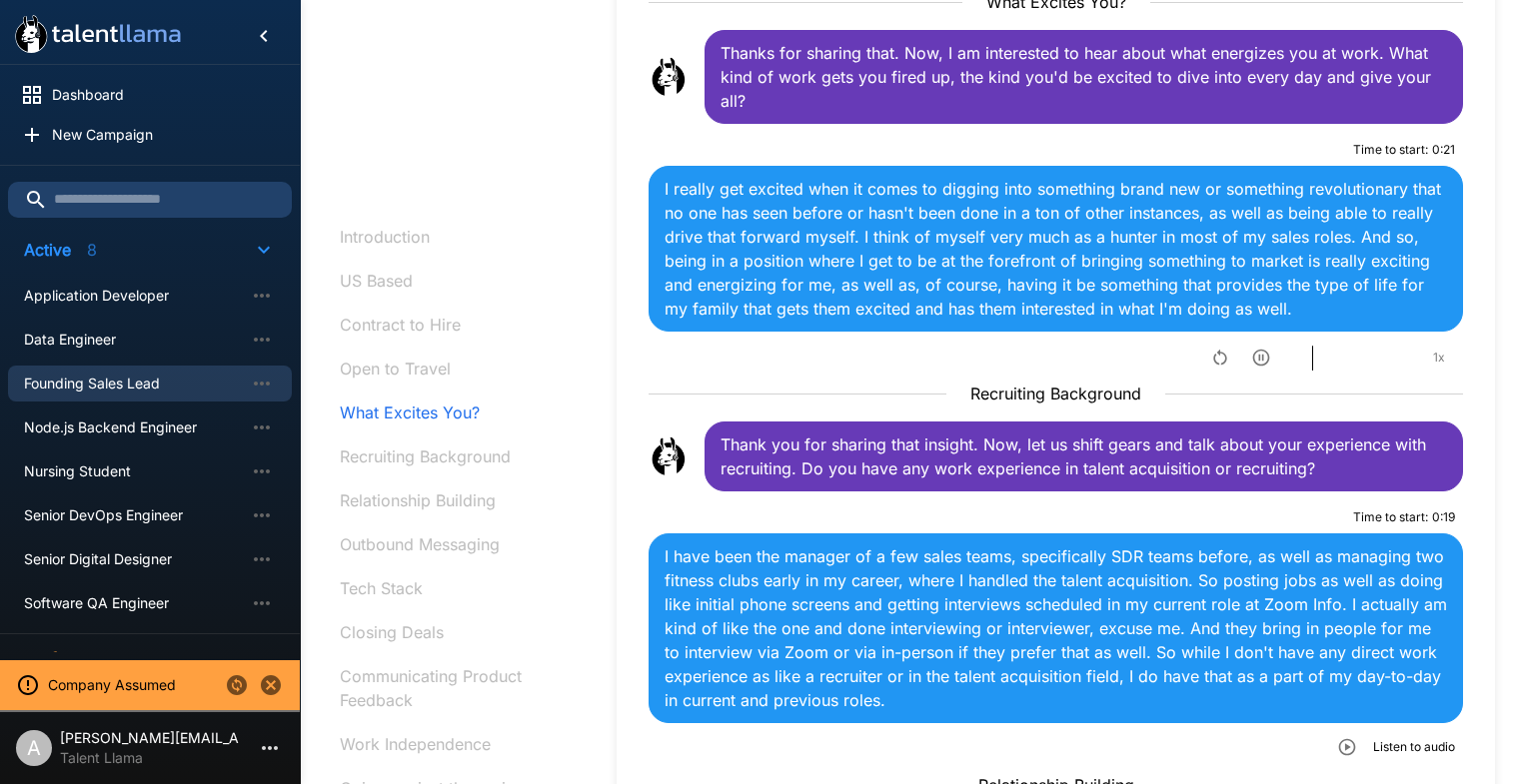 click 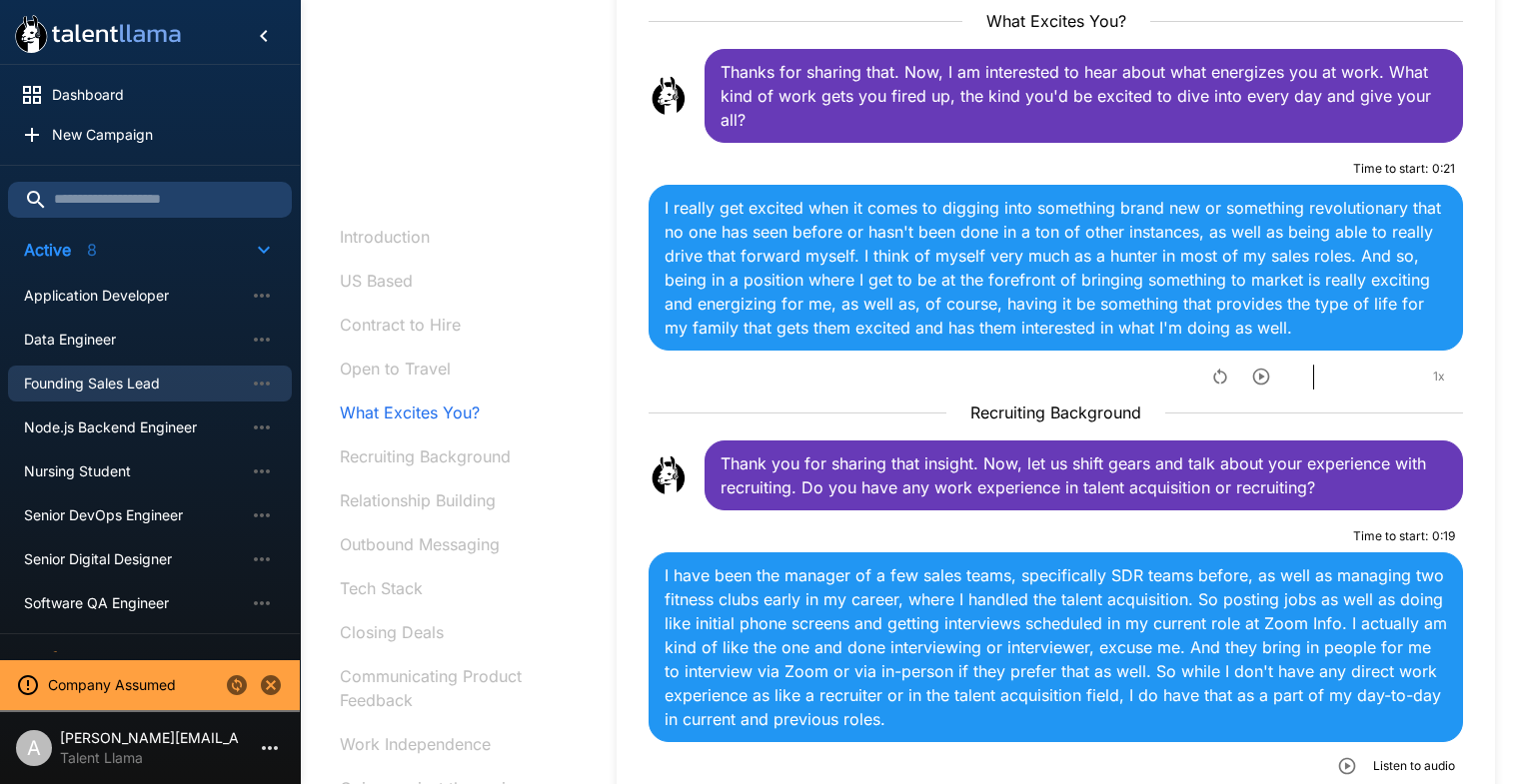 scroll, scrollTop: 1193, scrollLeft: 0, axis: vertical 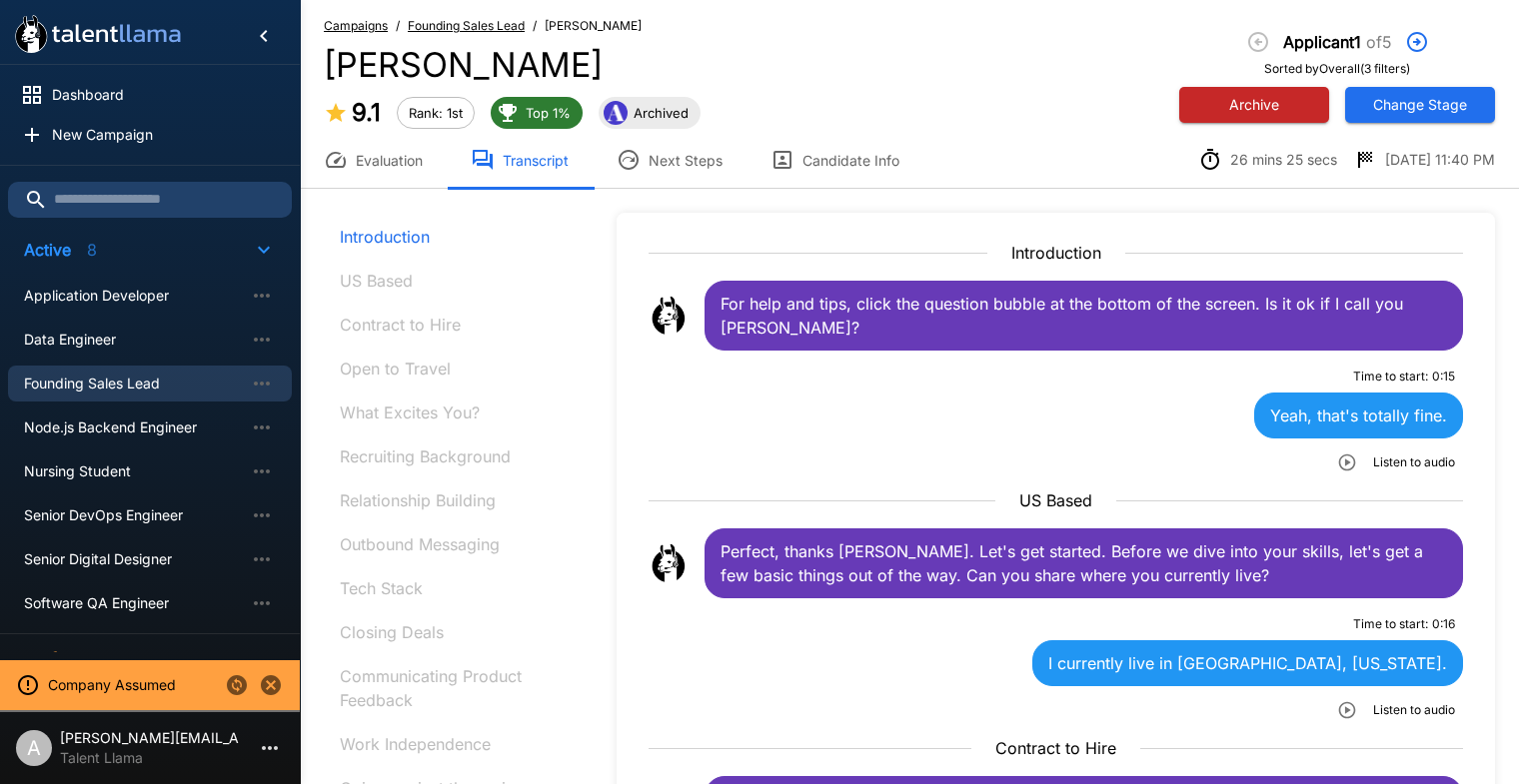 click on "Change Stage" at bounding box center [1420, 105] 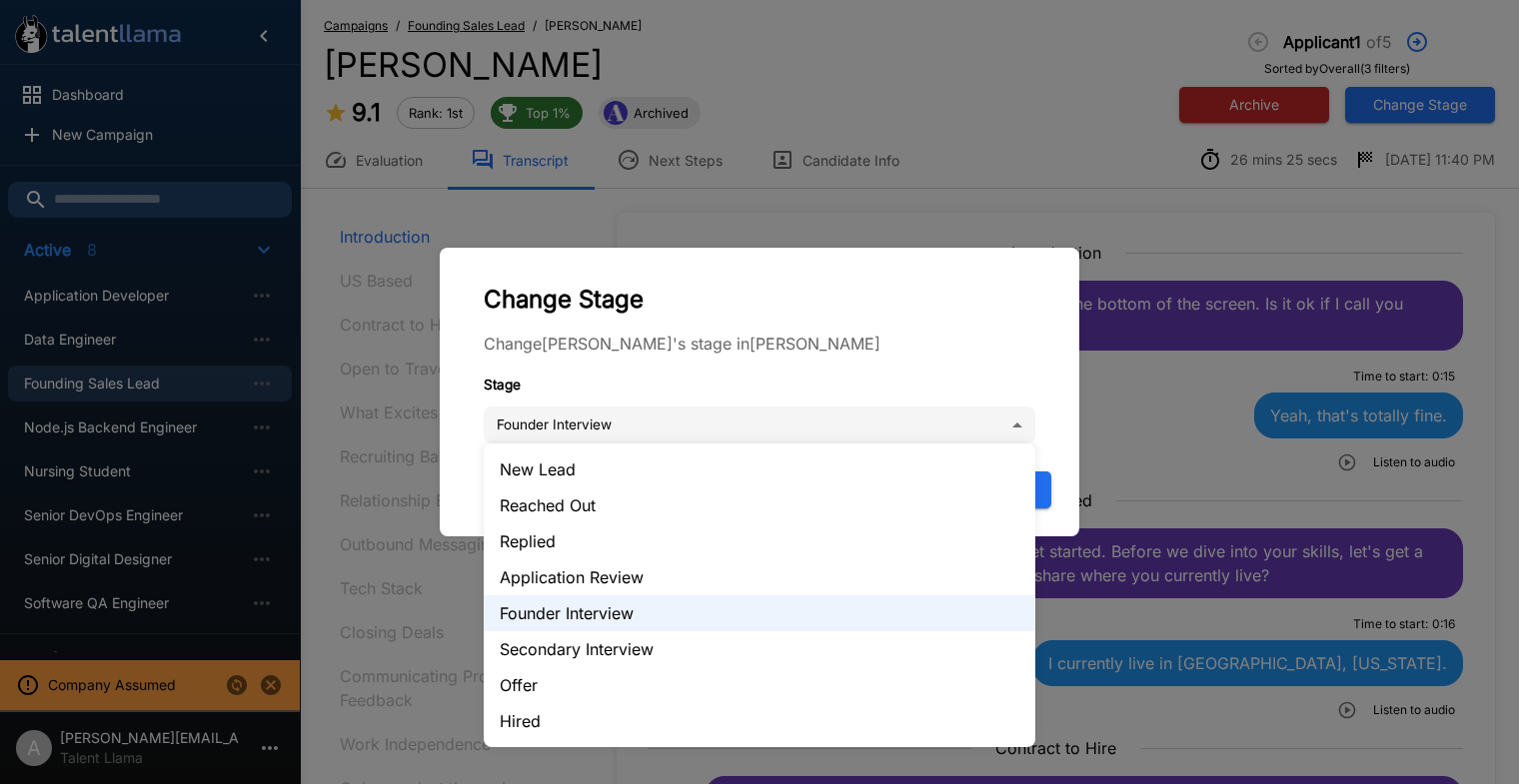 click on "Dashboard New Campaign Active 8 Application Developer Data Engineer Founding Sales Lead Node.js Backend Engineer Nursing Student Senior DevOps Engineer Senior Digital Designer Software QA Engineer Draft 3 Field Claims Specialist II National Catastrophe Property Personal Lines Product Designer Registered Nurse Company Assumed A adam+prodtest1@talentllama.com Talent Llama Campaigns / Founding Sales Lead / Dennis Kaczmarowski Dennis Kaczmarowski   9.1 Rank: 1st Top 1% Archived Applicant  1   of  5 Sorted by  Overall  (3 filters) Archive Change Stage Evaluation Transcript Next Steps Candidate Info 26 mins 25 secs 5/4 11:40 PM Introduction US Based Contract to Hire Open to Travel What Excites You? Recruiting Background Relationship Building Outbound Messaging Tech Stack Closing Deals Communicating Product Feedback Work Independence Going against the grain  Interview Wrap-Up Introduction For help and tips, click the question bubble at the bottom of the screen.  Is it ok if I call you Dennis? Time to start : 0 : 15" at bounding box center [760, 392] 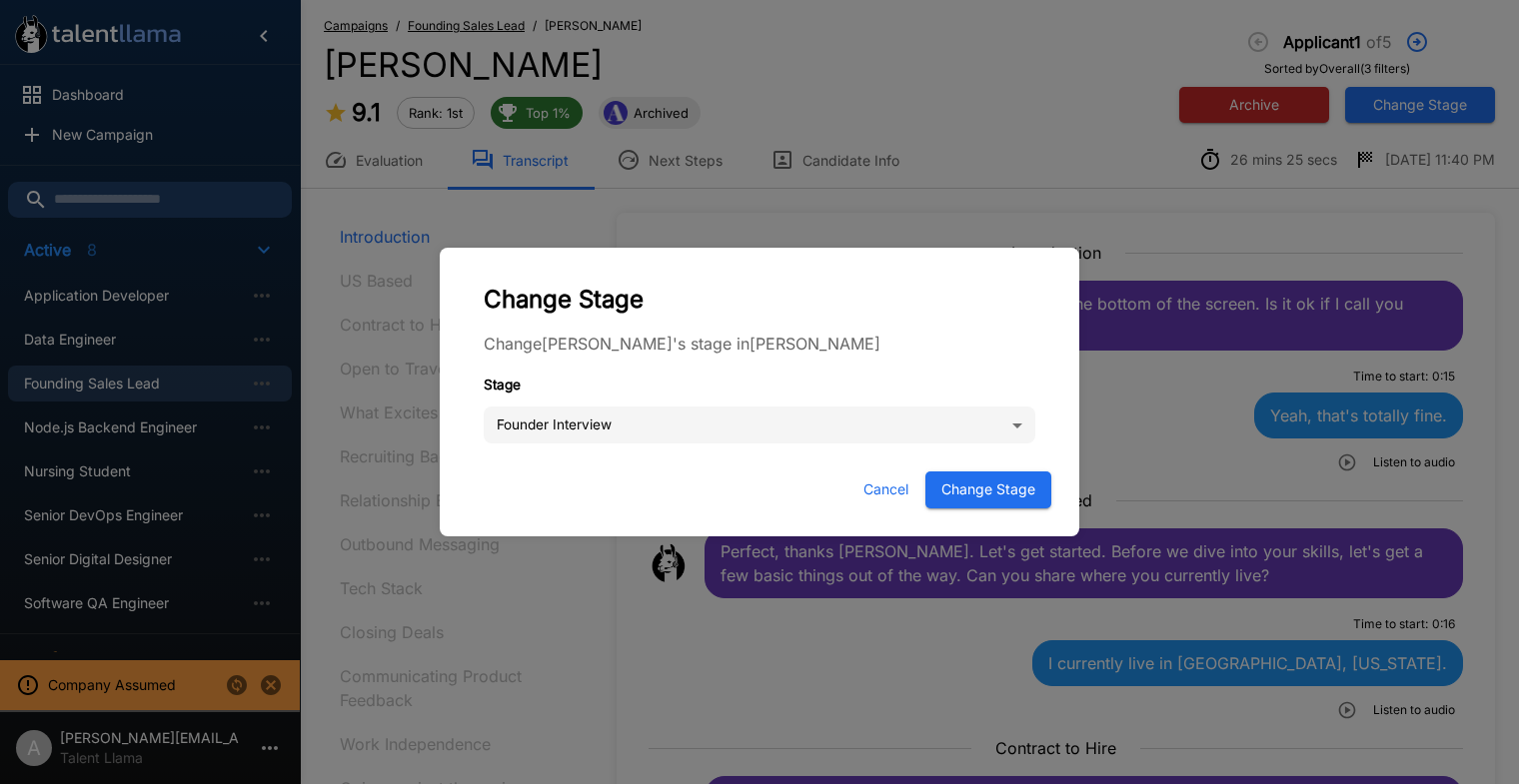 click on "Cancel" at bounding box center [885, 489] 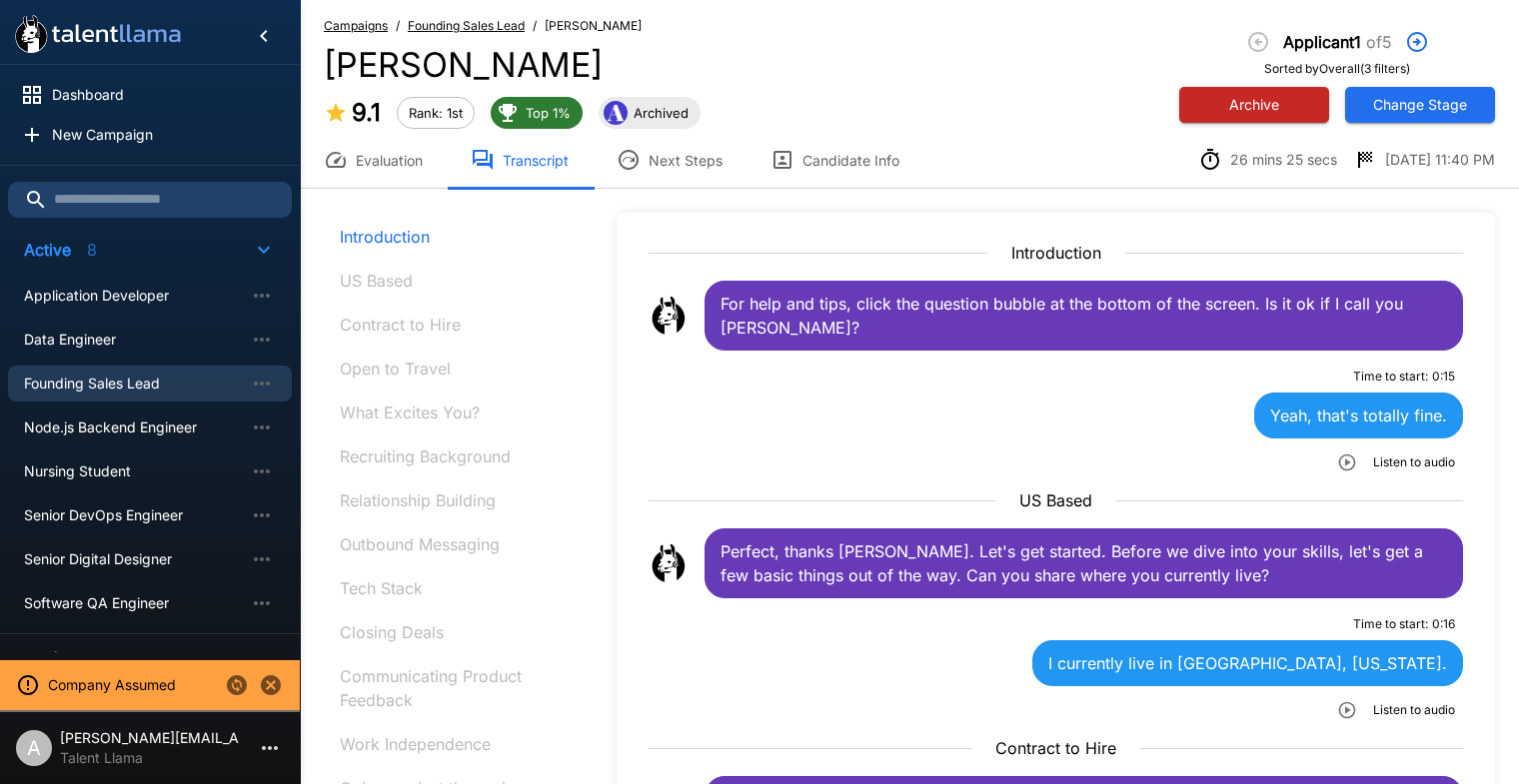 click on "Archive" at bounding box center (1254, 105) 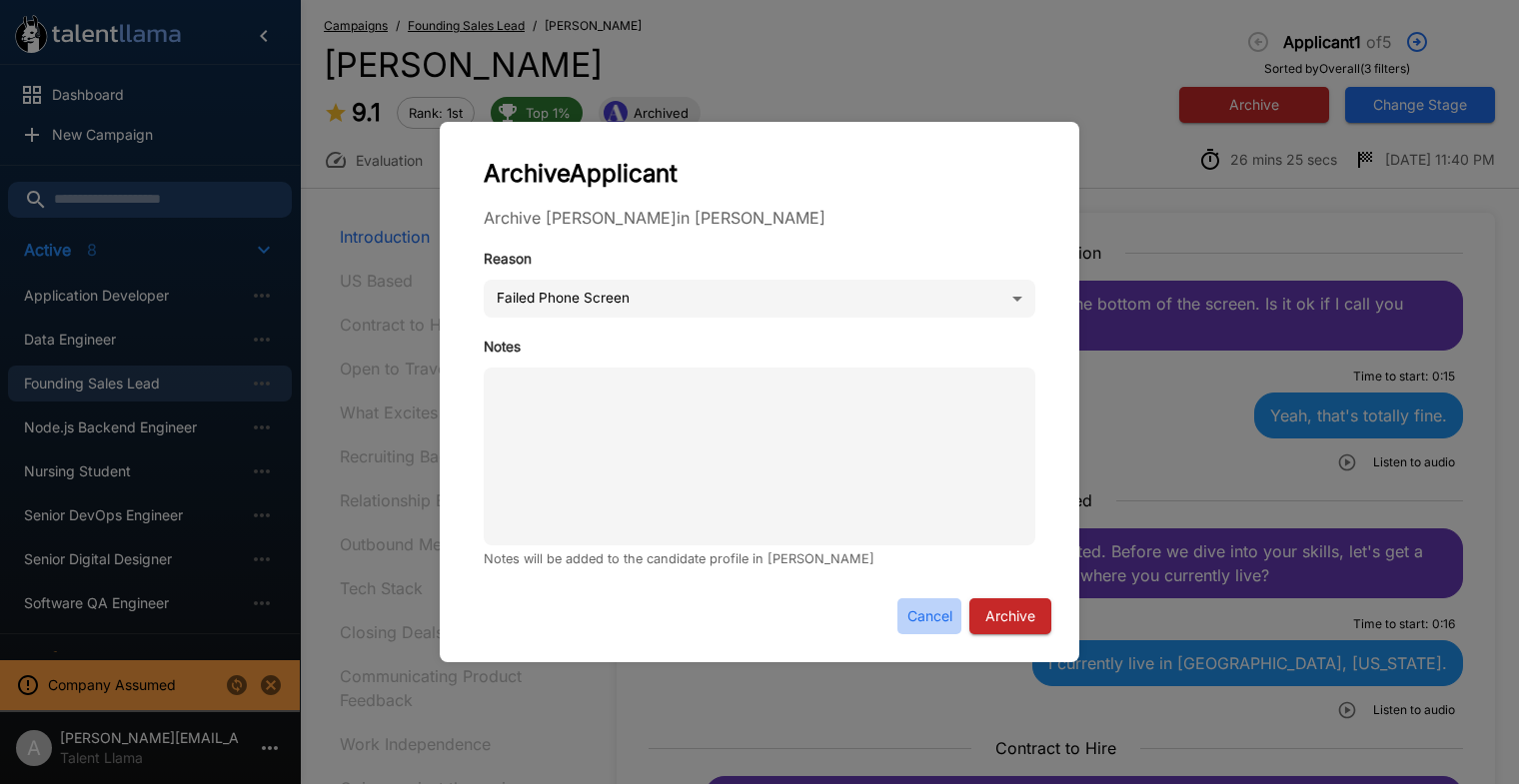 click on "Cancel" at bounding box center [929, 616] 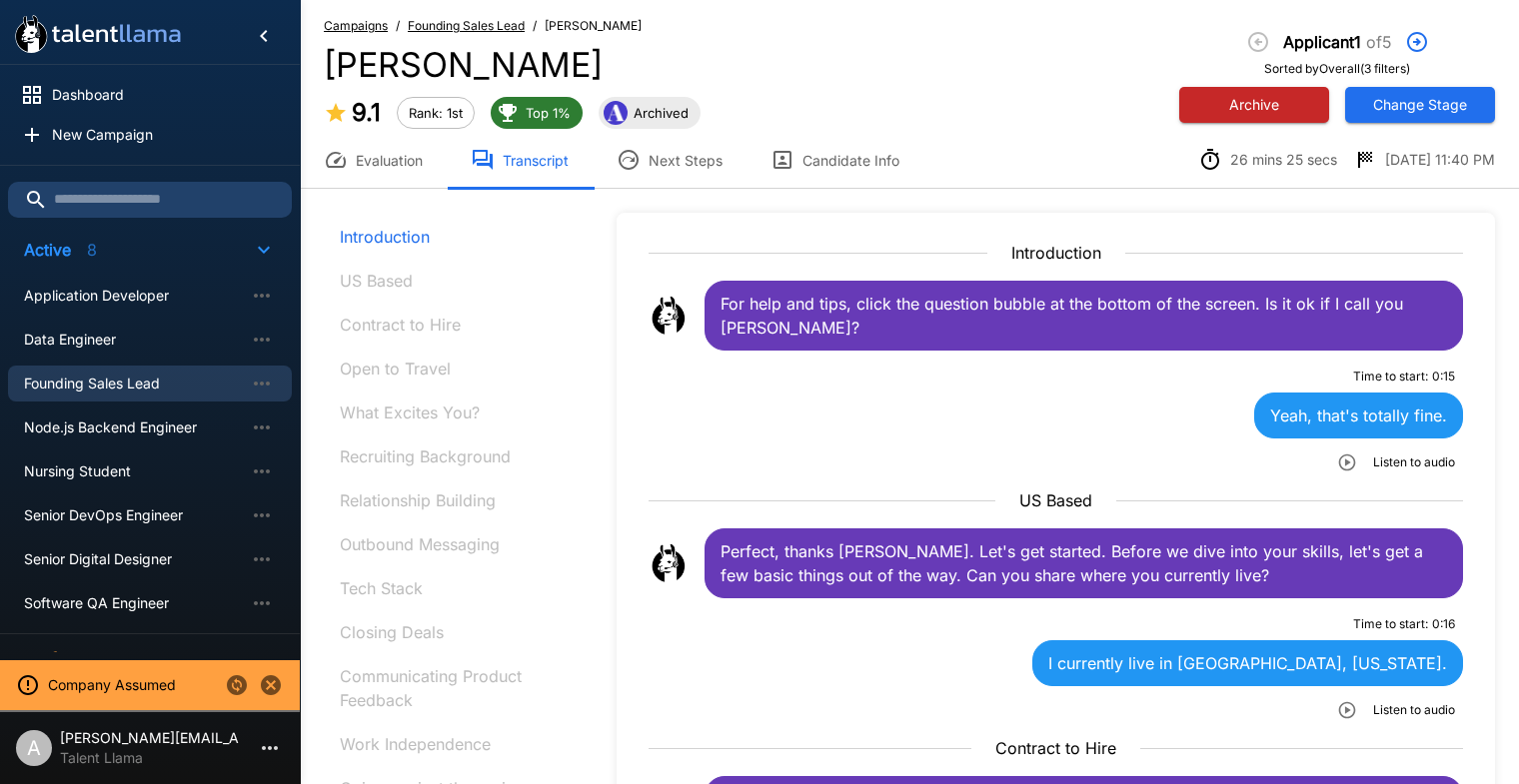 click on "Founding Sales Lead" at bounding box center [466, 25] 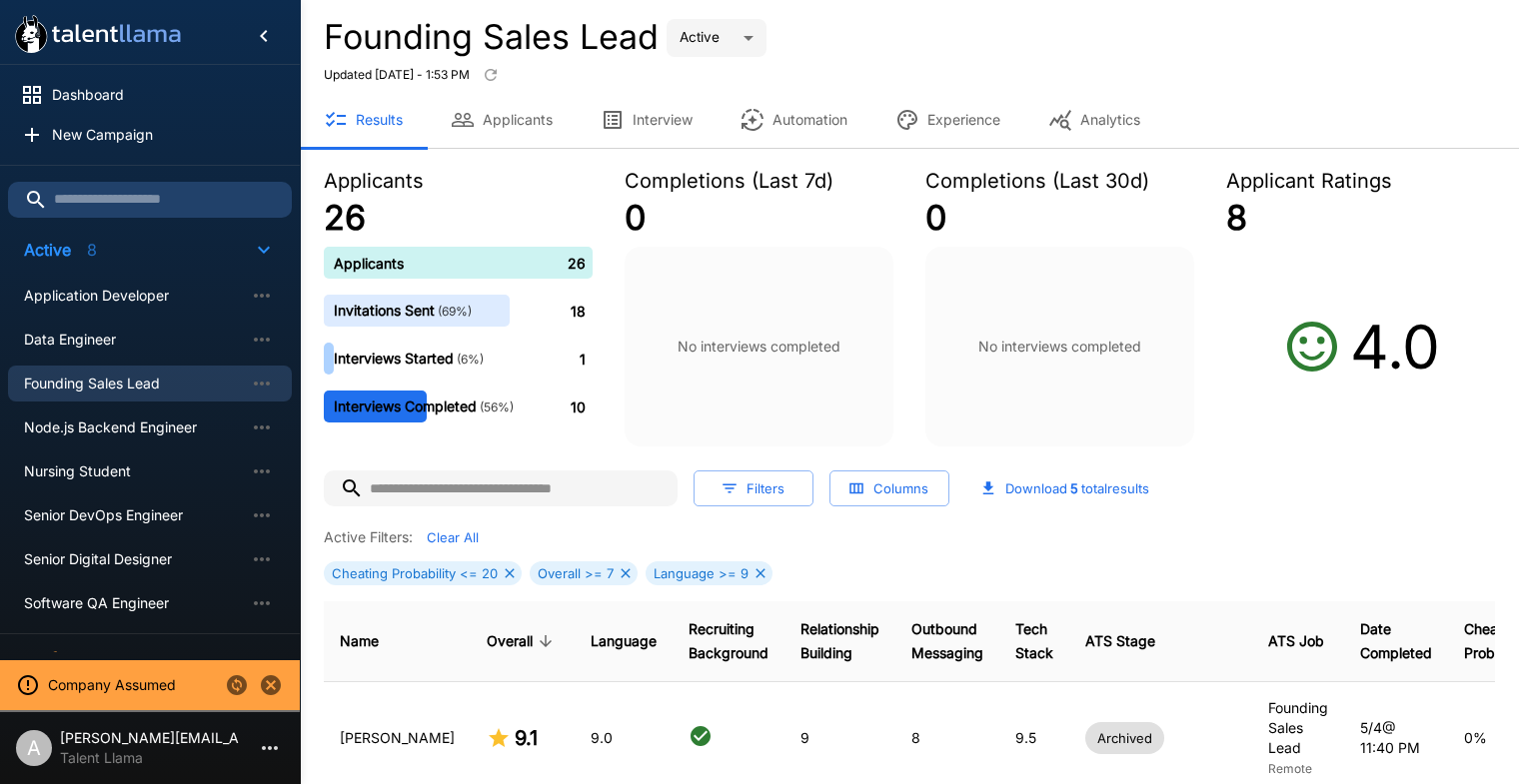 click on "Applicants" at bounding box center (502, 120) 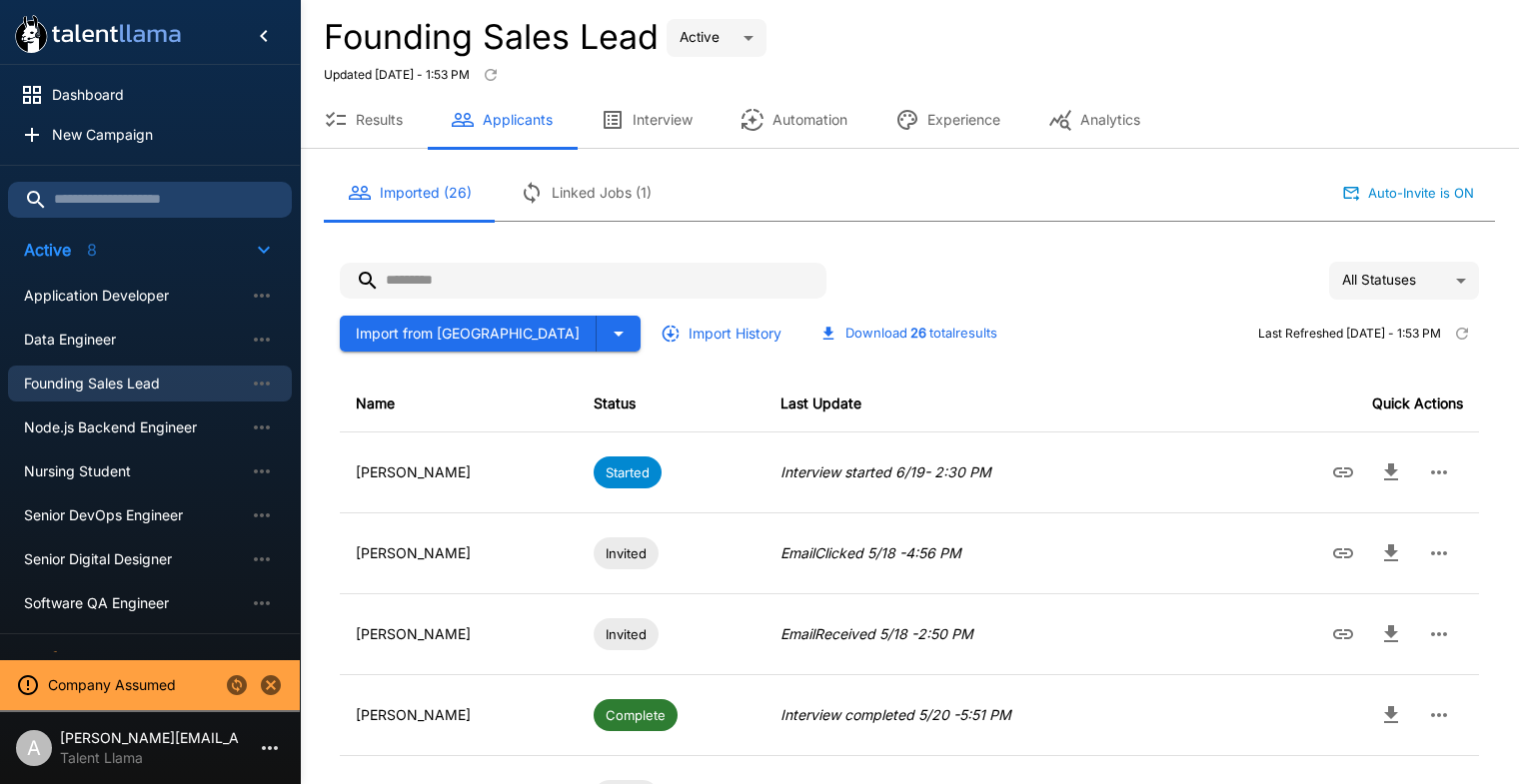 click on "Import from Ashby" at bounding box center (468, 334) 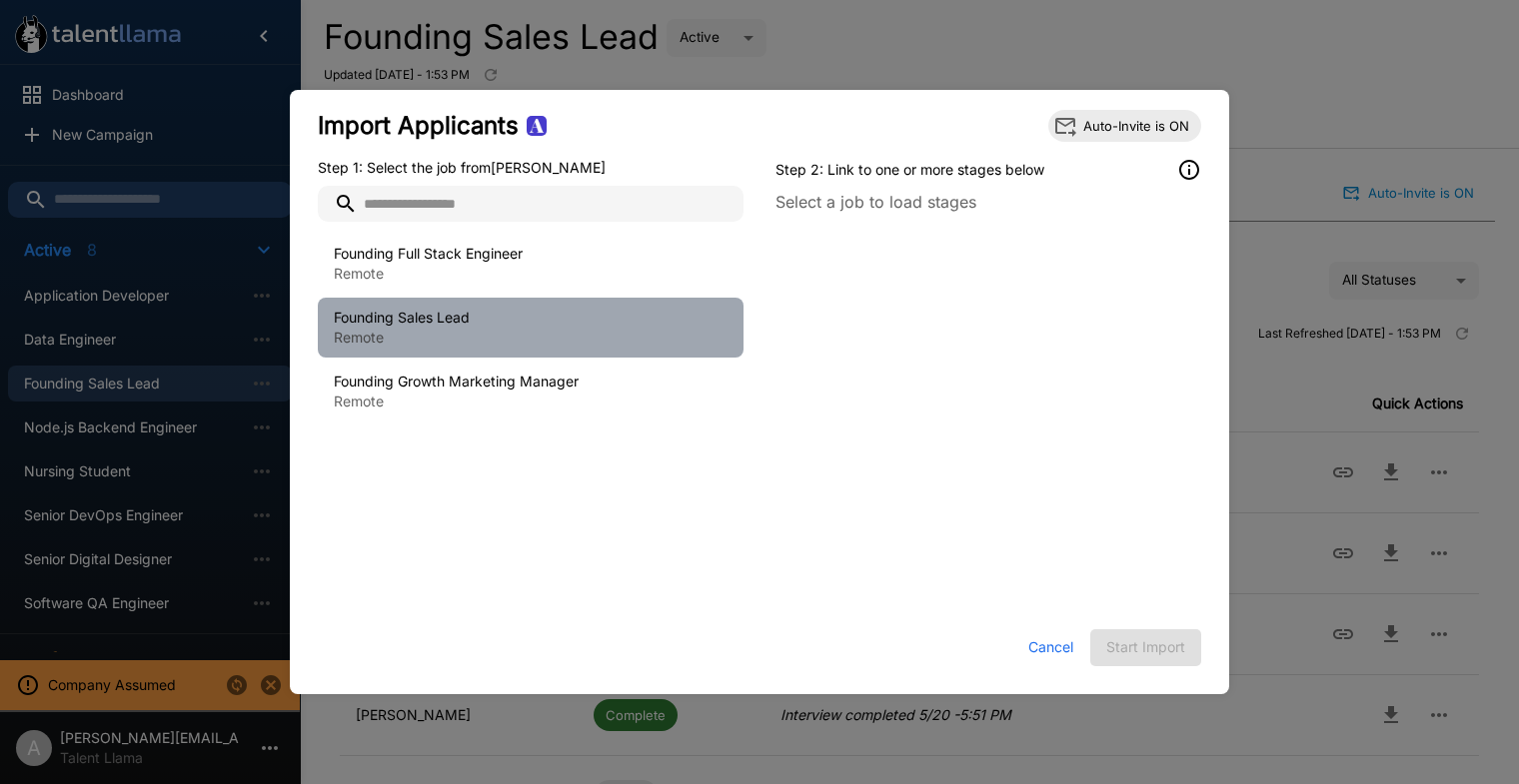 click on "Founding Sales Lead" at bounding box center (531, 318) 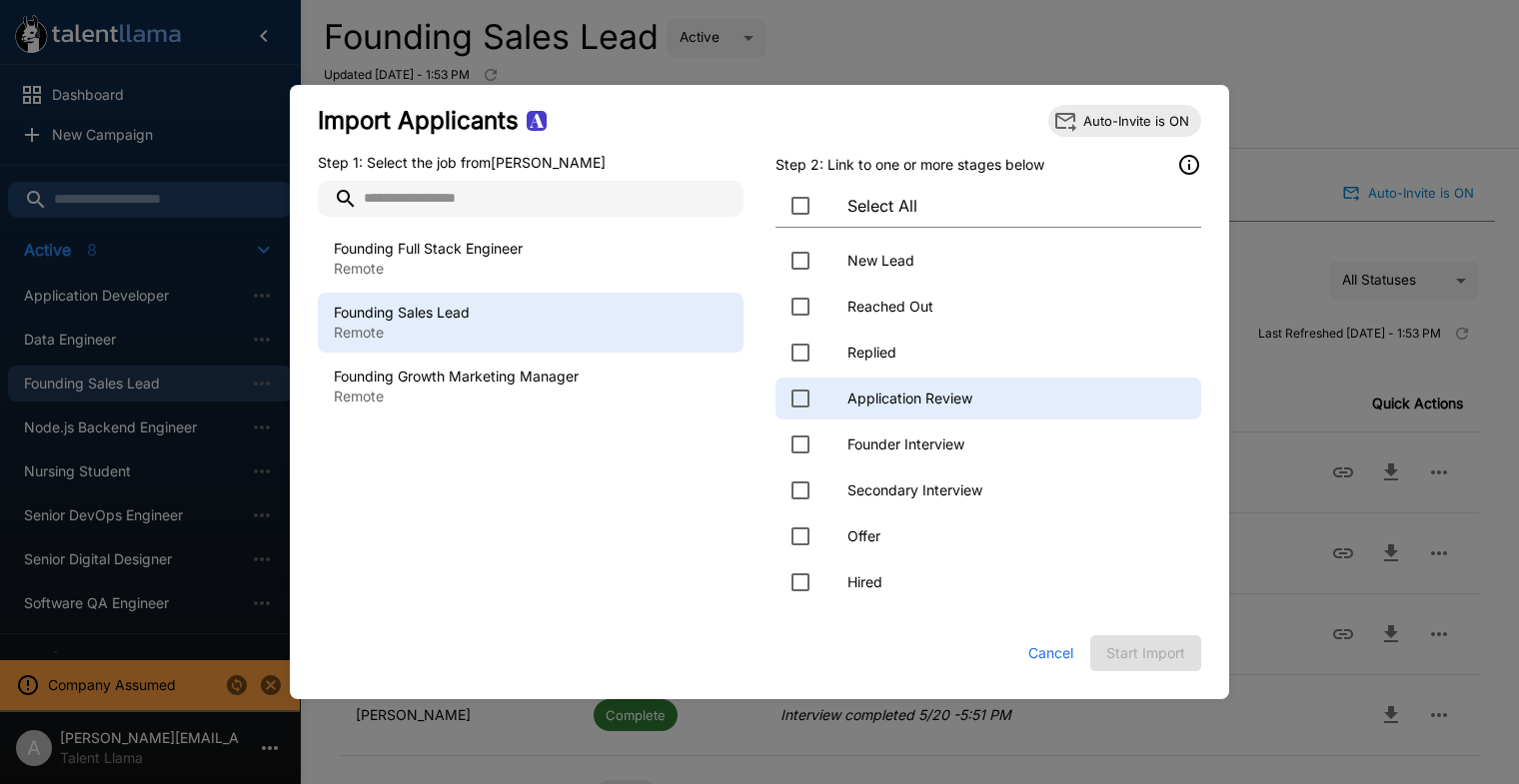 click on "Application Review" at bounding box center (1016, 398) 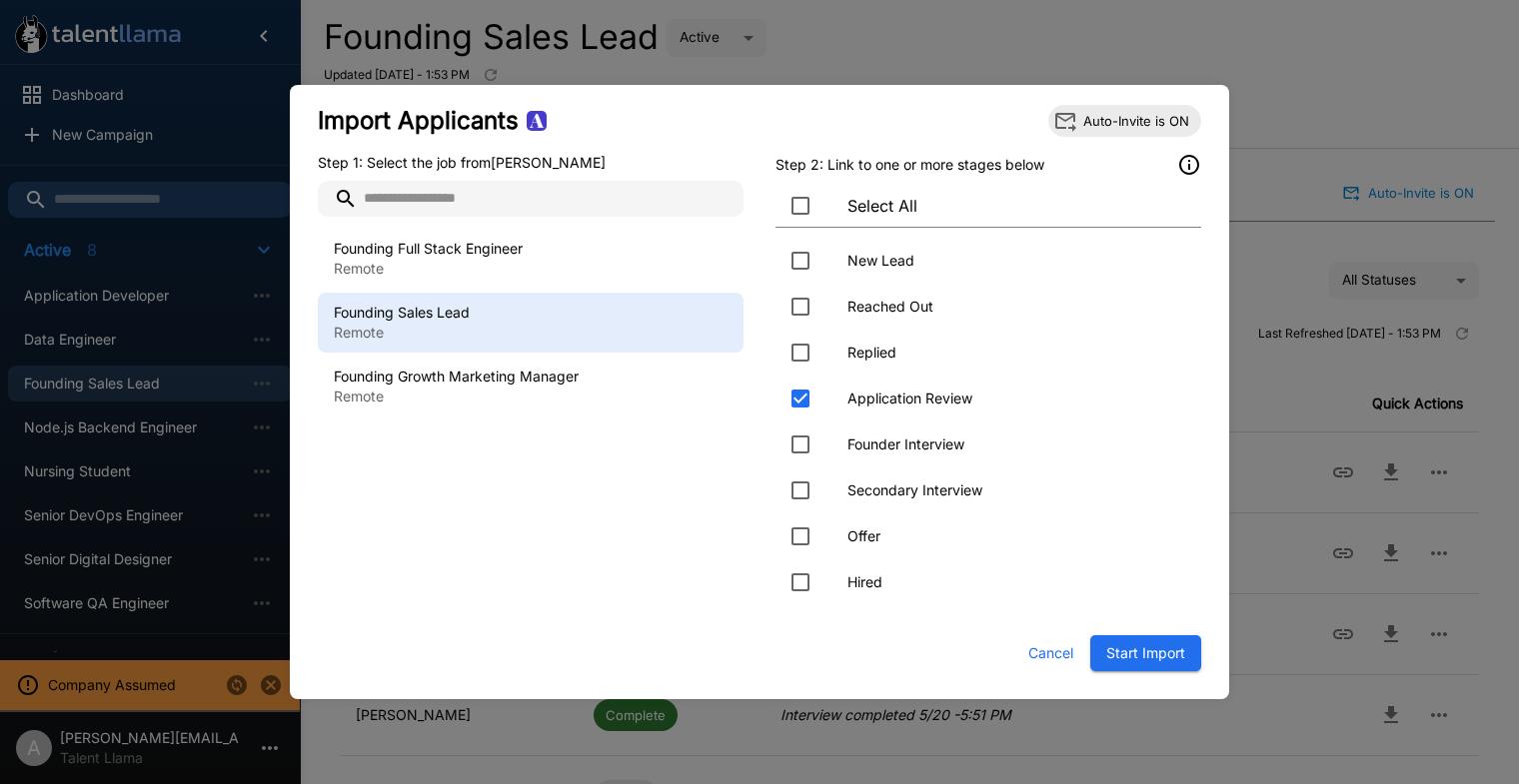 click on "Cancel" at bounding box center [1050, 653] 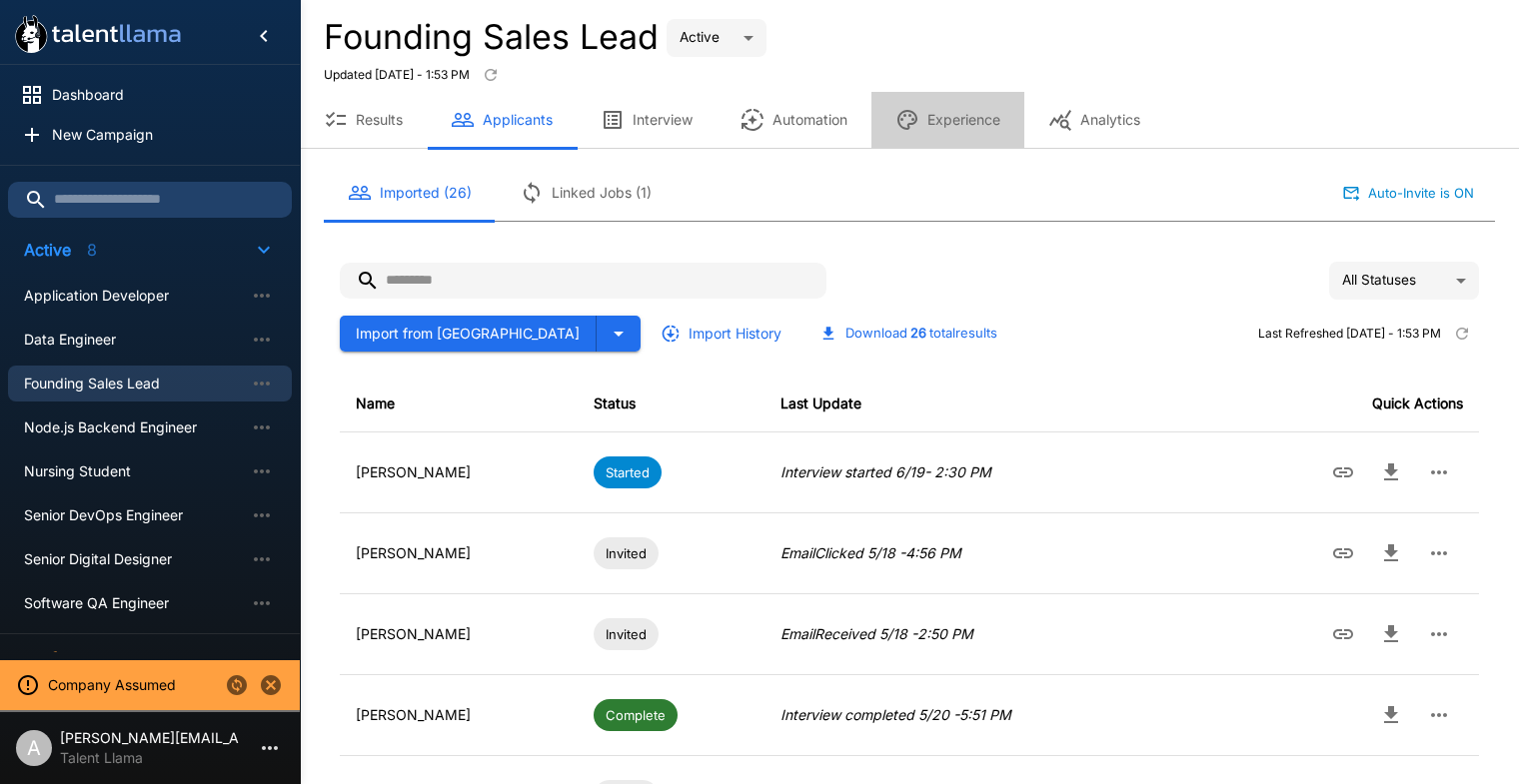 click on "Experience" at bounding box center [947, 120] 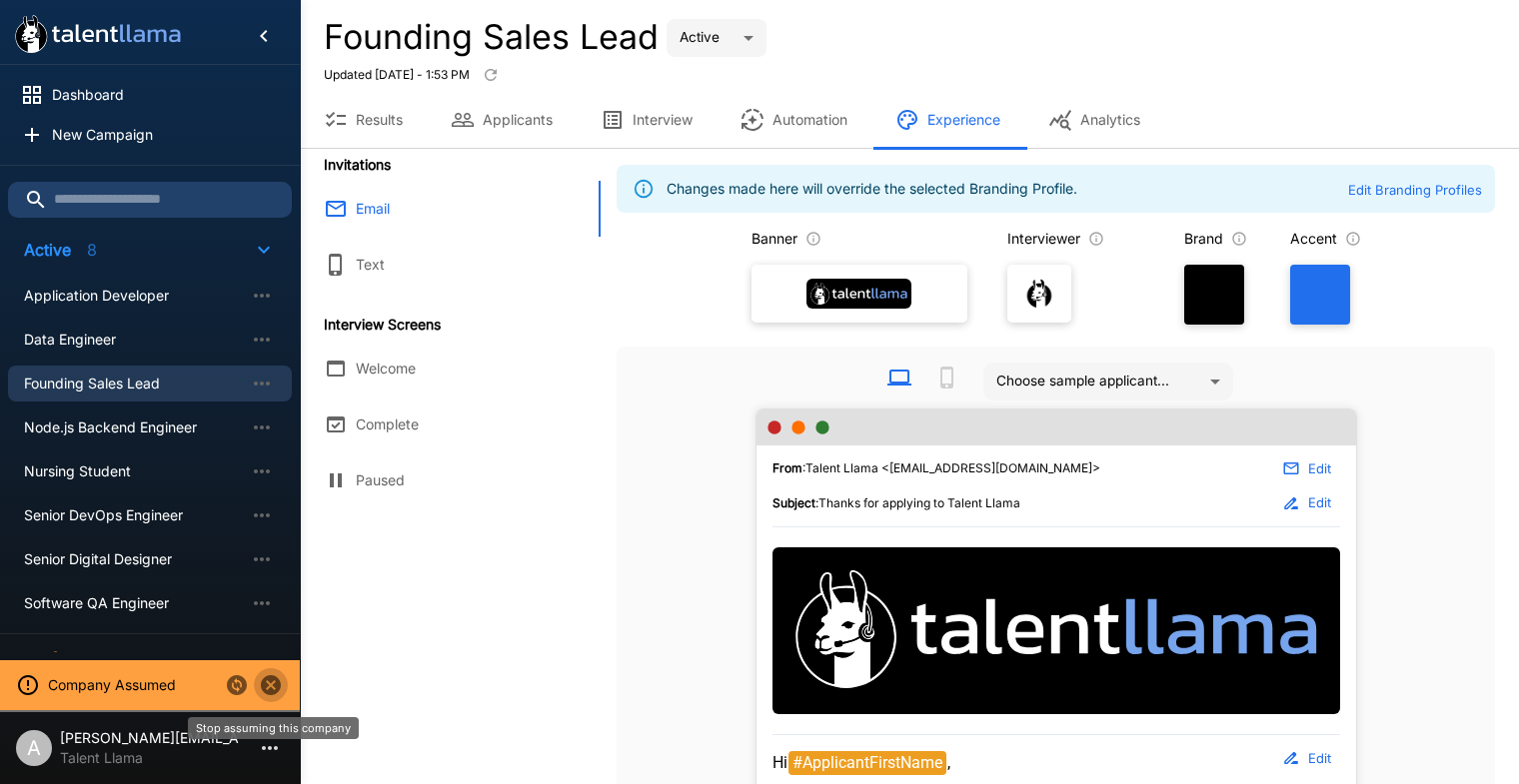 click 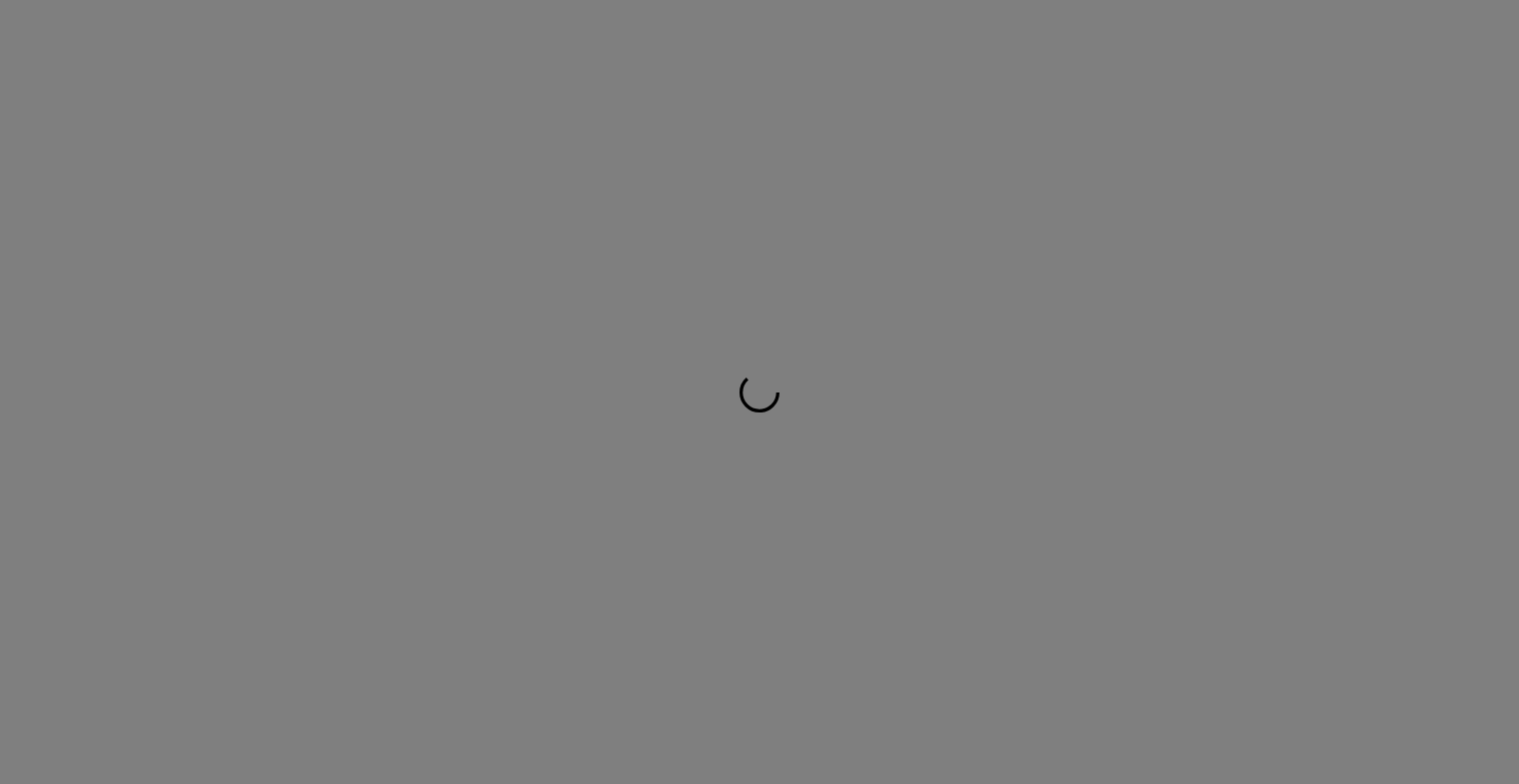 scroll, scrollTop: 0, scrollLeft: 0, axis: both 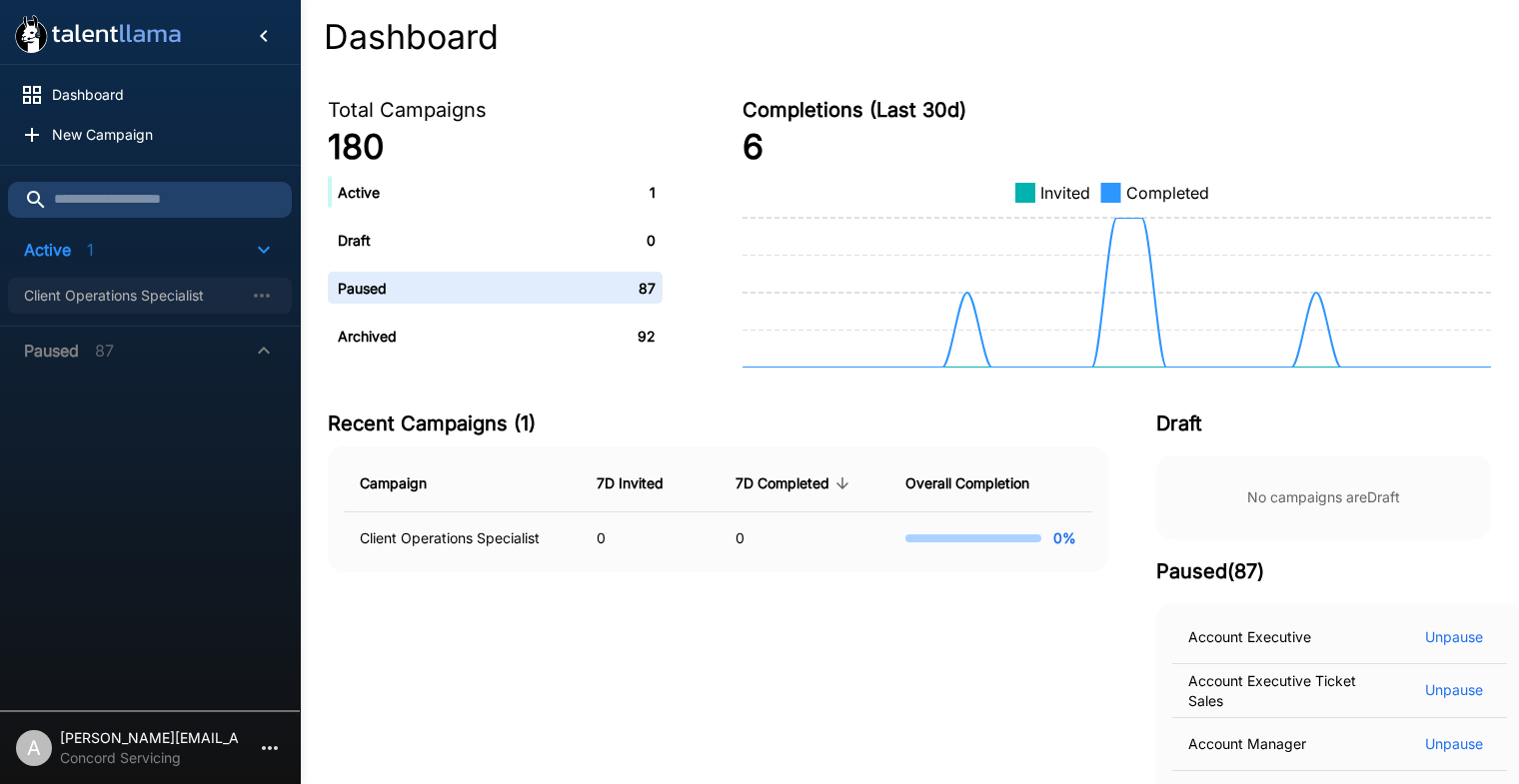 click on "Client Operations Specialist" at bounding box center [150, 296] 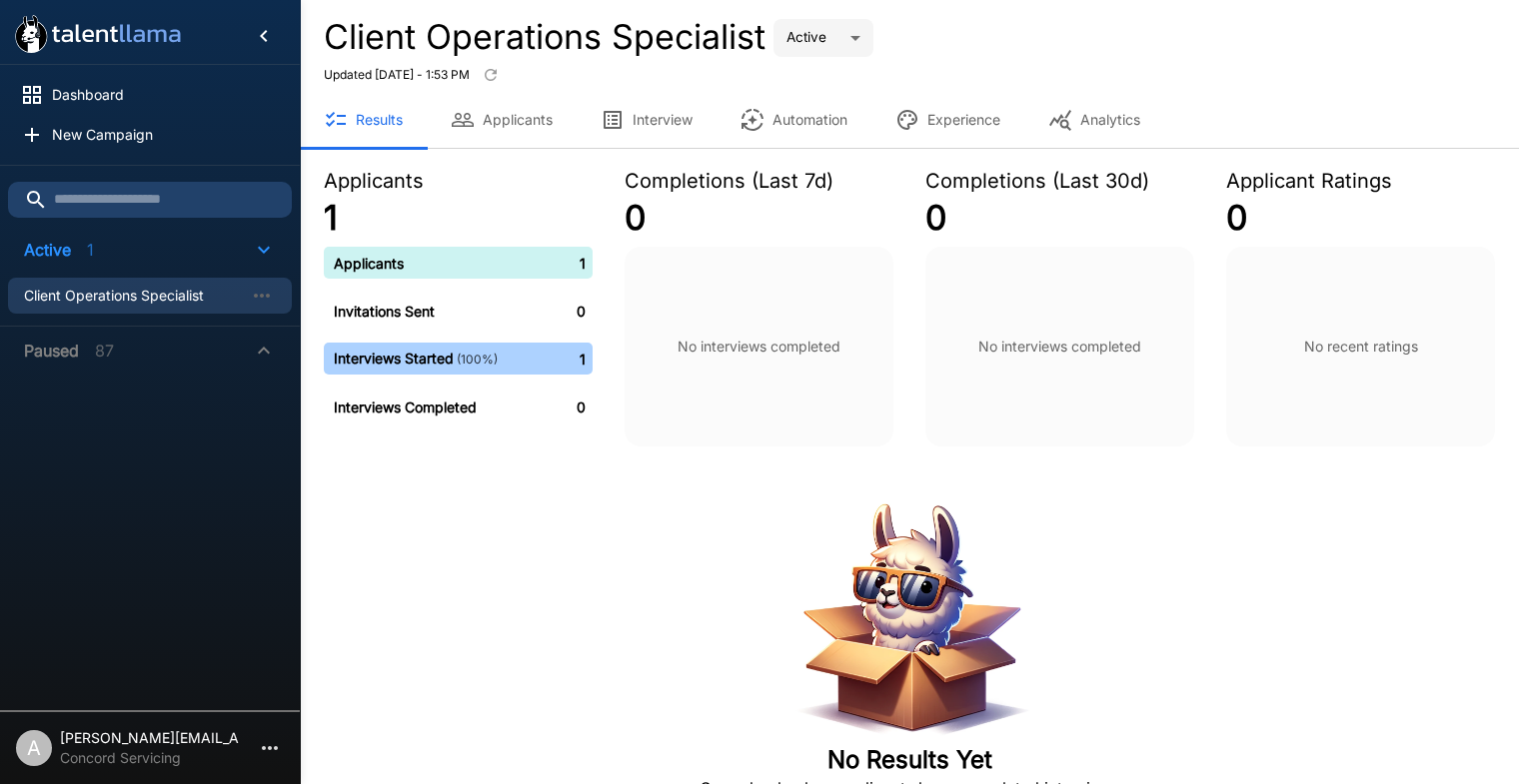 click on "Experience" at bounding box center (947, 120) 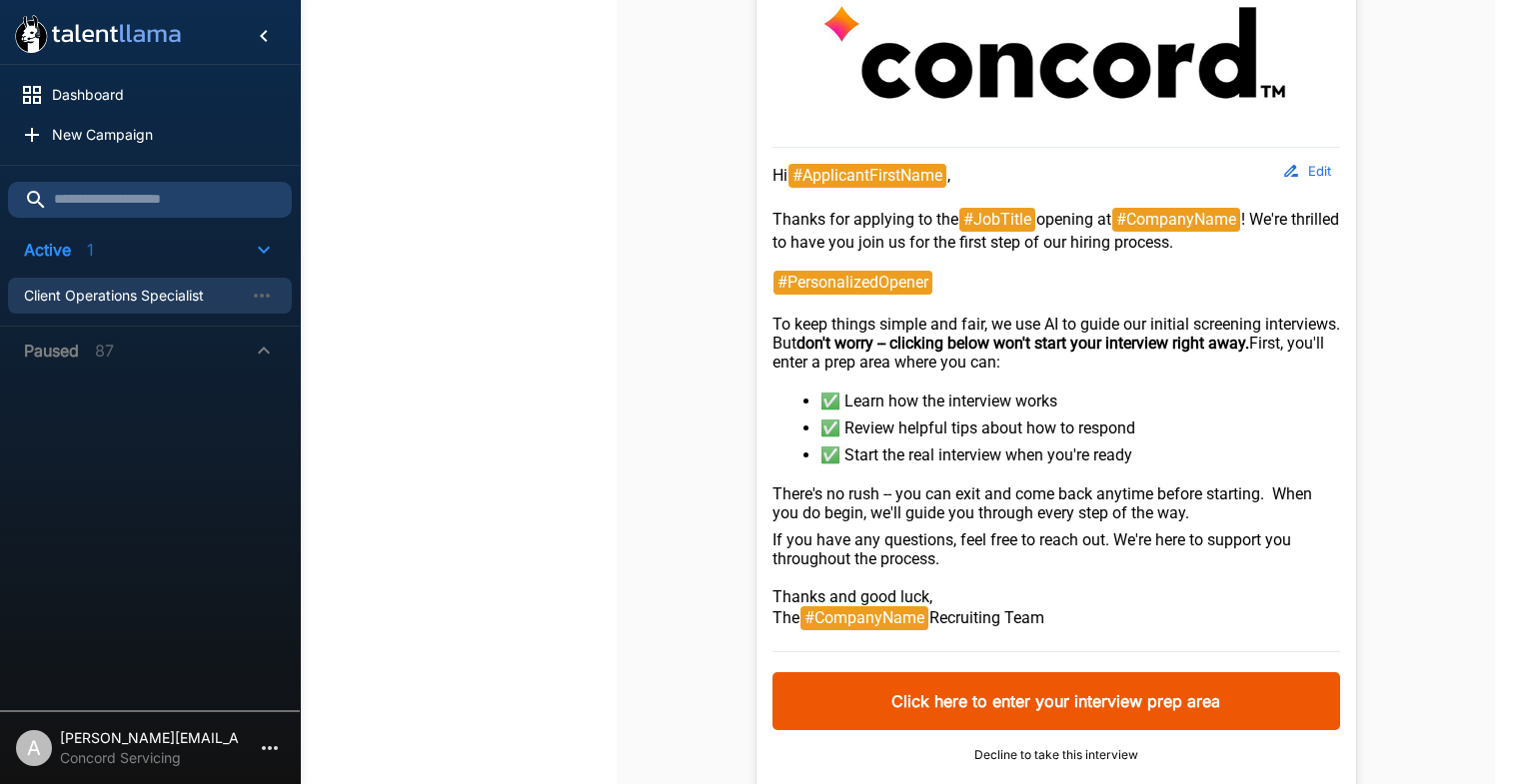 scroll, scrollTop: 600, scrollLeft: 0, axis: vertical 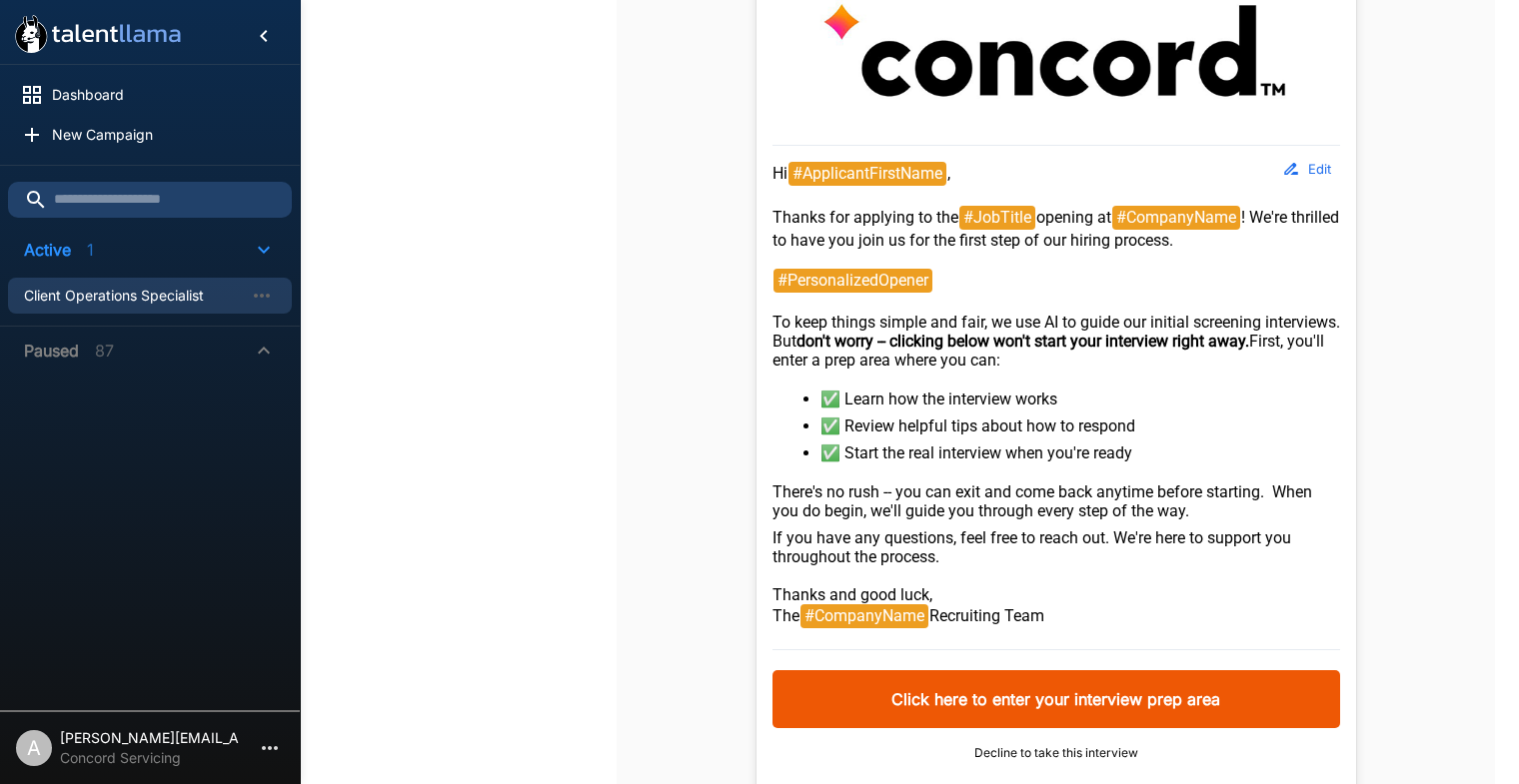 click on "Edit" at bounding box center [1308, 169] 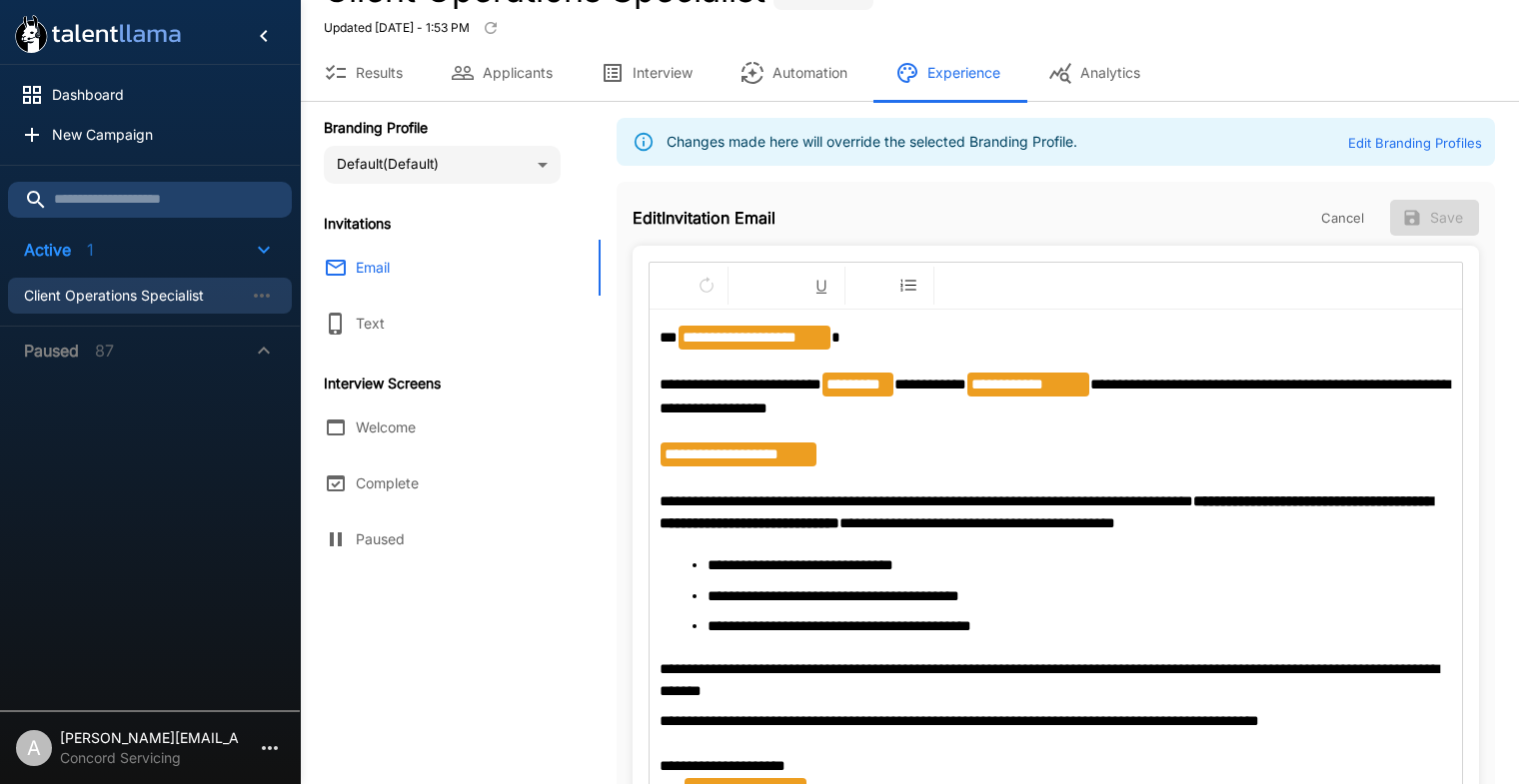scroll, scrollTop: 50, scrollLeft: 0, axis: vertical 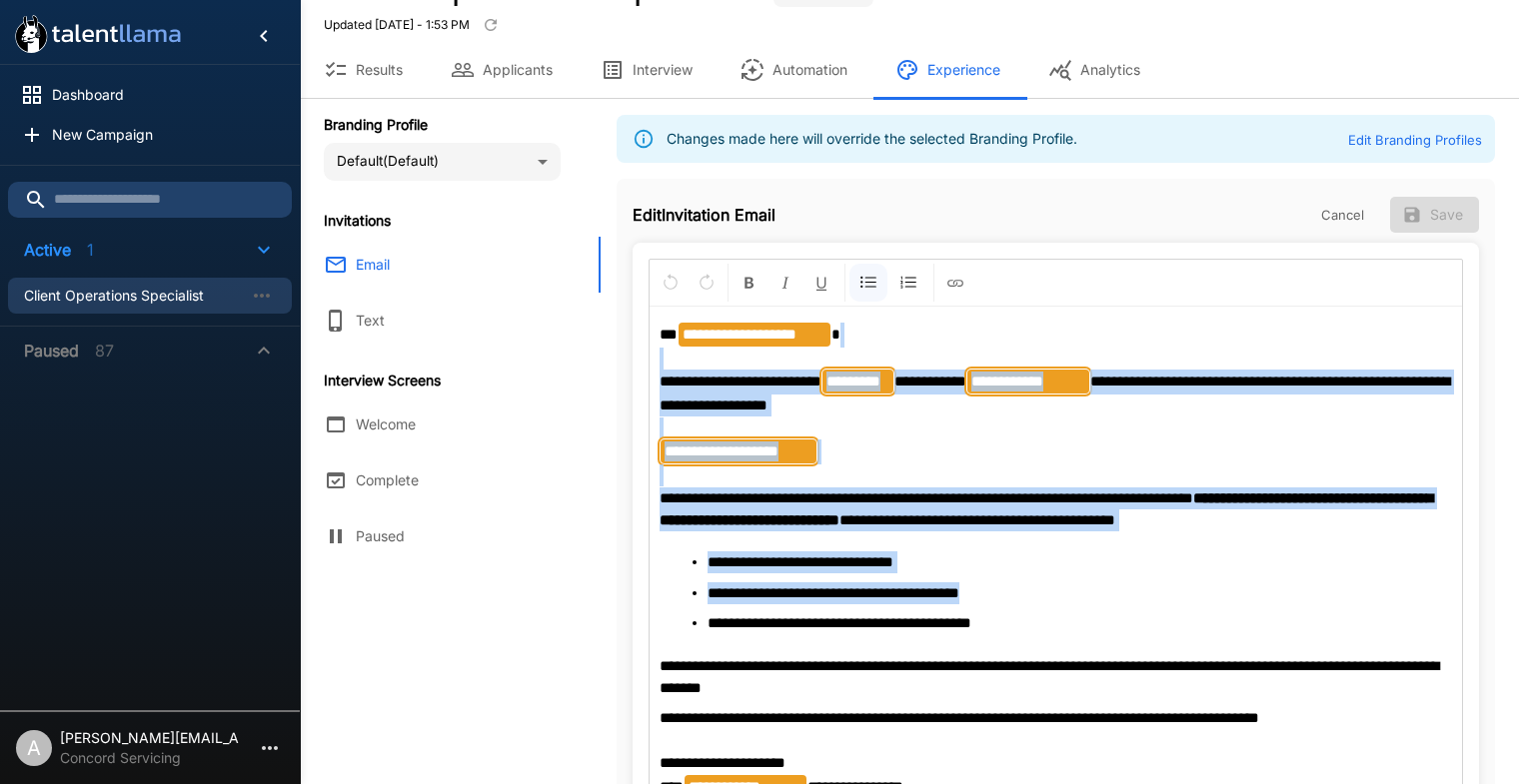 drag, startPoint x: 1018, startPoint y: 607, endPoint x: 772, endPoint y: 386, distance: 330.6917 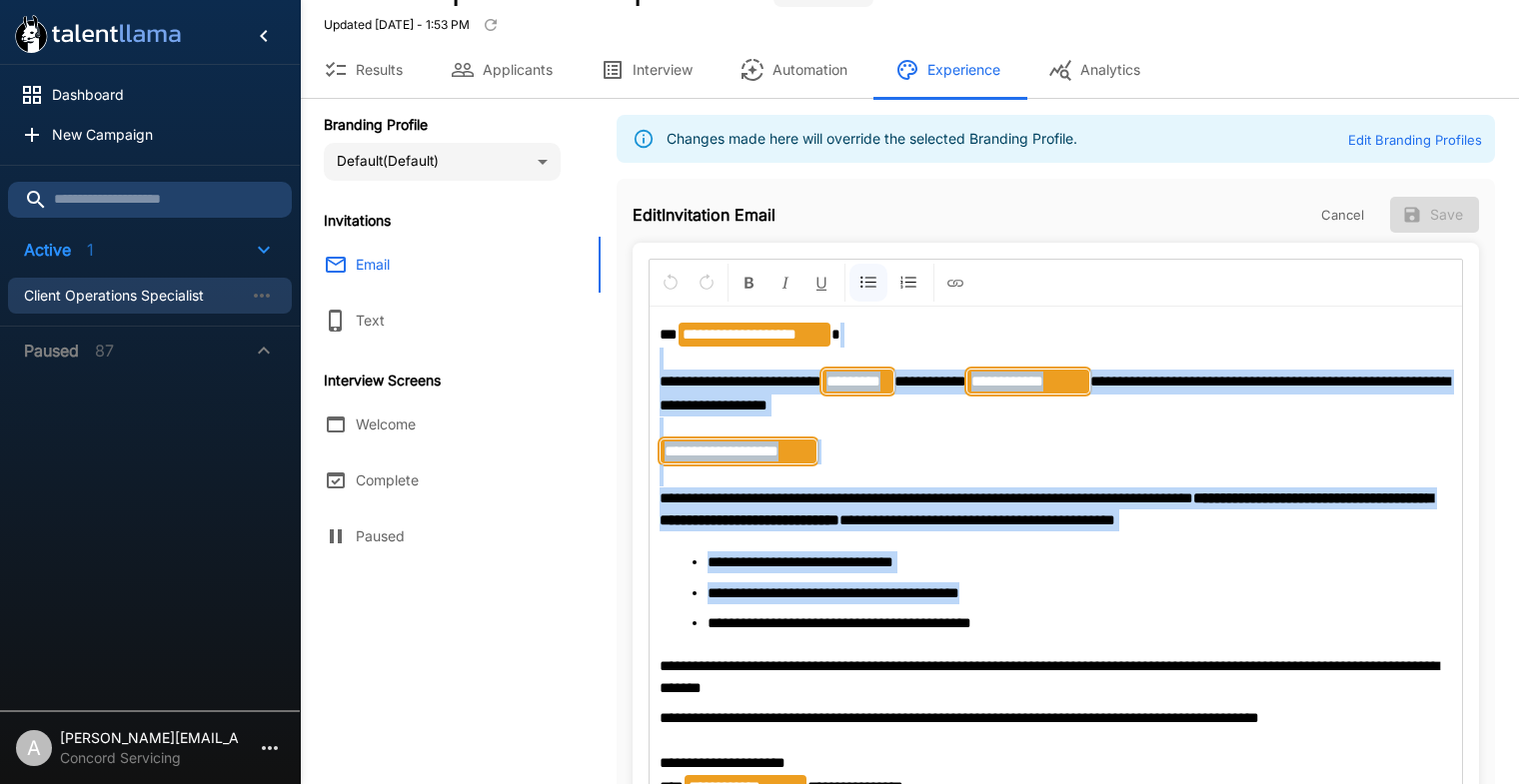 click on "**********" at bounding box center (1055, 561) 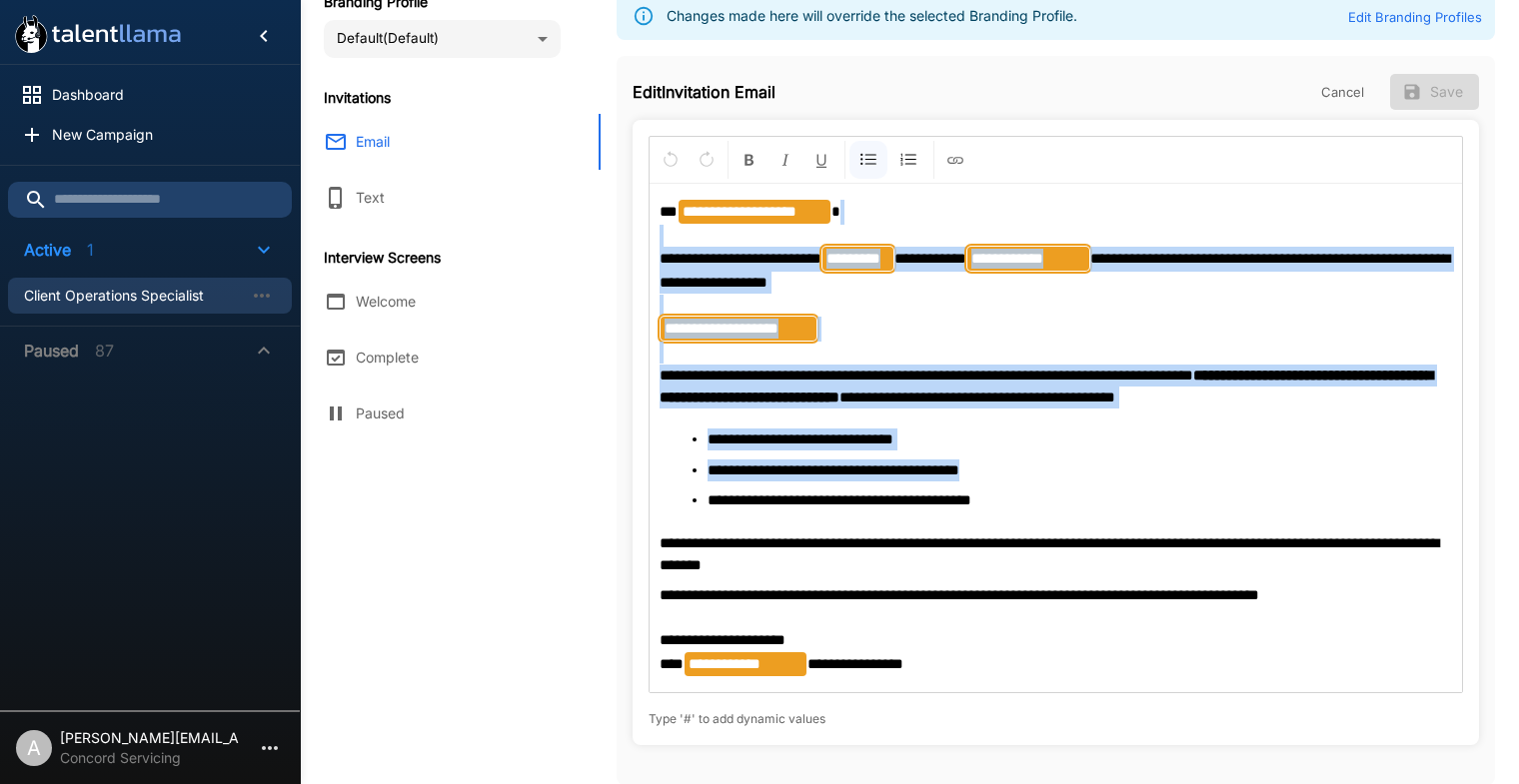 scroll, scrollTop: 158, scrollLeft: 0, axis: vertical 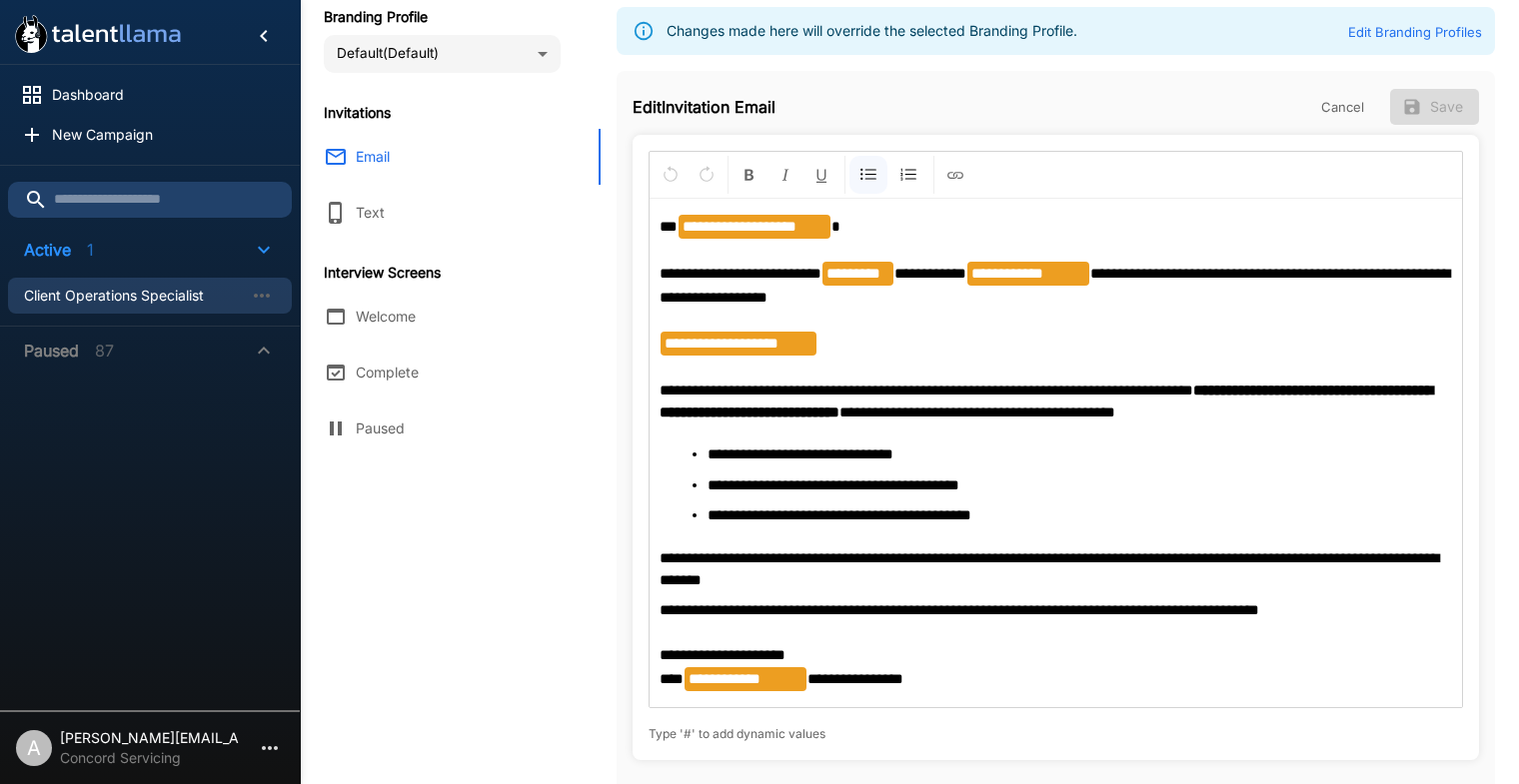 click on "Invitations Email Text Interview Screens Welcome Complete Paused" at bounding box center [470, 277] 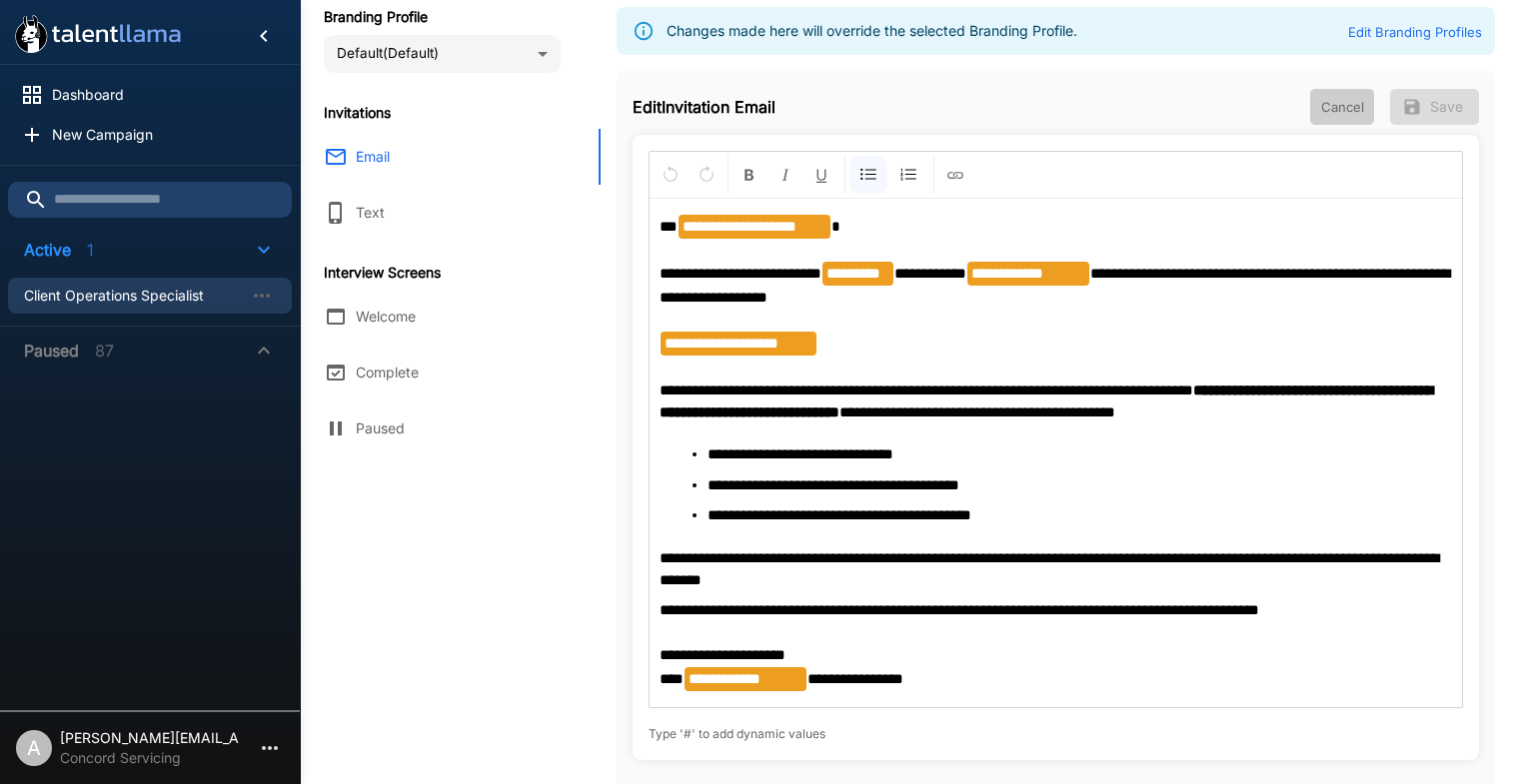 click on "Cancel" at bounding box center (1342, 107) 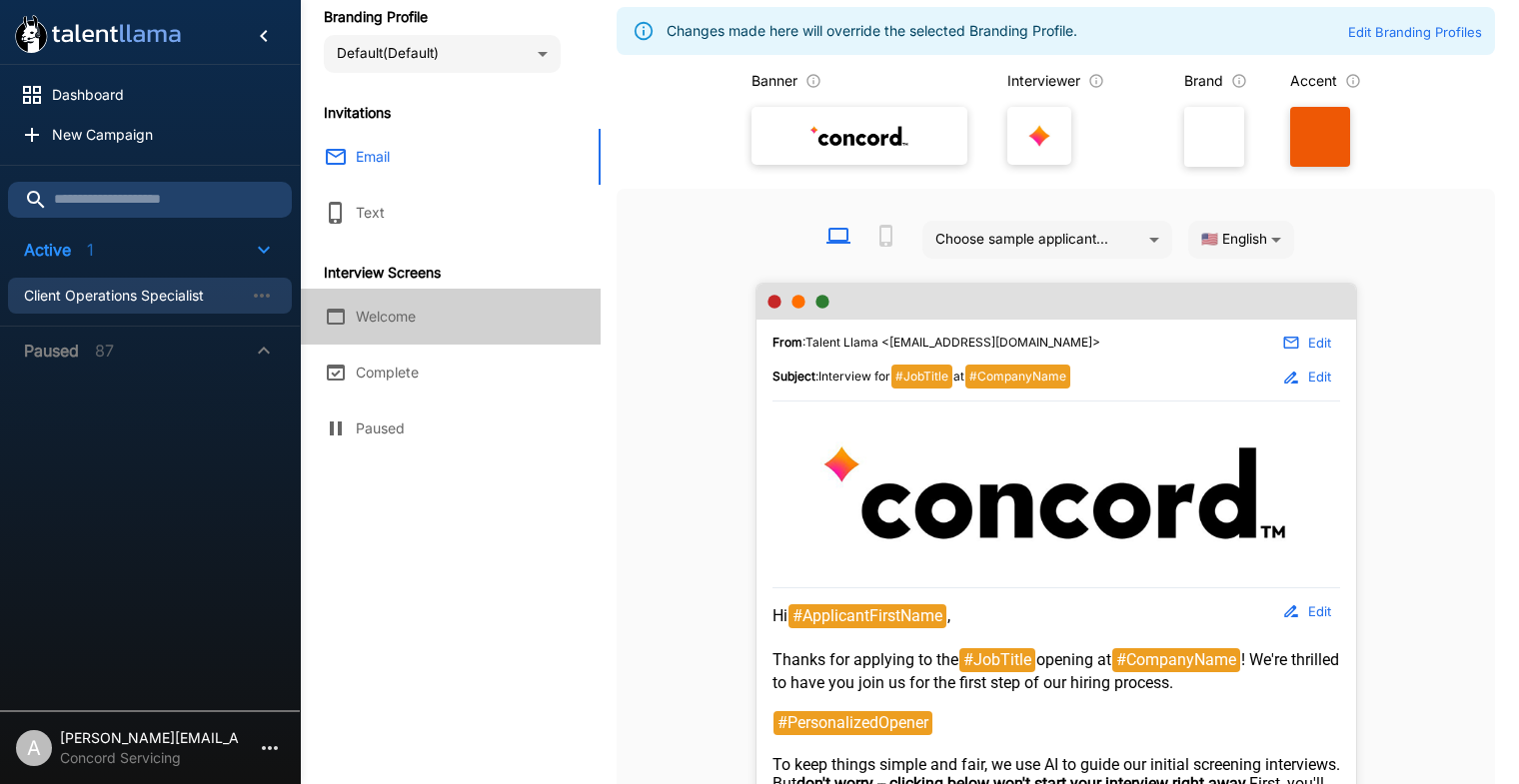 click on "Welcome" at bounding box center (450, 317) 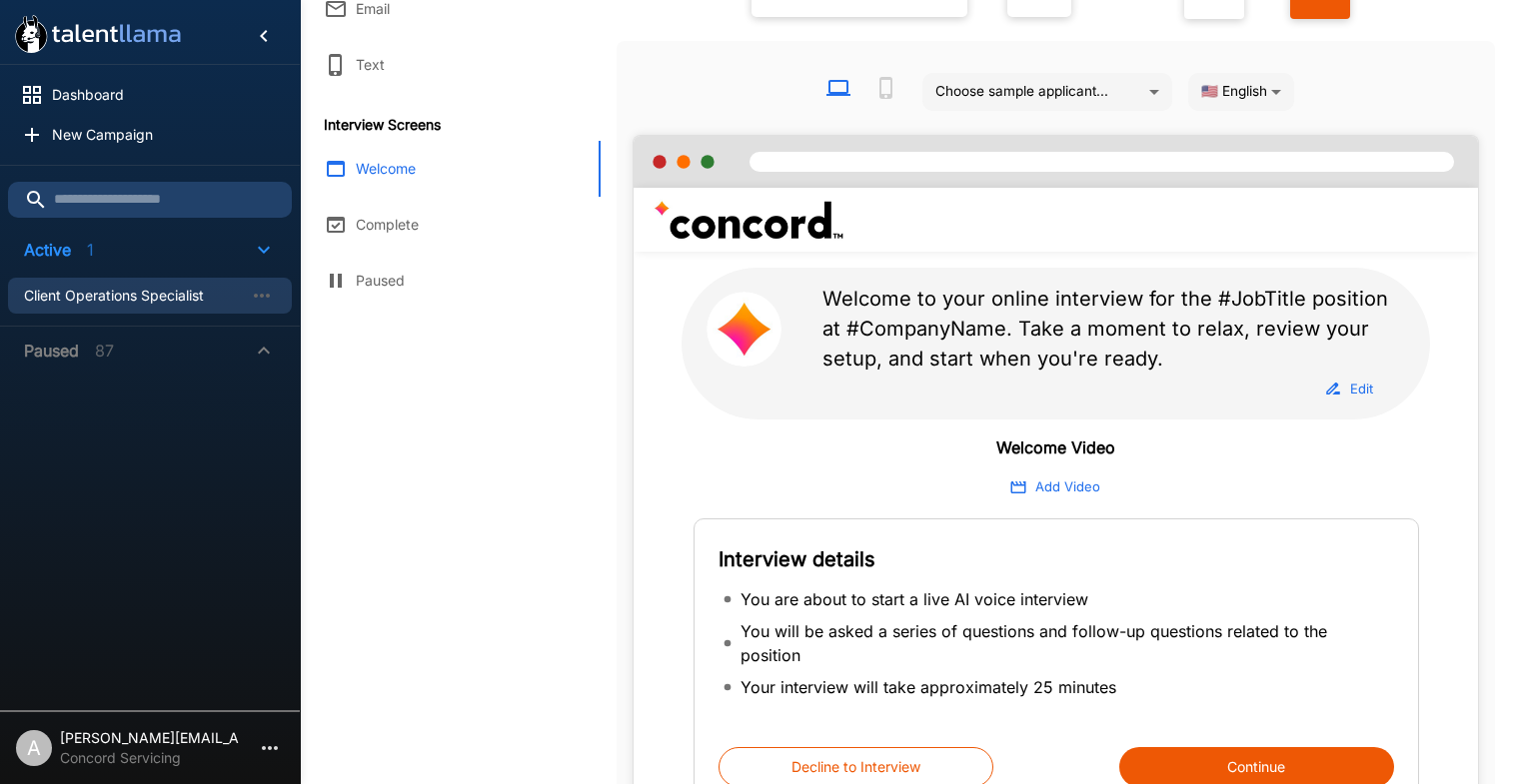 scroll, scrollTop: 315, scrollLeft: 0, axis: vertical 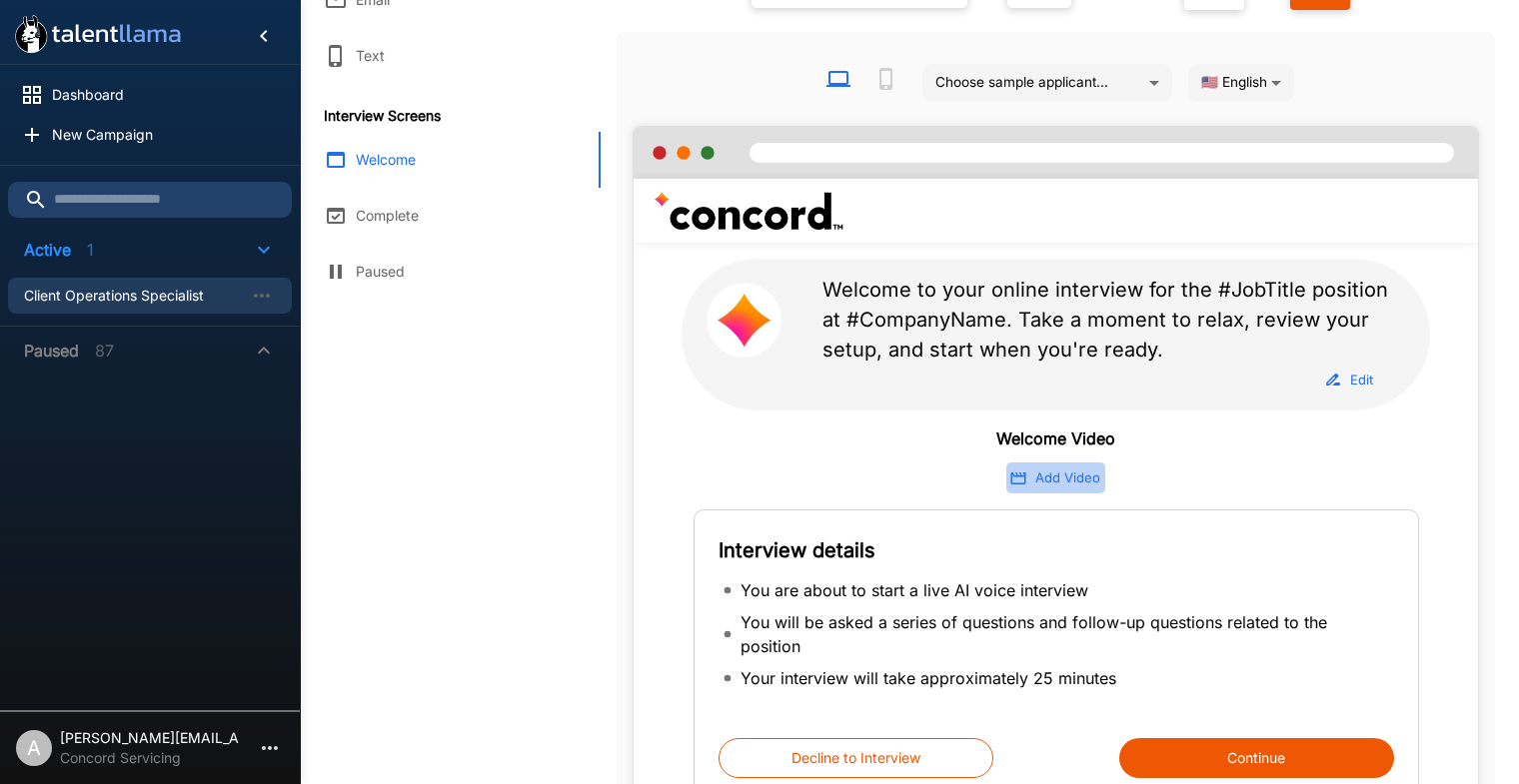 click on "Add Video" at bounding box center [1055, 477] 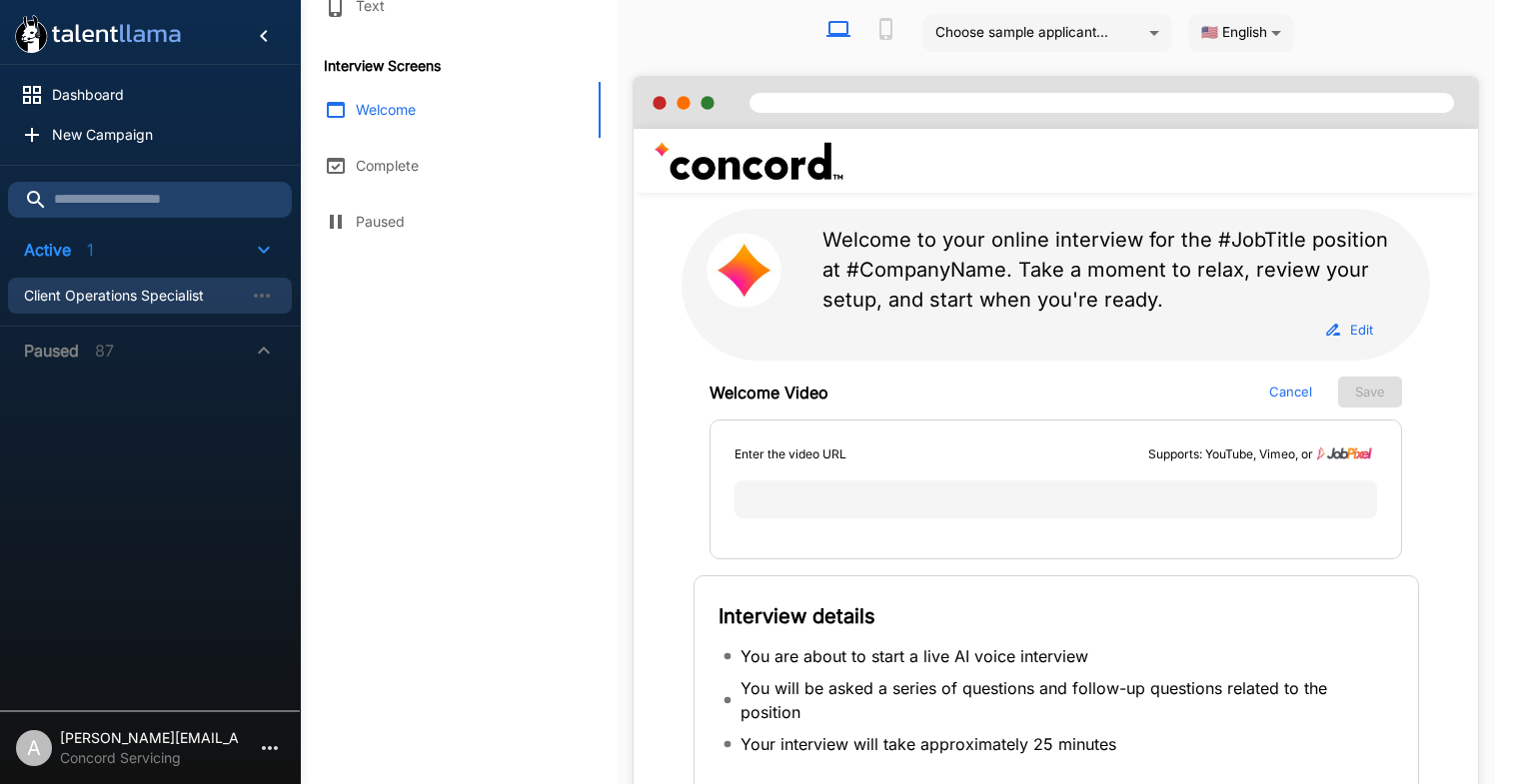 scroll, scrollTop: 485, scrollLeft: 0, axis: vertical 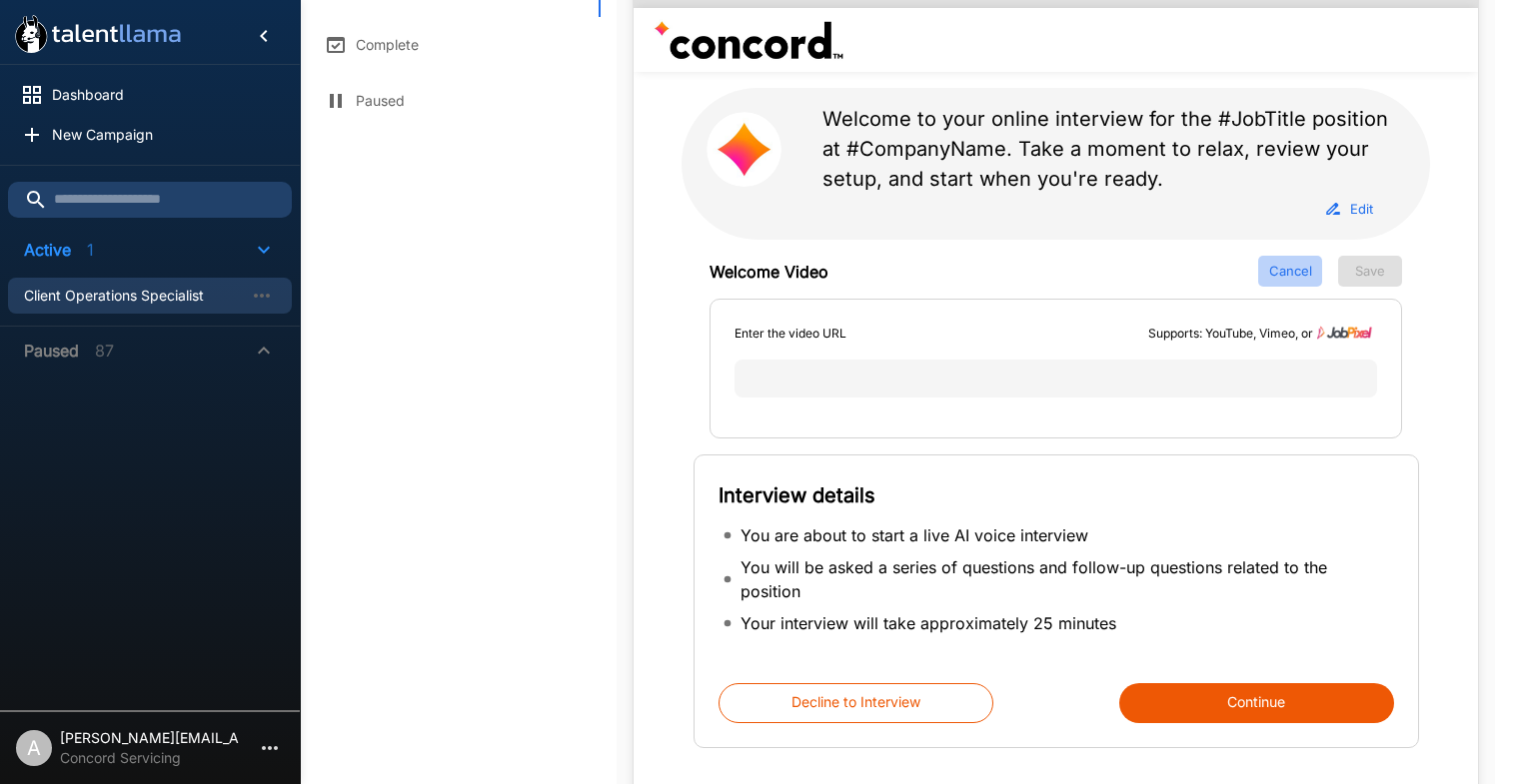 click on "Cancel" at bounding box center [1290, 271] 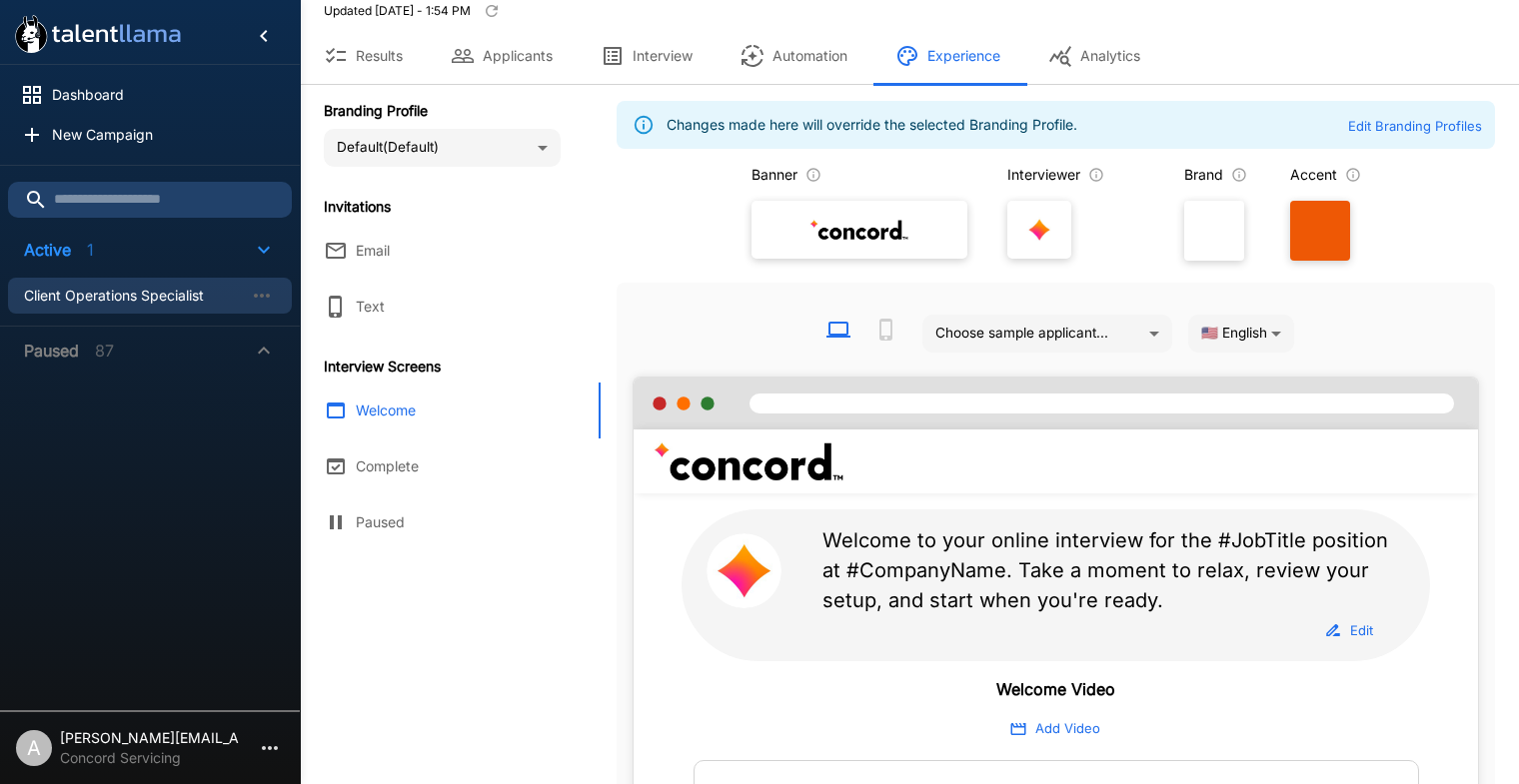 scroll, scrollTop: 0, scrollLeft: 0, axis: both 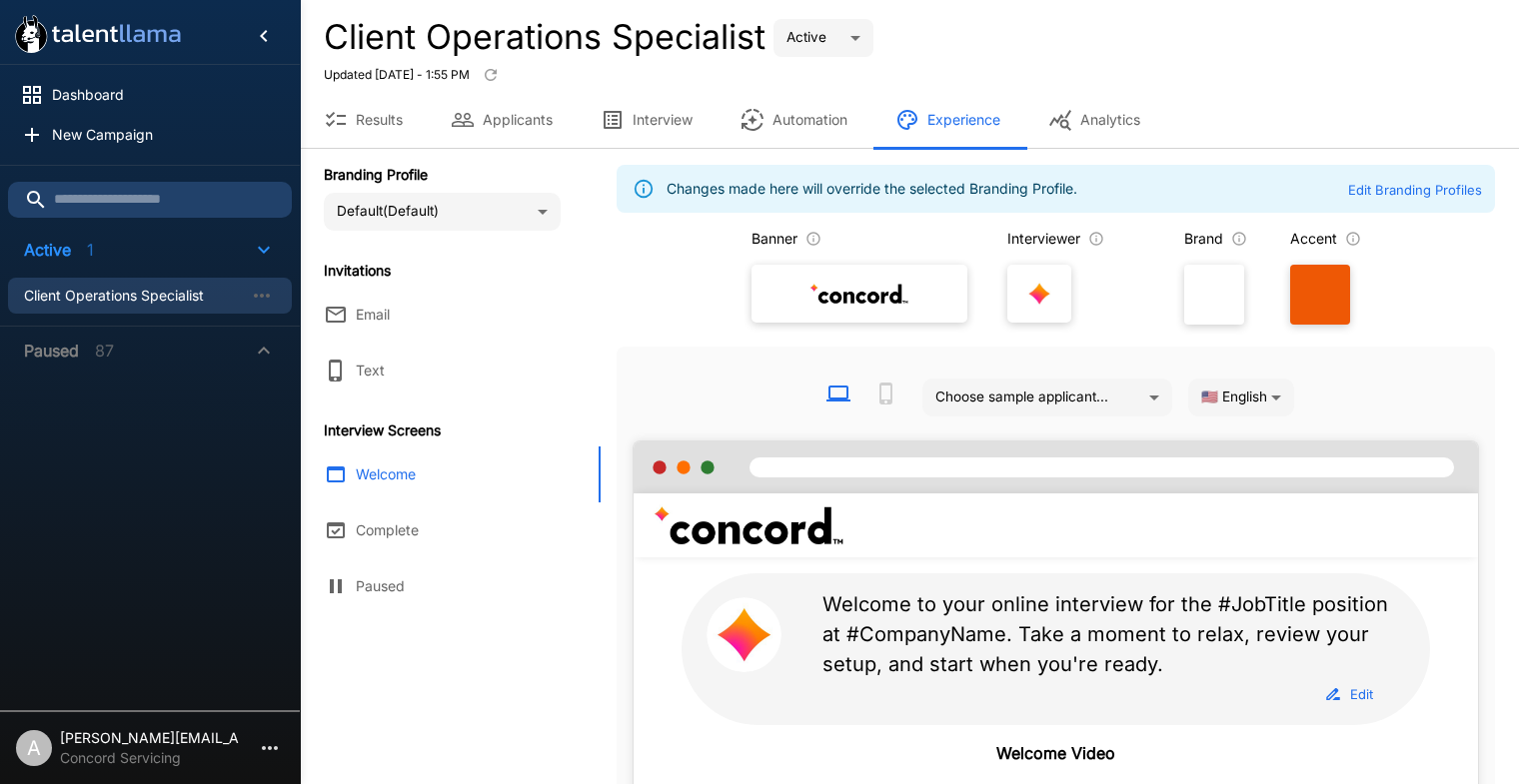 click on "A [PERSON_NAME][EMAIL_ADDRESS][DOMAIN_NAME] Concord Servicing" at bounding box center [150, 744] 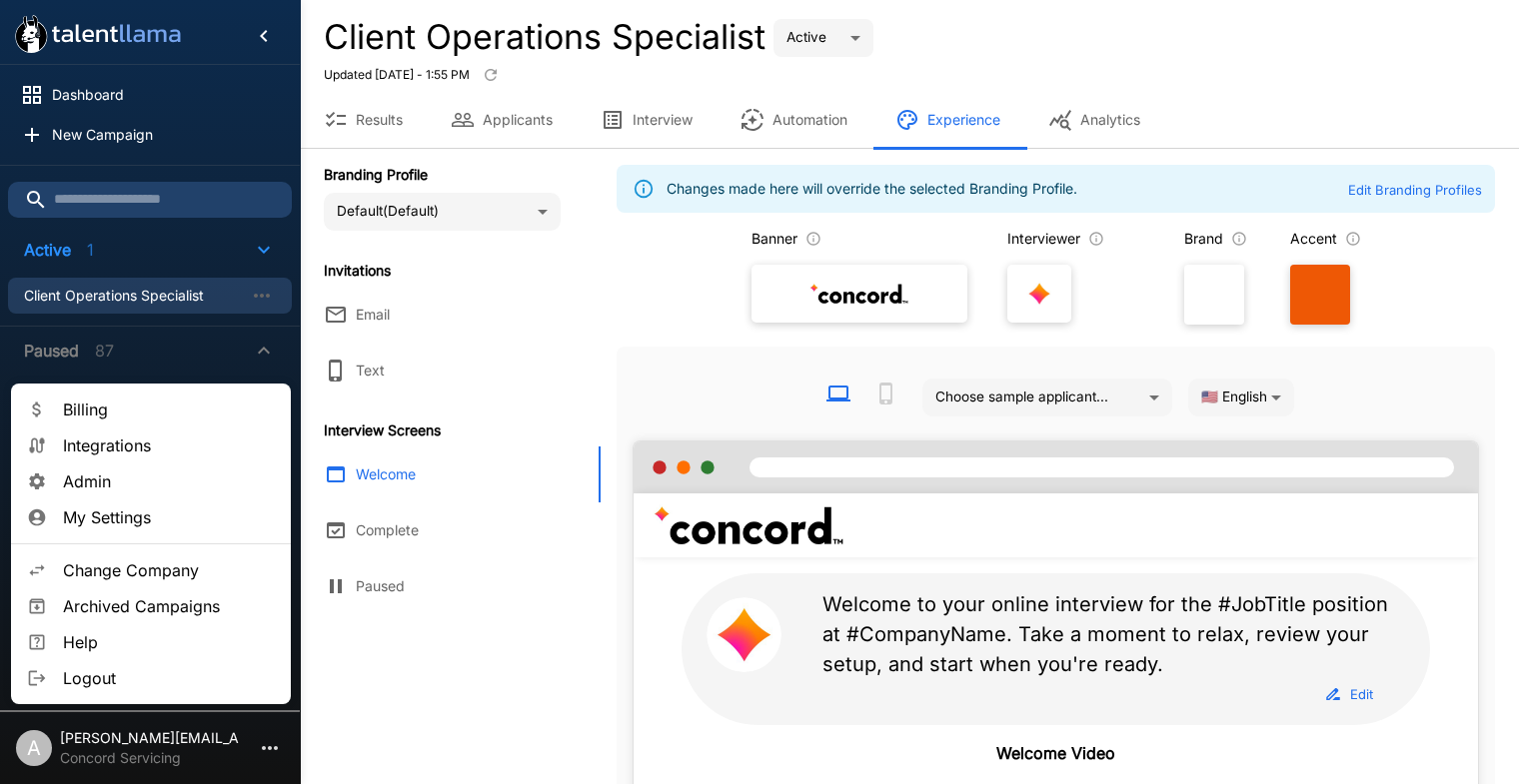 click on "Admin" at bounding box center (169, 481) 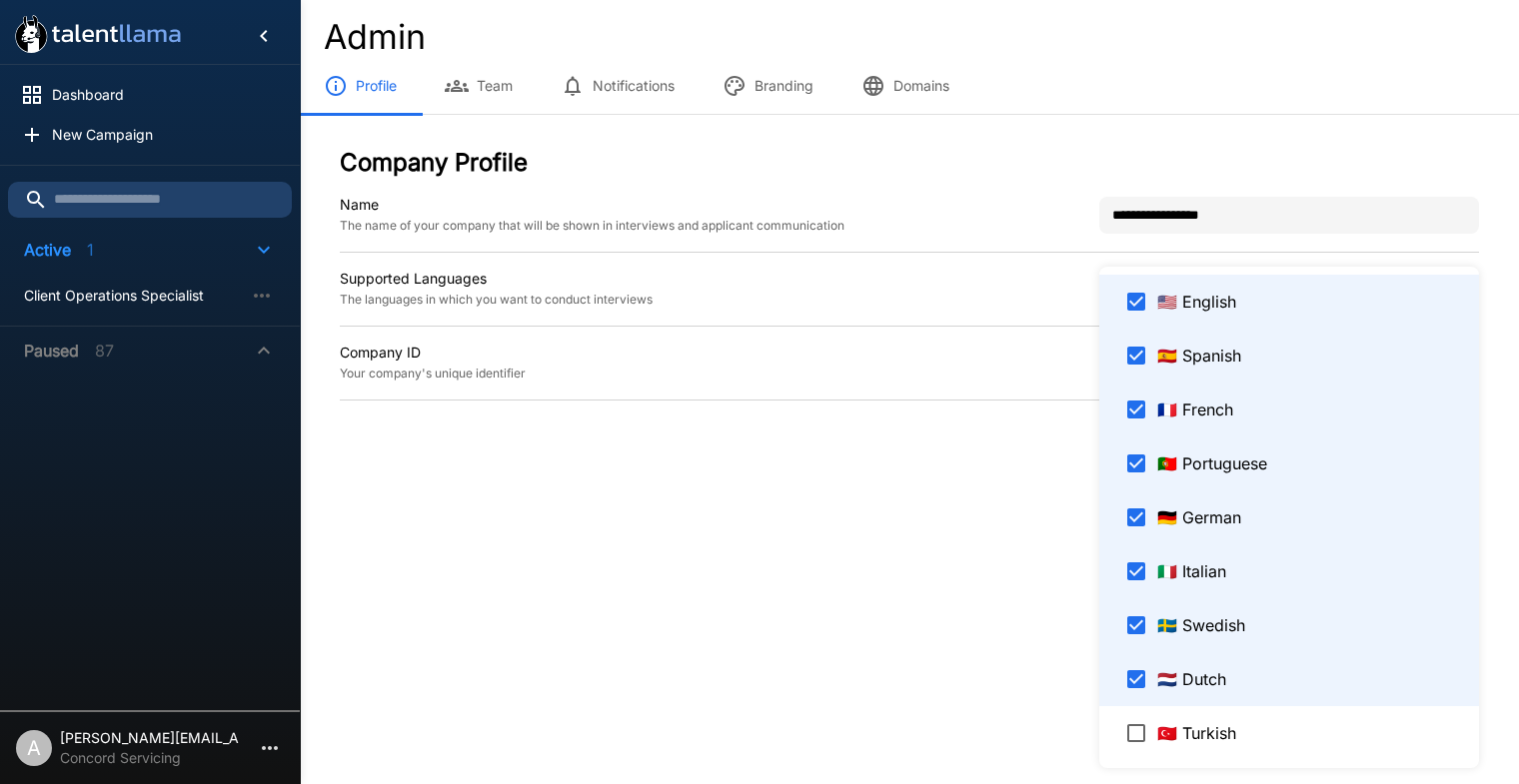 click on "Dashboard New Campaign Active 1 Client Operations Specialist Paused 87 Account Executive Account Executive Ticket Sales Account Manager AI Engineer Application Architect .NET Technologies Assistant Manager Assistant Manager [GEOGRAPHIC_DATA] [GEOGRAPHIC_DATA] Backend Engineer Core Technology Bilingual Customer Service Representative Business Development Manager Compensation and Benefits Manager Construction Sales Project Manager Customer Coordinator Customer Service Rep Customer Success Manager SMB Customer Support Representative D365 Database Administrator Data Engineer Data Strategy Manager Development Associate Director Business Operations Director of Information Technology & Security Director of Project Development Director, G&A Recruiting Enterprise Account Executive Estagiário Administrativo e Financeiro Executive Producer Expert Consultant Tech Delivery Field Claims Specialist II National Catastrophe Property Personal Lines Finance Manager Founding Enterprise Account Executive Founding Growth Marketing Manager UI Developer" at bounding box center (760, 392) 